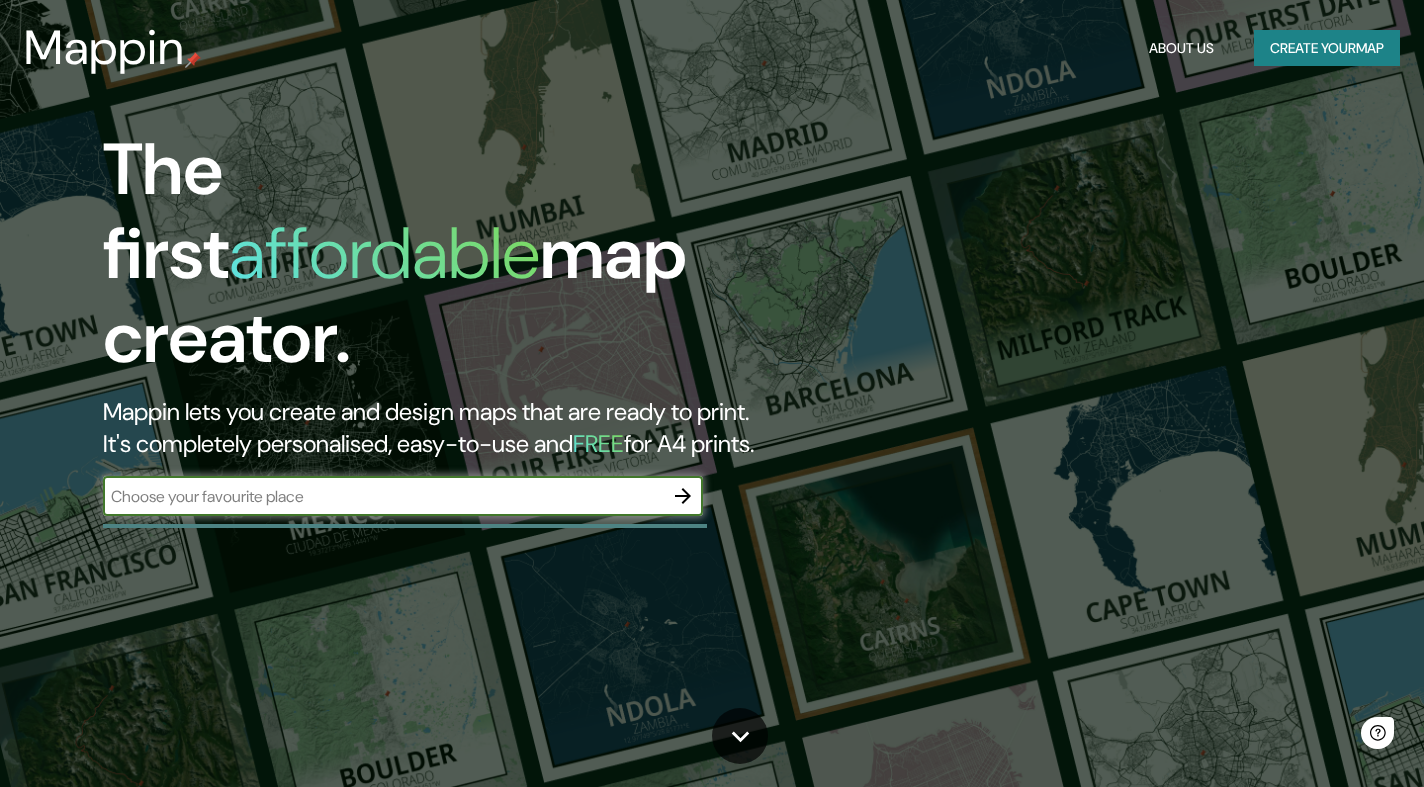 scroll, scrollTop: 0, scrollLeft: 0, axis: both 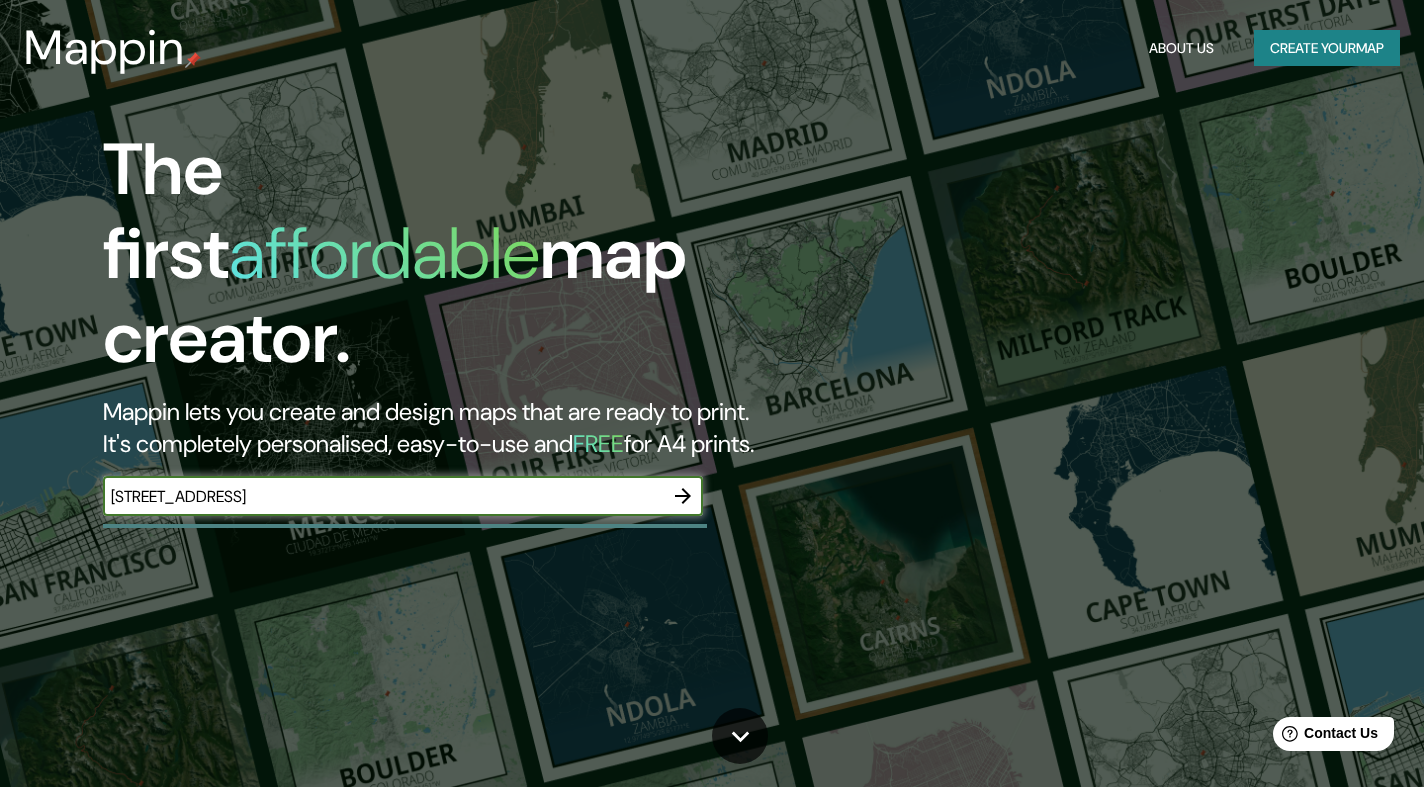 type on "241 N Brand Blvd, Glendale, CA 91203" 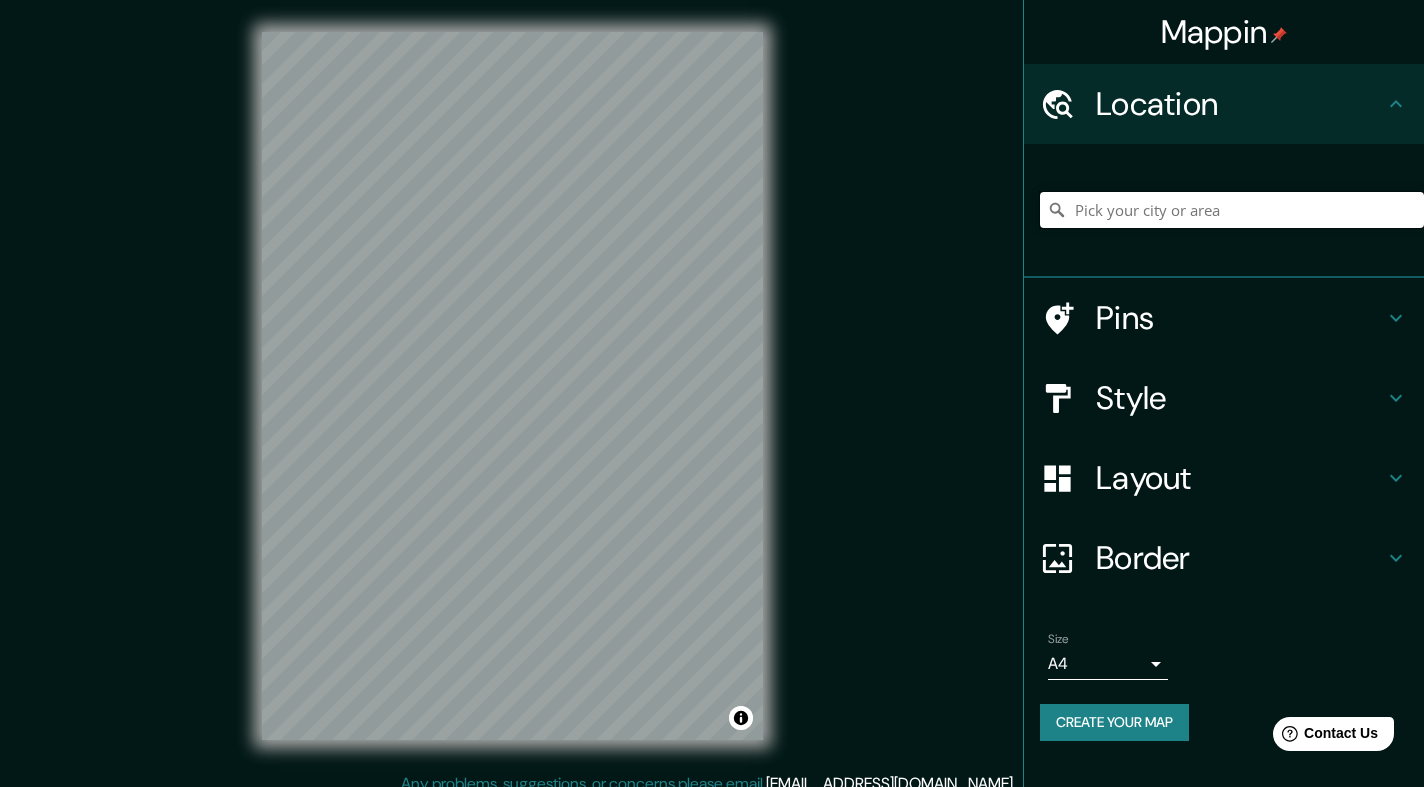 click at bounding box center [1232, 210] 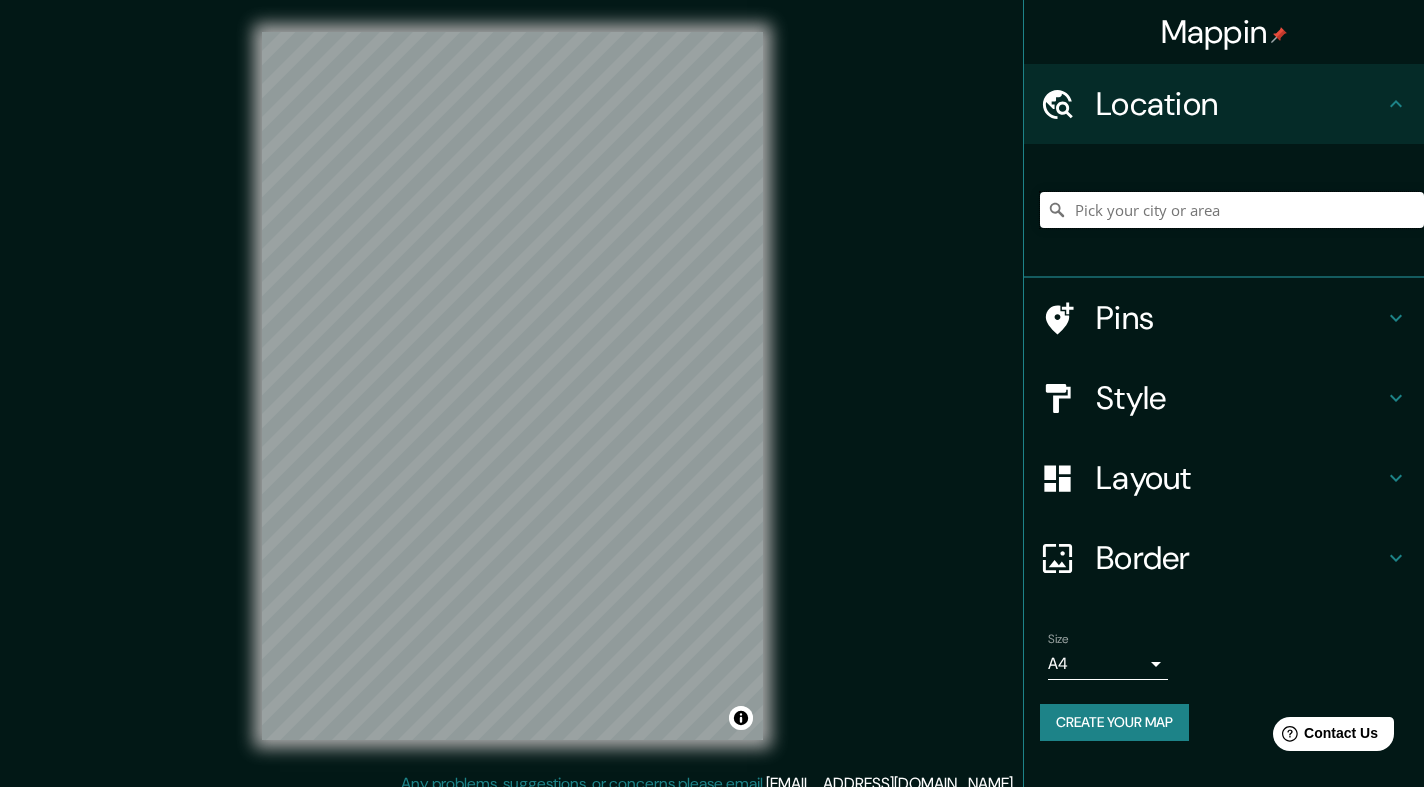 paste on "241 N Brand Blvd, Glendale, CA 91203" 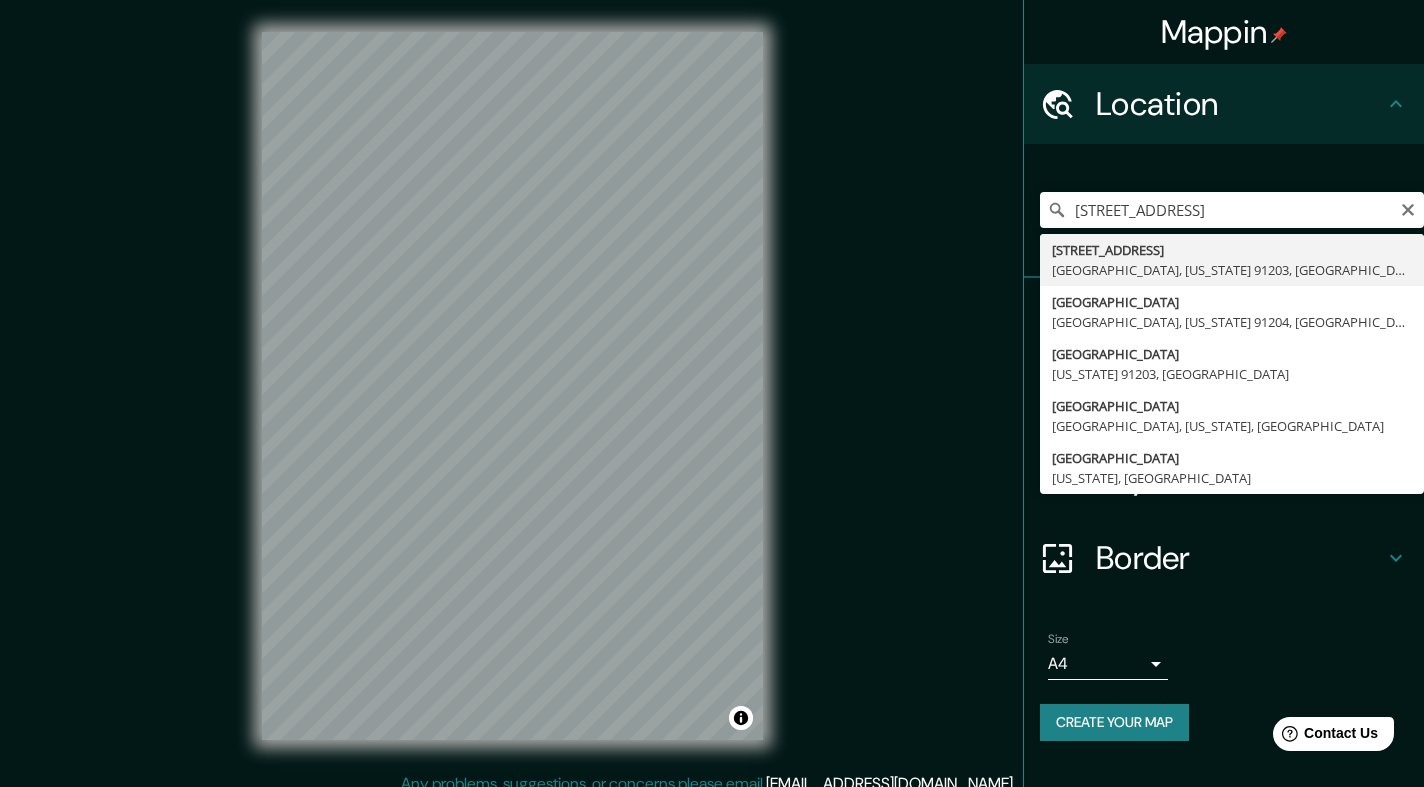 type on "241 North Brand Boulevard, Glendale, California 91203, United States" 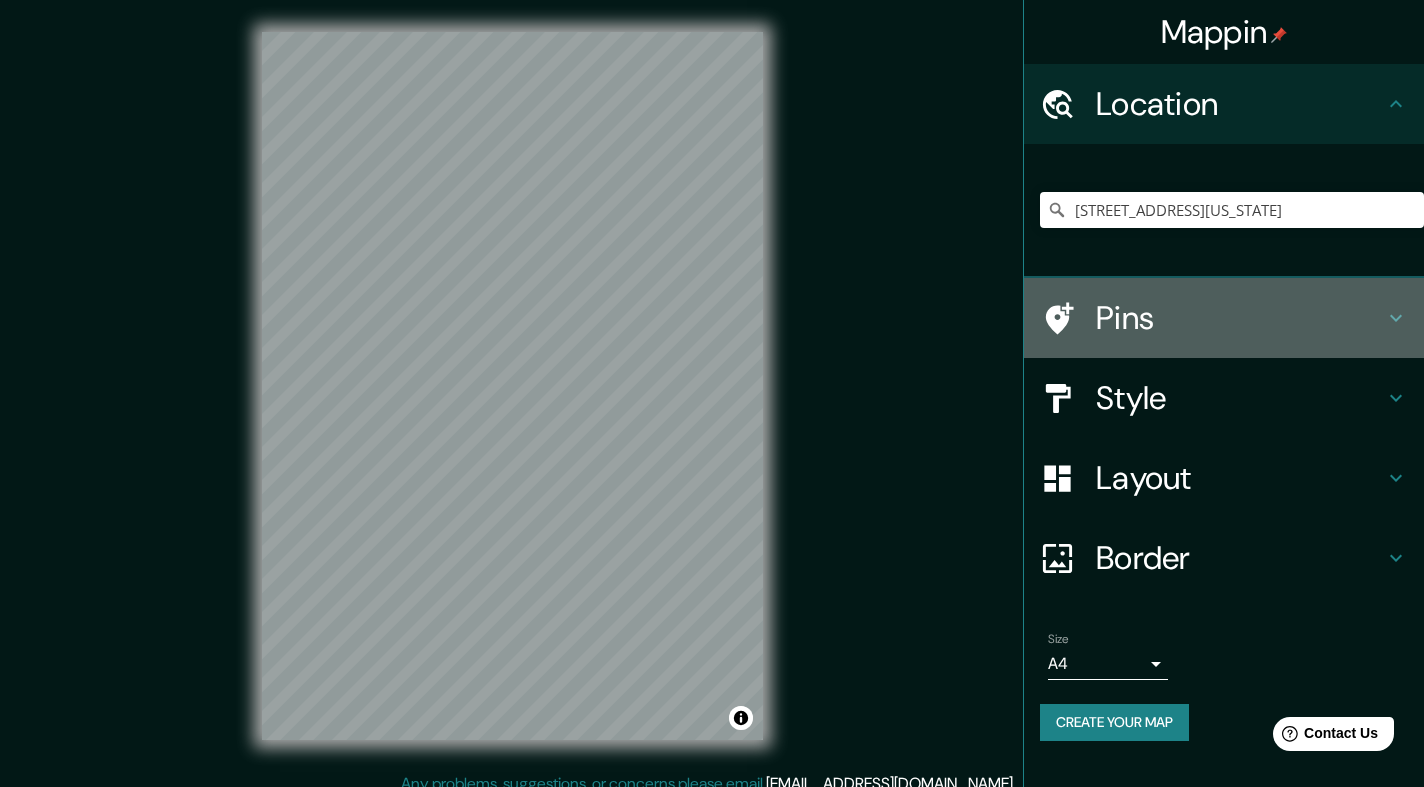 click on "Pins" at bounding box center (1240, 318) 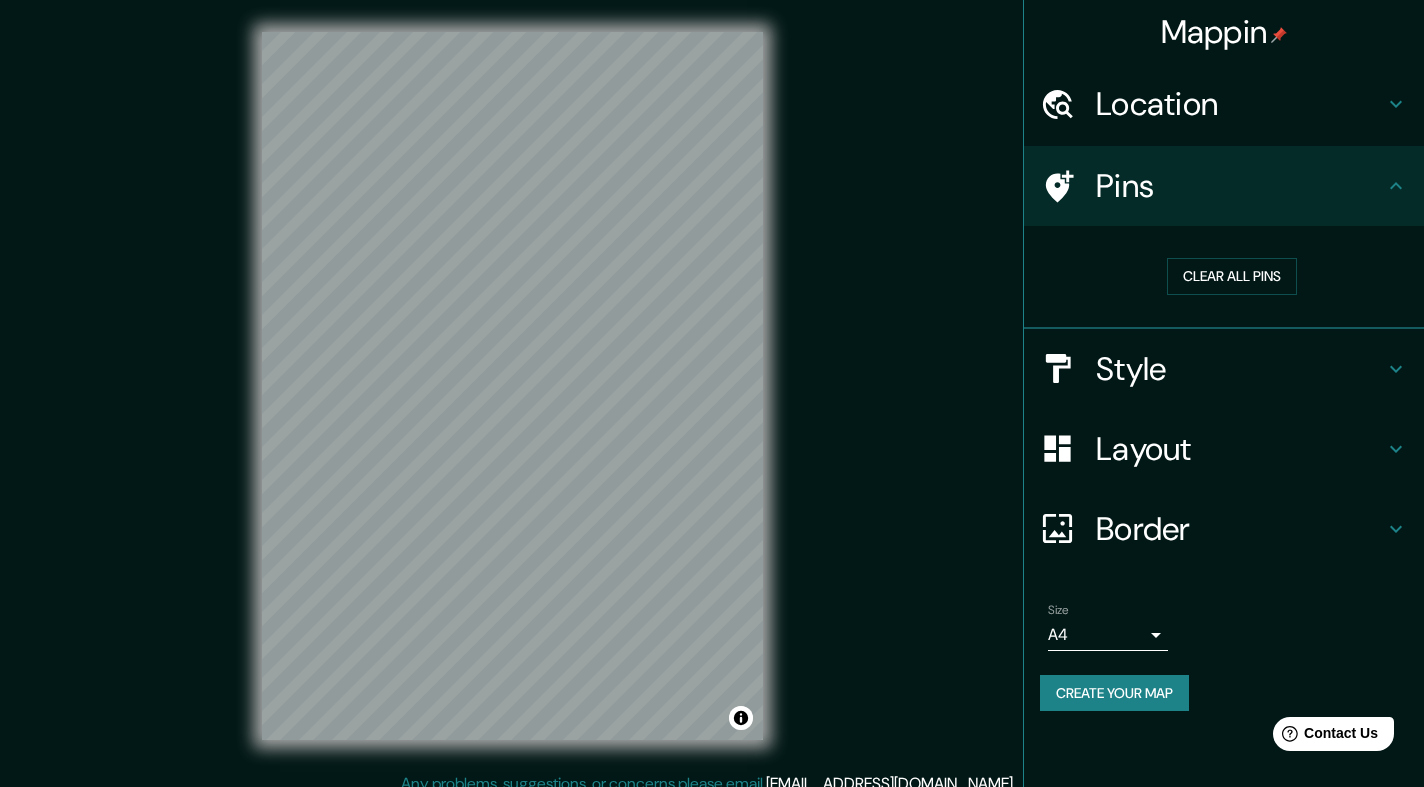 click at bounding box center [1279, 35] 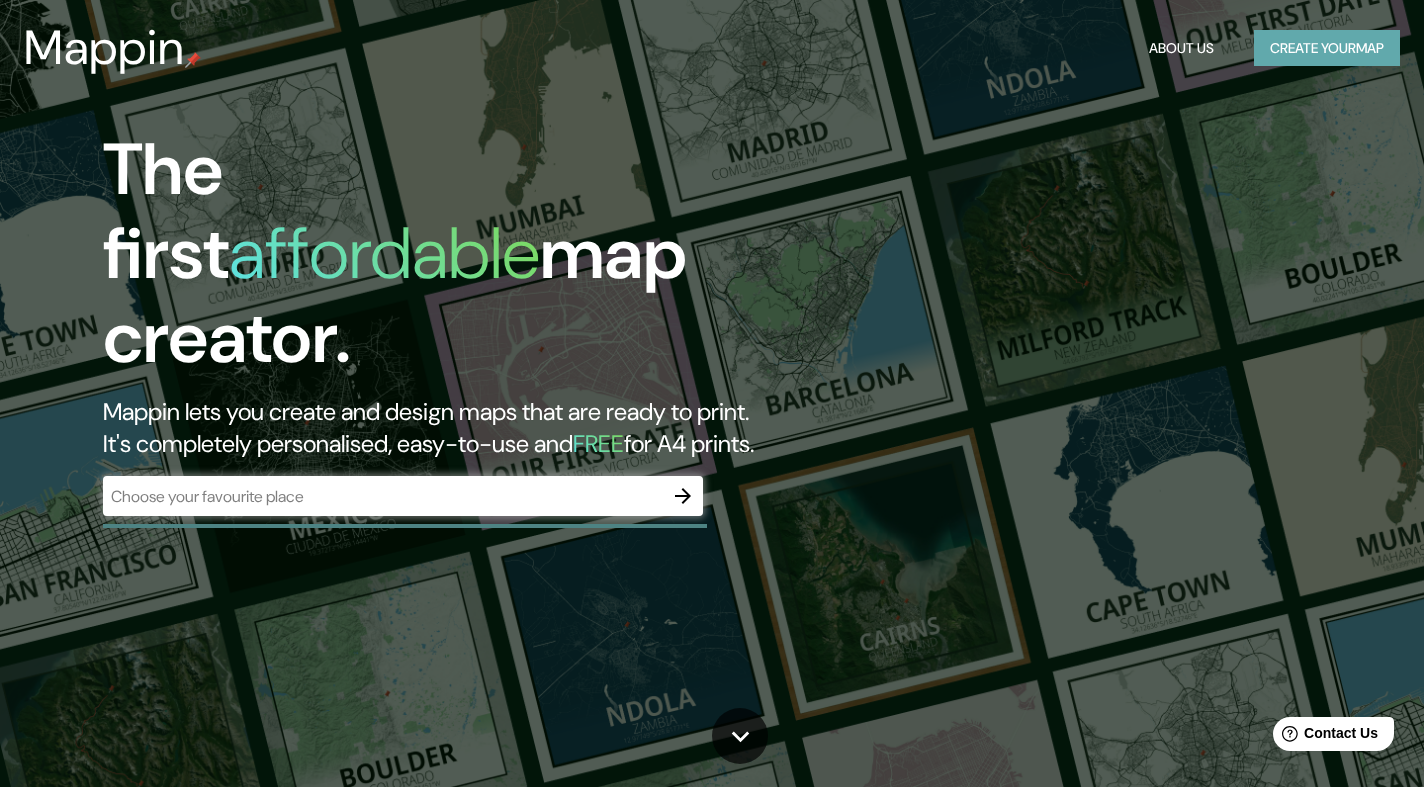click on "Create your   map" at bounding box center (1327, 48) 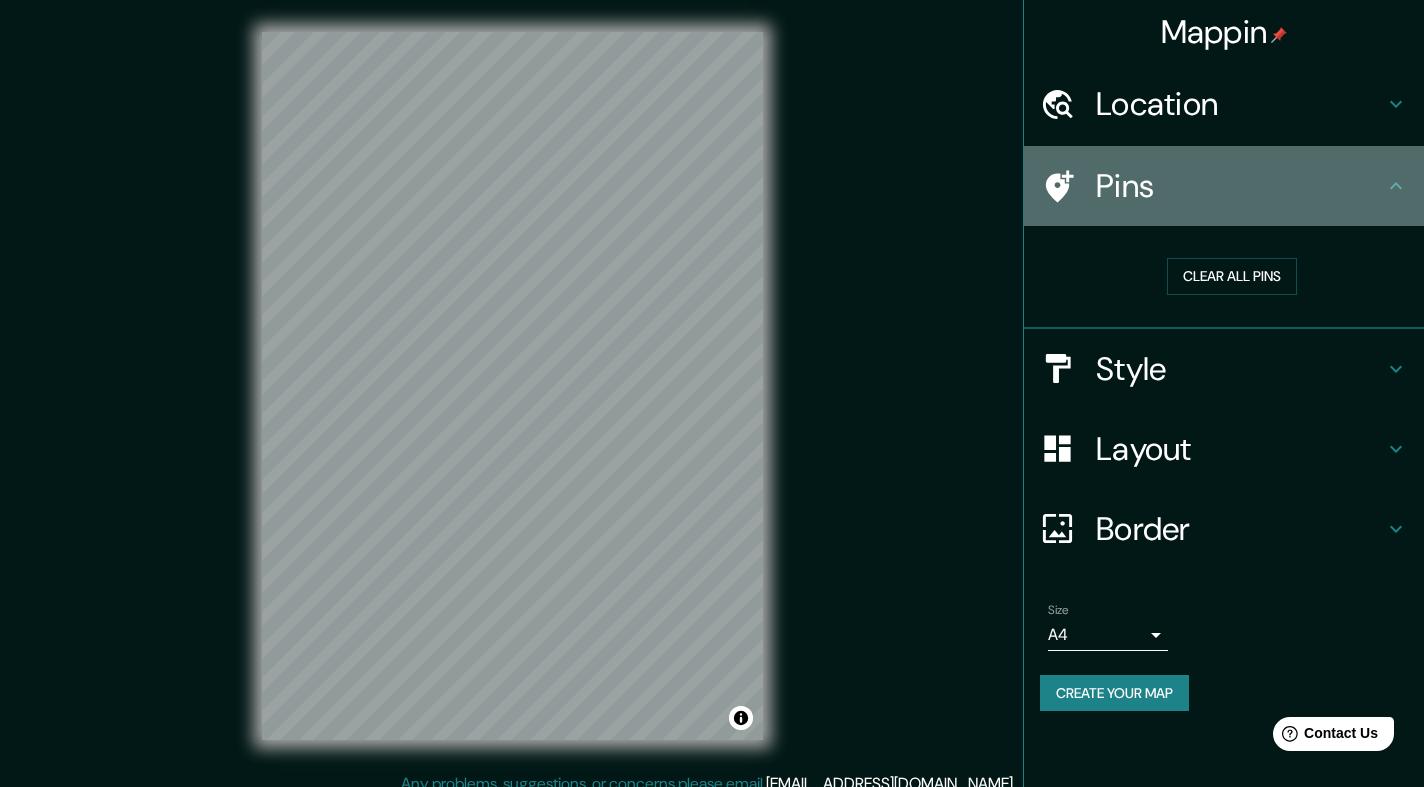 click on "Pins" at bounding box center [1224, 186] 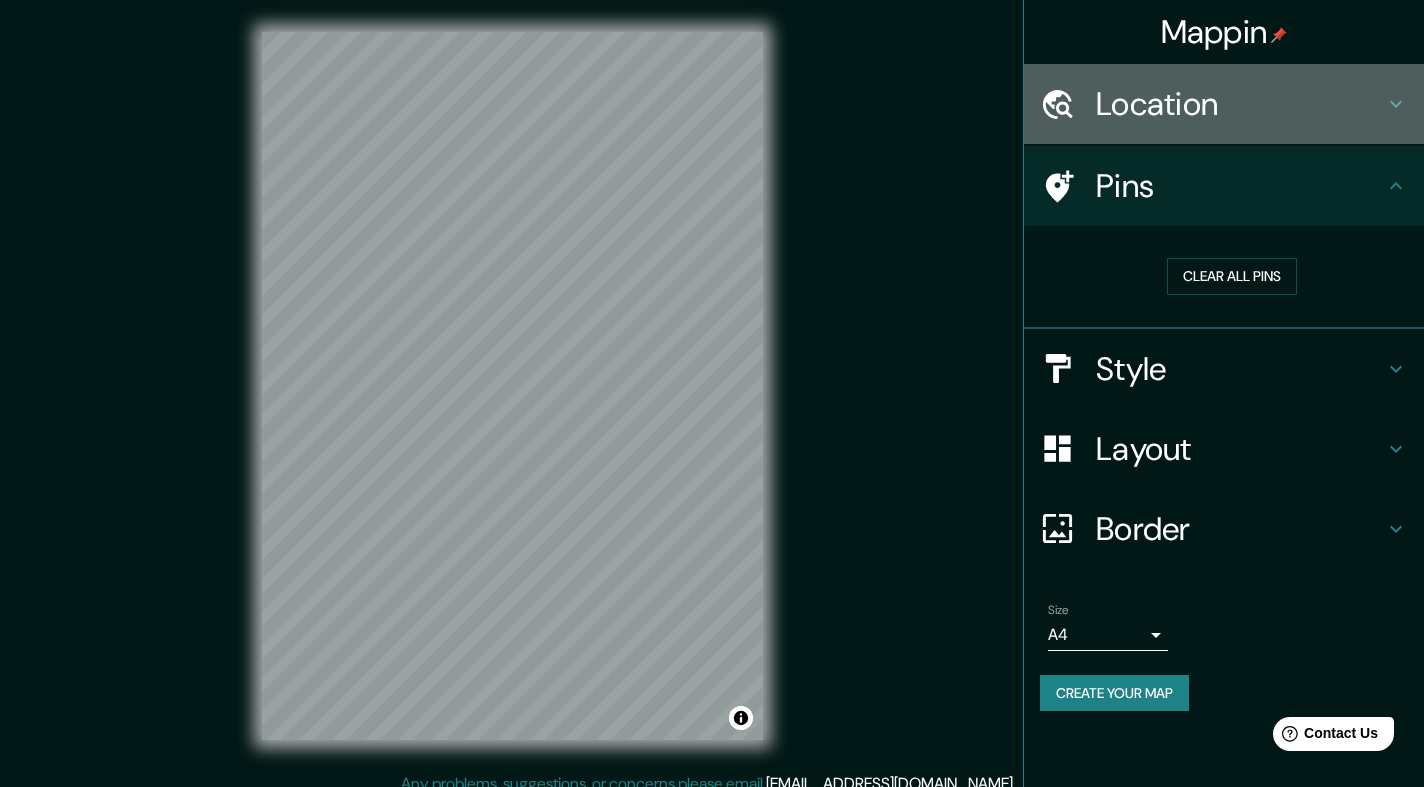 click on "Location" at bounding box center (1224, 104) 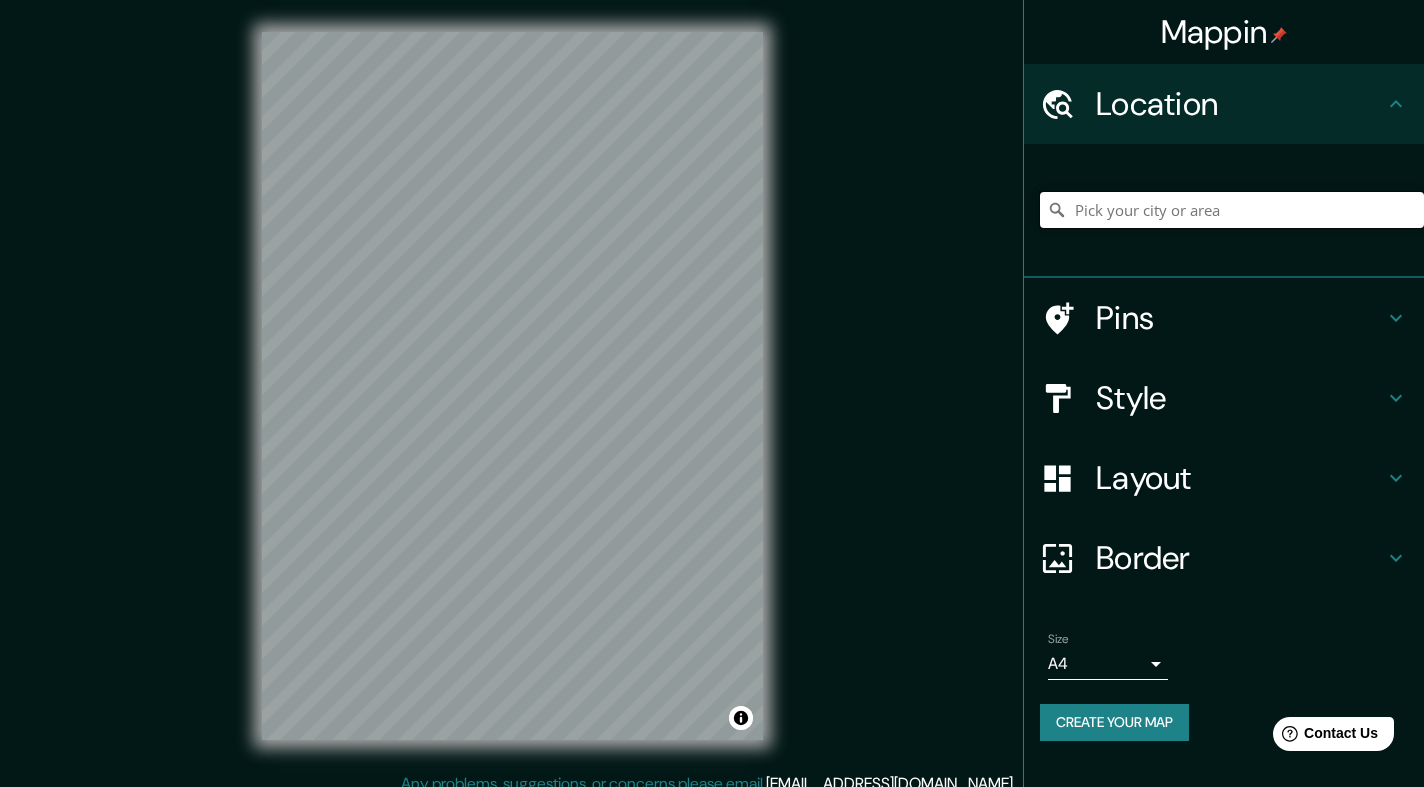click at bounding box center (1232, 210) 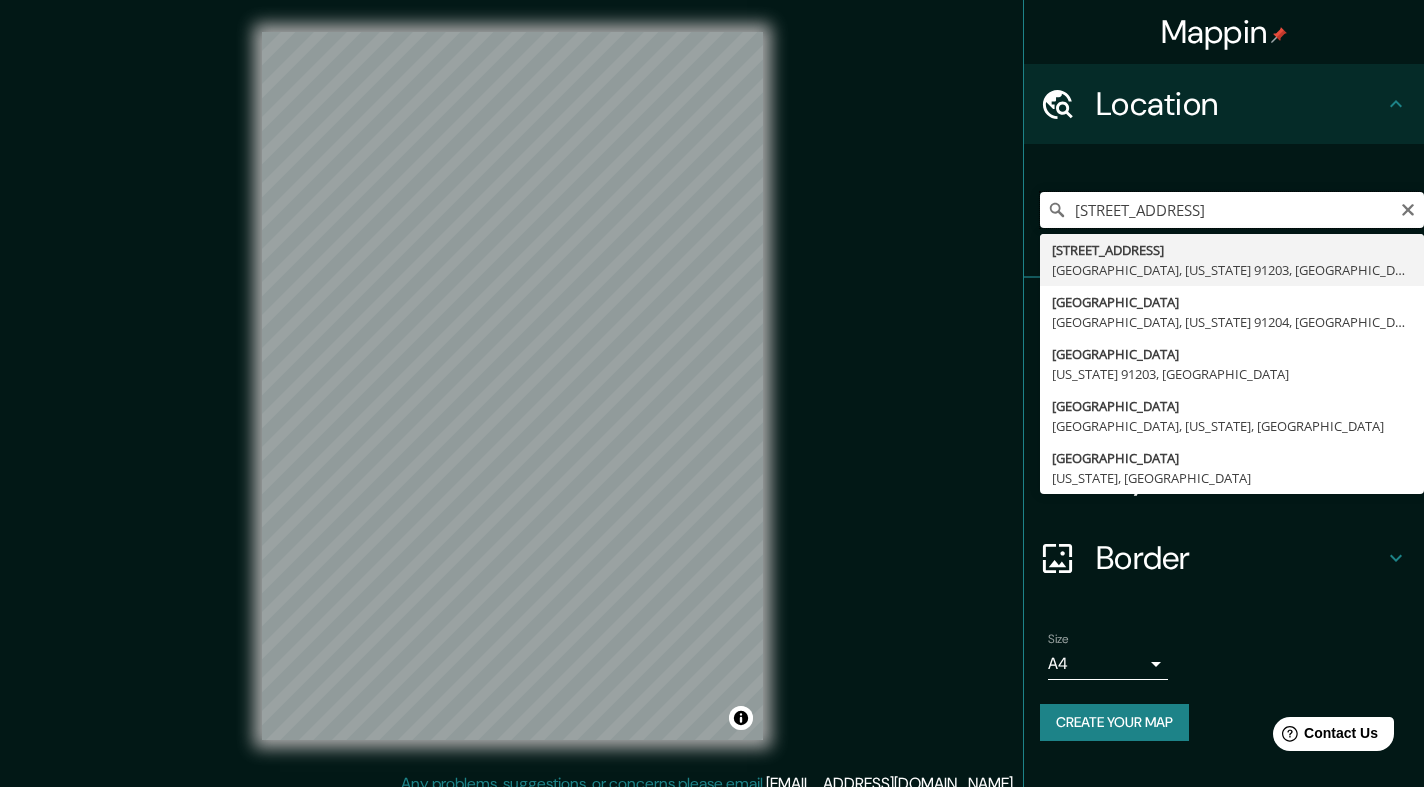 type on "241 North Brand Boulevard, Glendale, California 91203, United States" 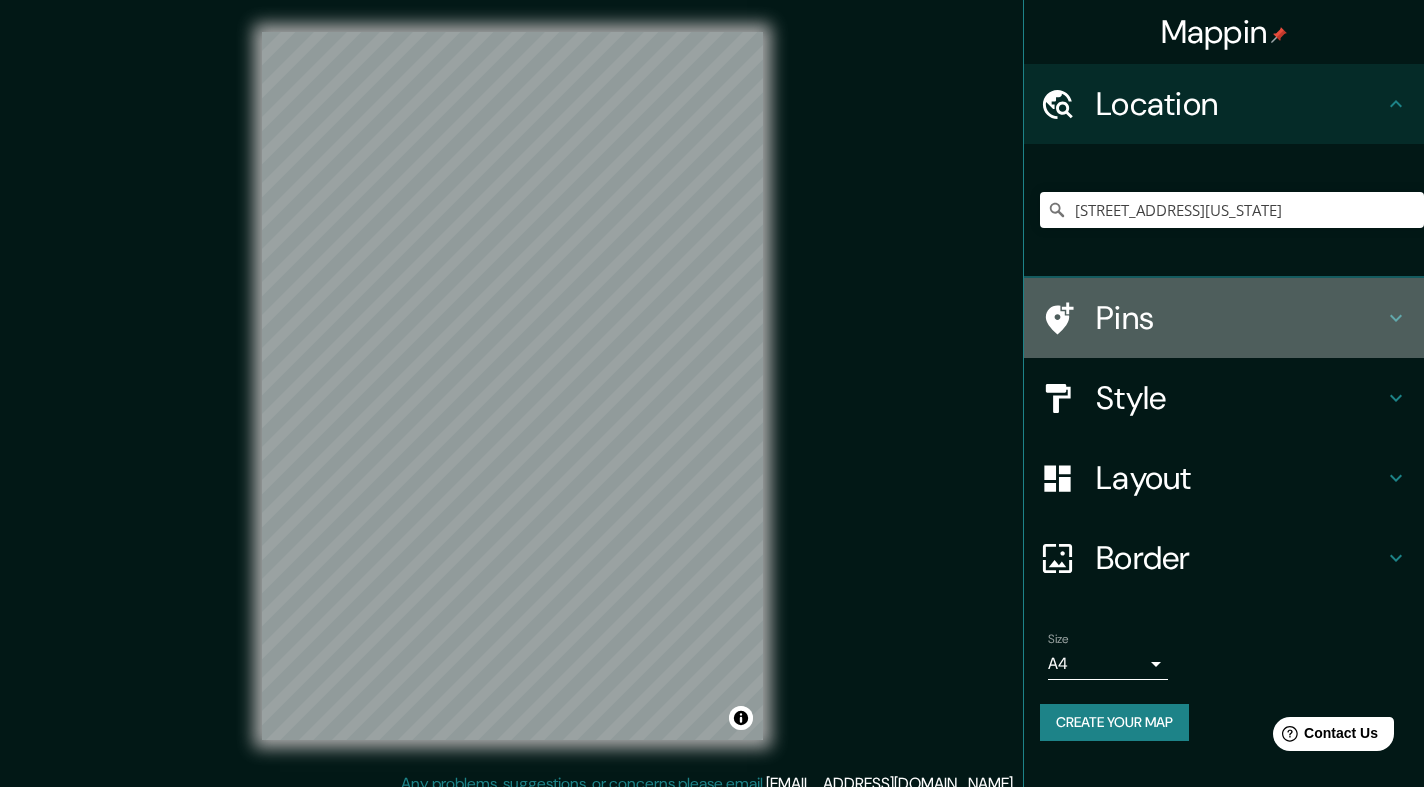 click on "Pins" at bounding box center [1240, 318] 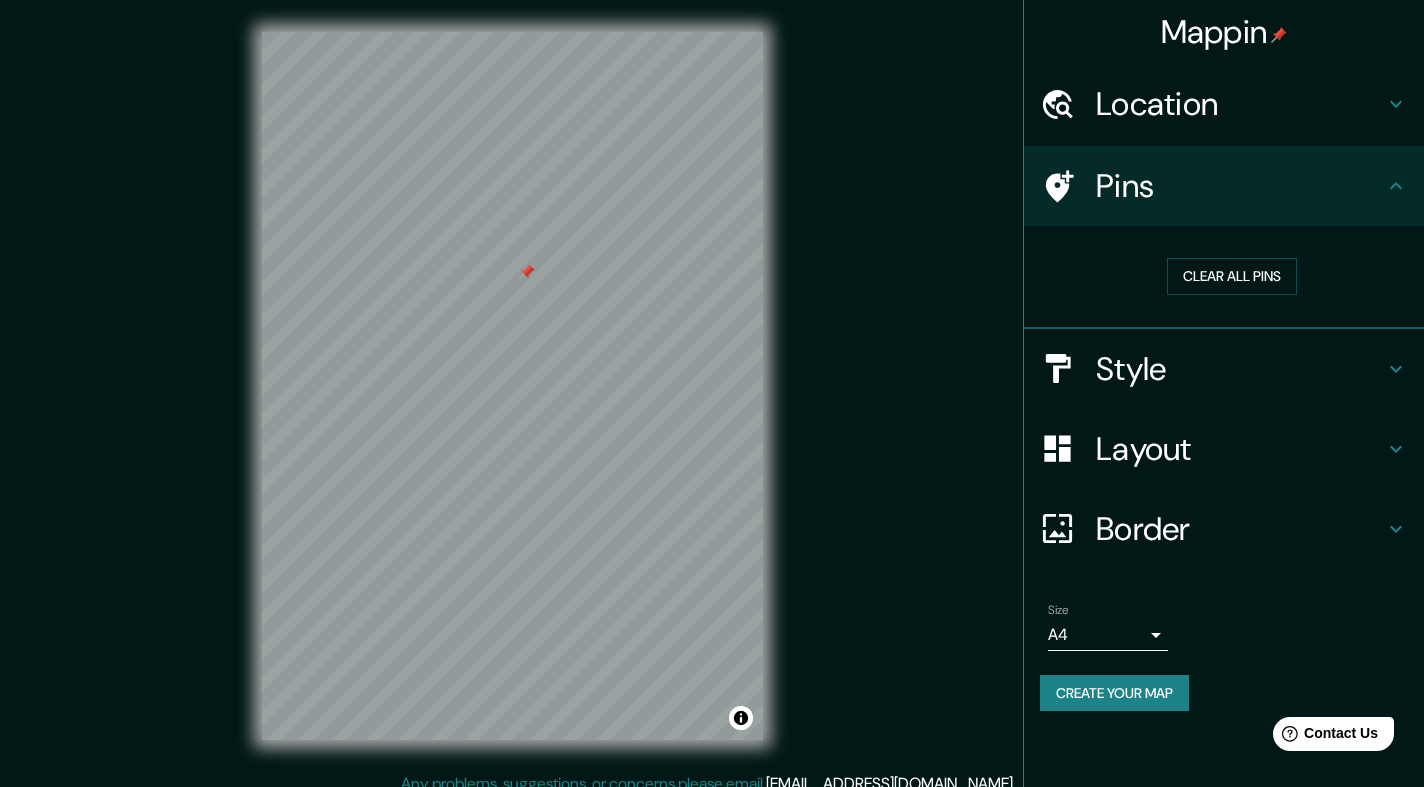 click at bounding box center (527, 272) 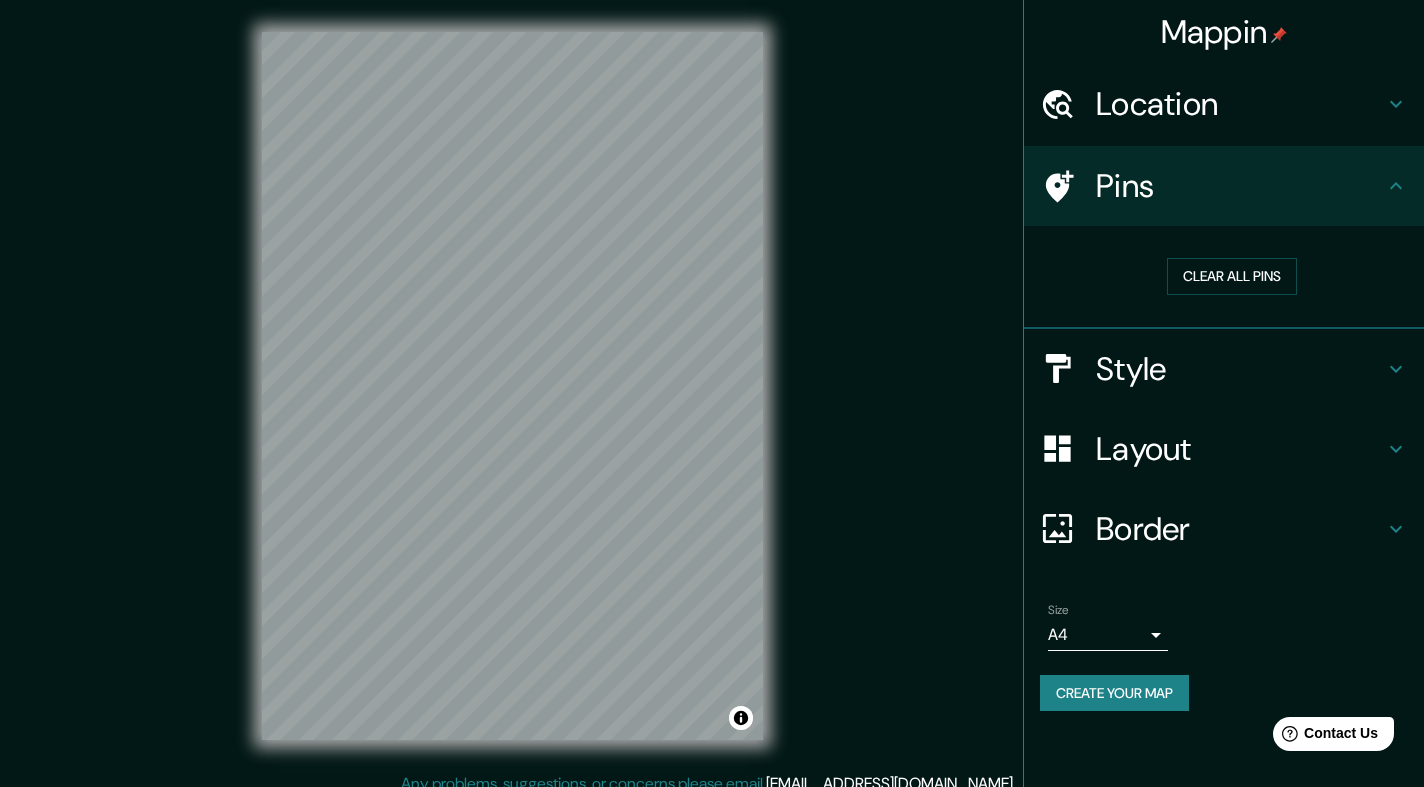 click on "Style" at bounding box center (1224, 369) 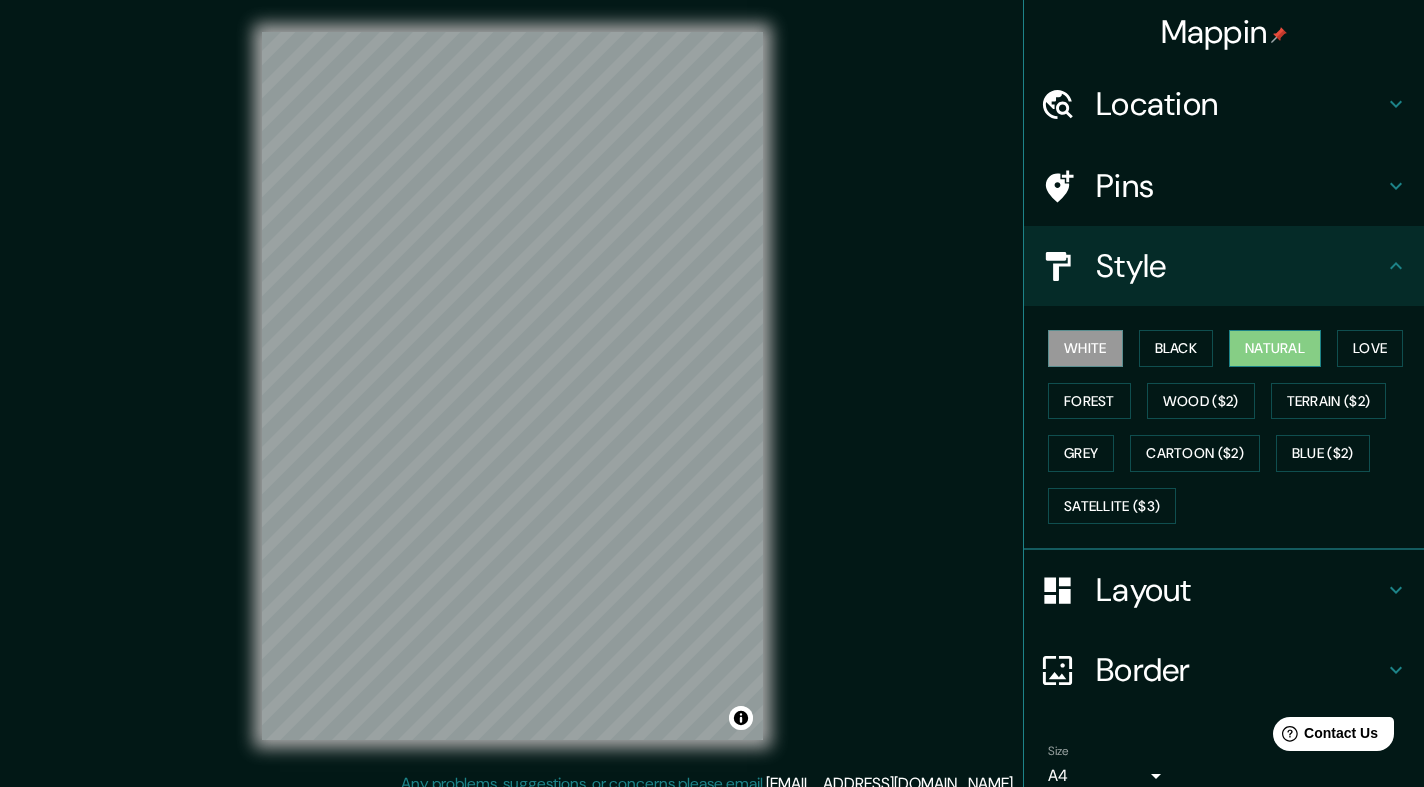 click on "Natural" at bounding box center (1275, 348) 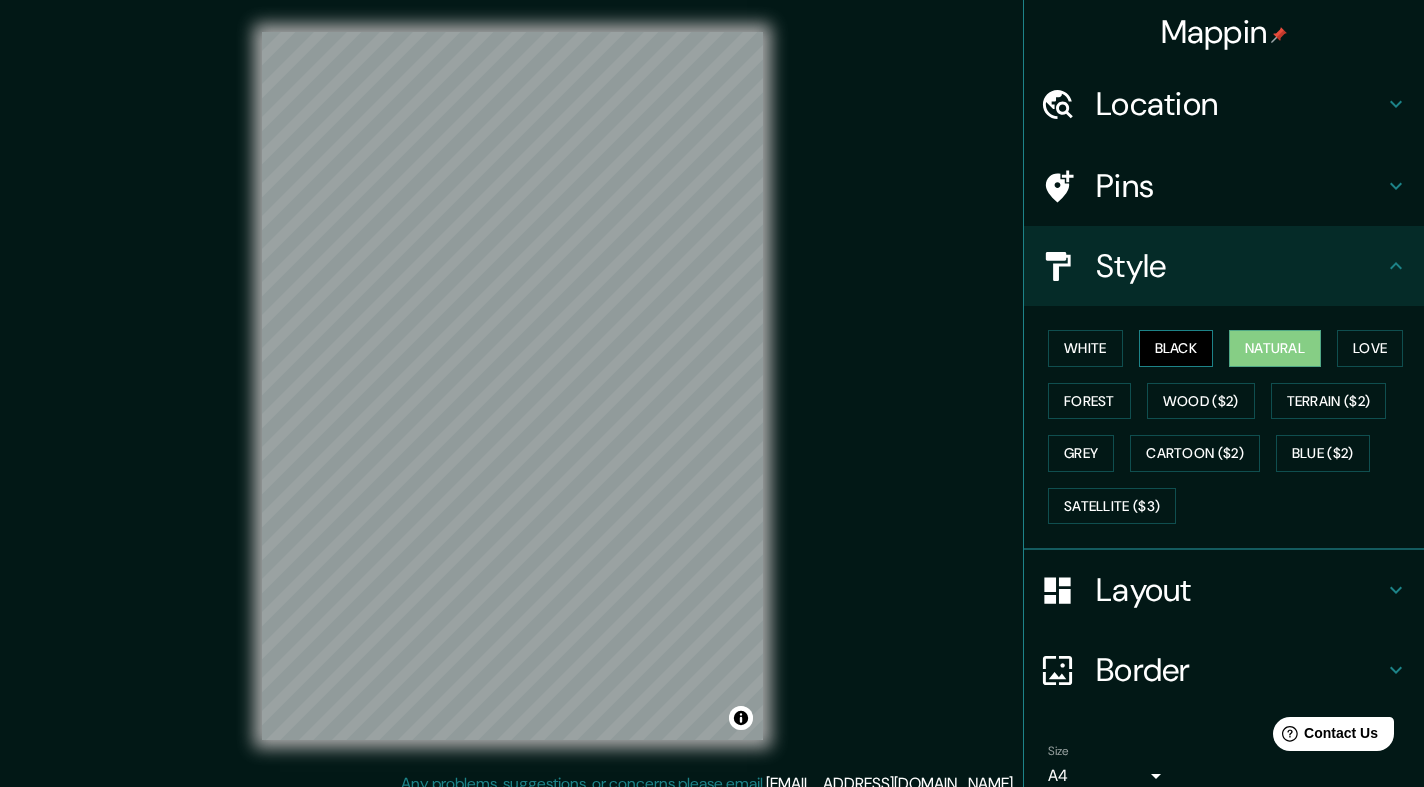 click on "Black" at bounding box center (1176, 348) 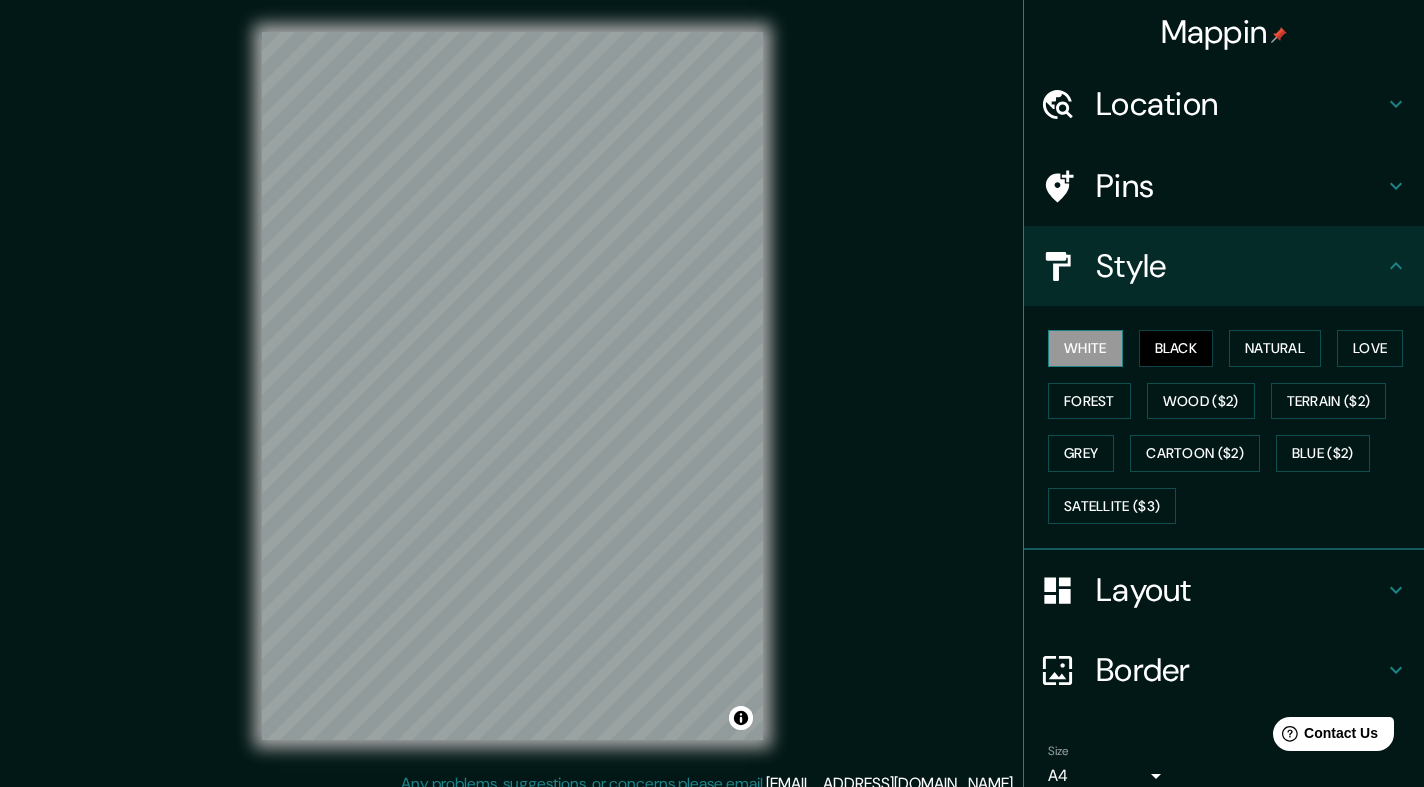 click on "White" at bounding box center (1085, 348) 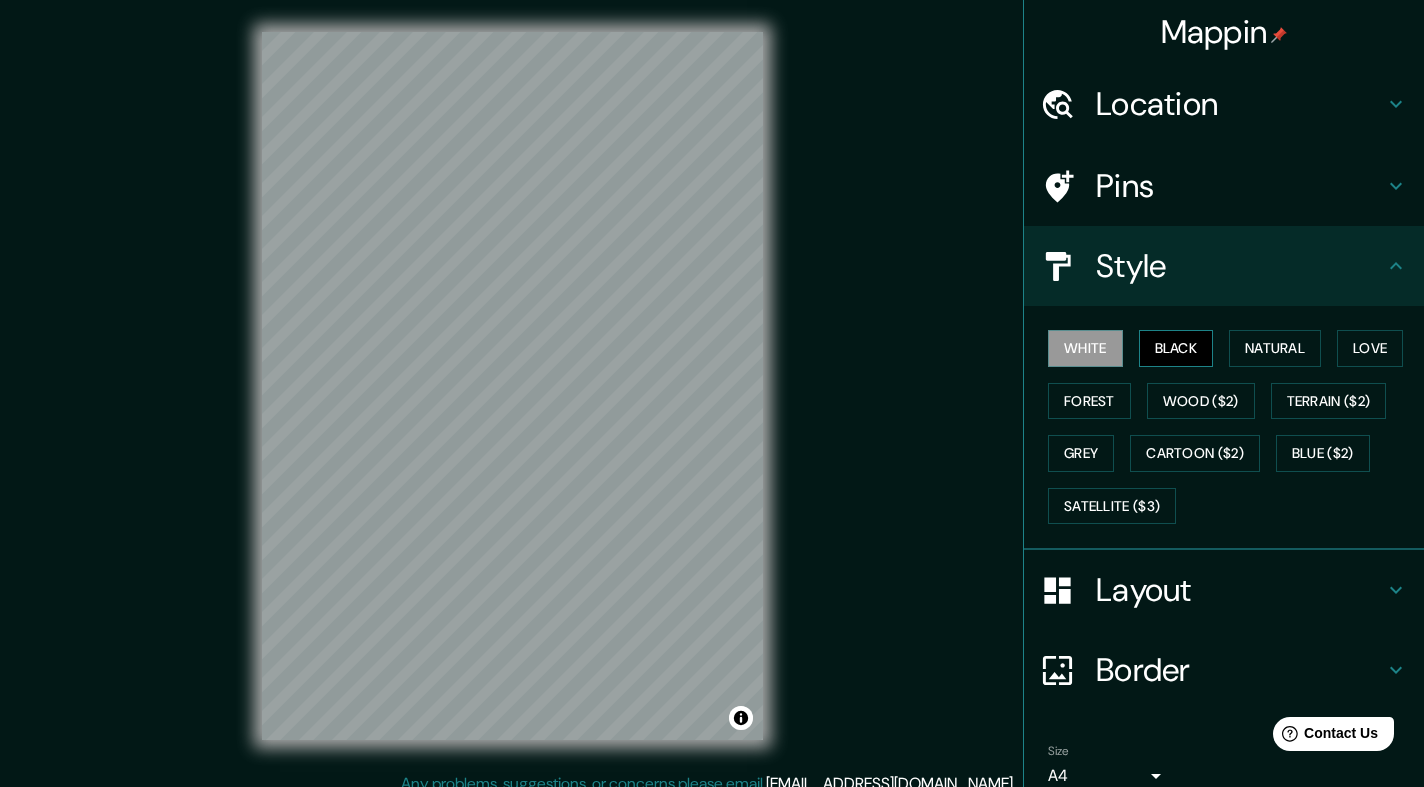 click on "Black" at bounding box center (1176, 348) 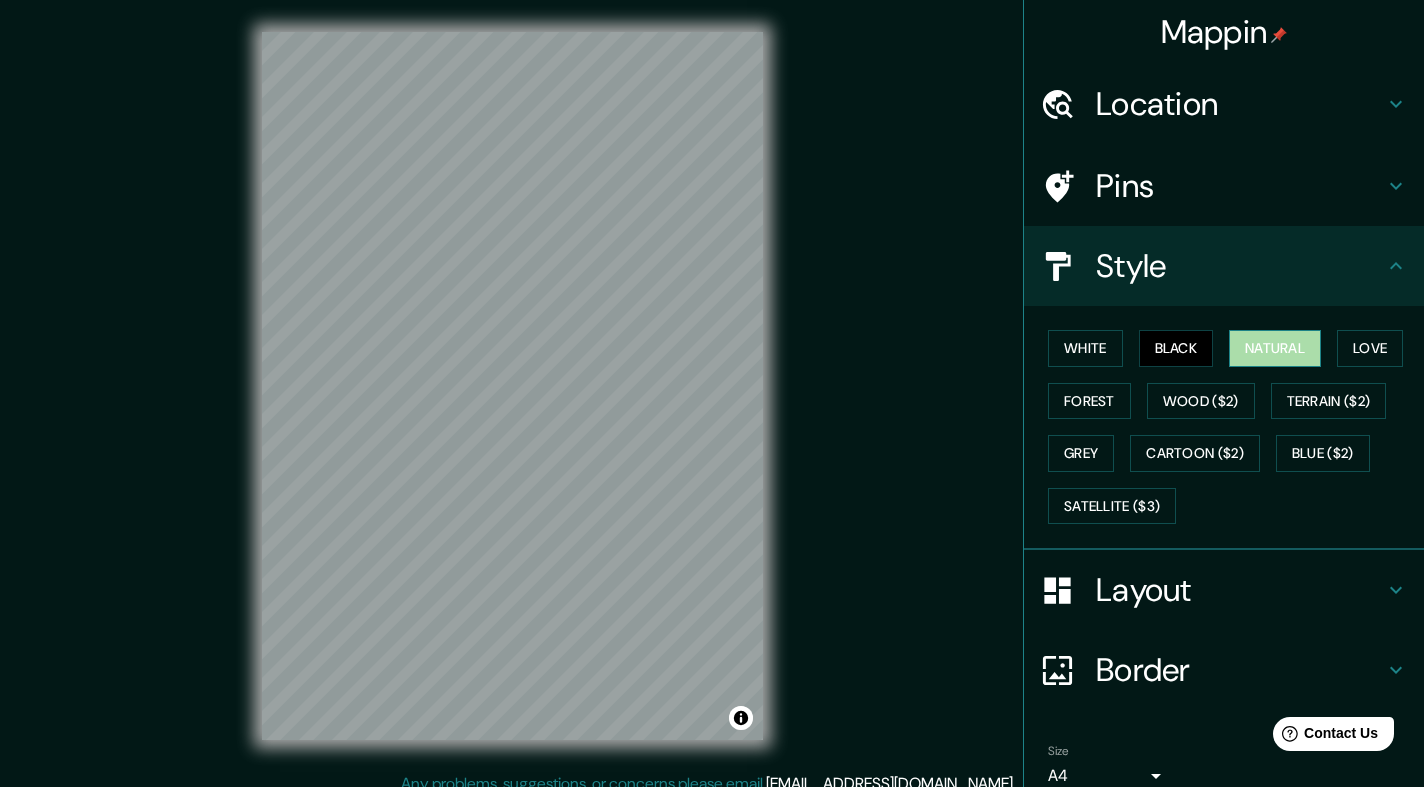 click on "Natural" at bounding box center [1275, 348] 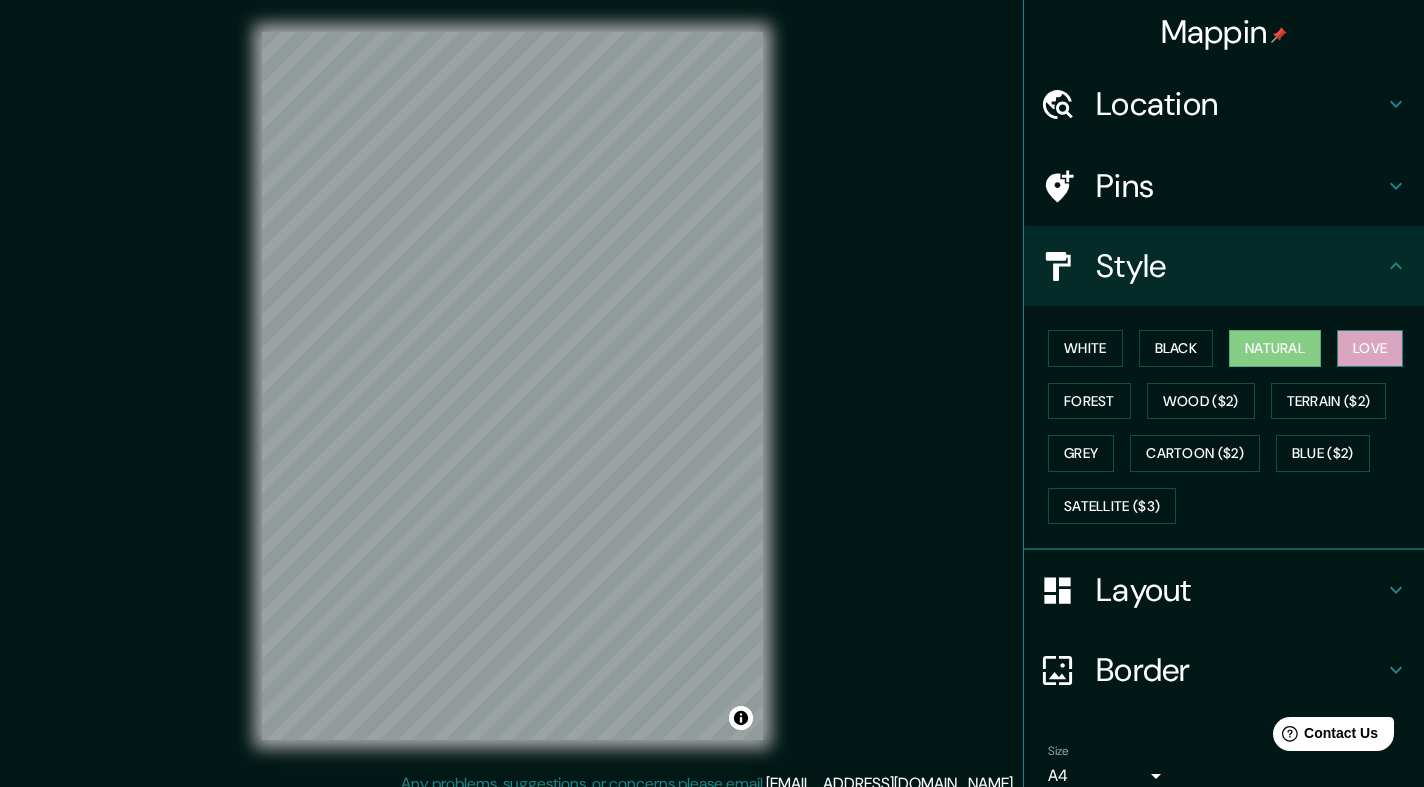 click on "Love" at bounding box center (1370, 348) 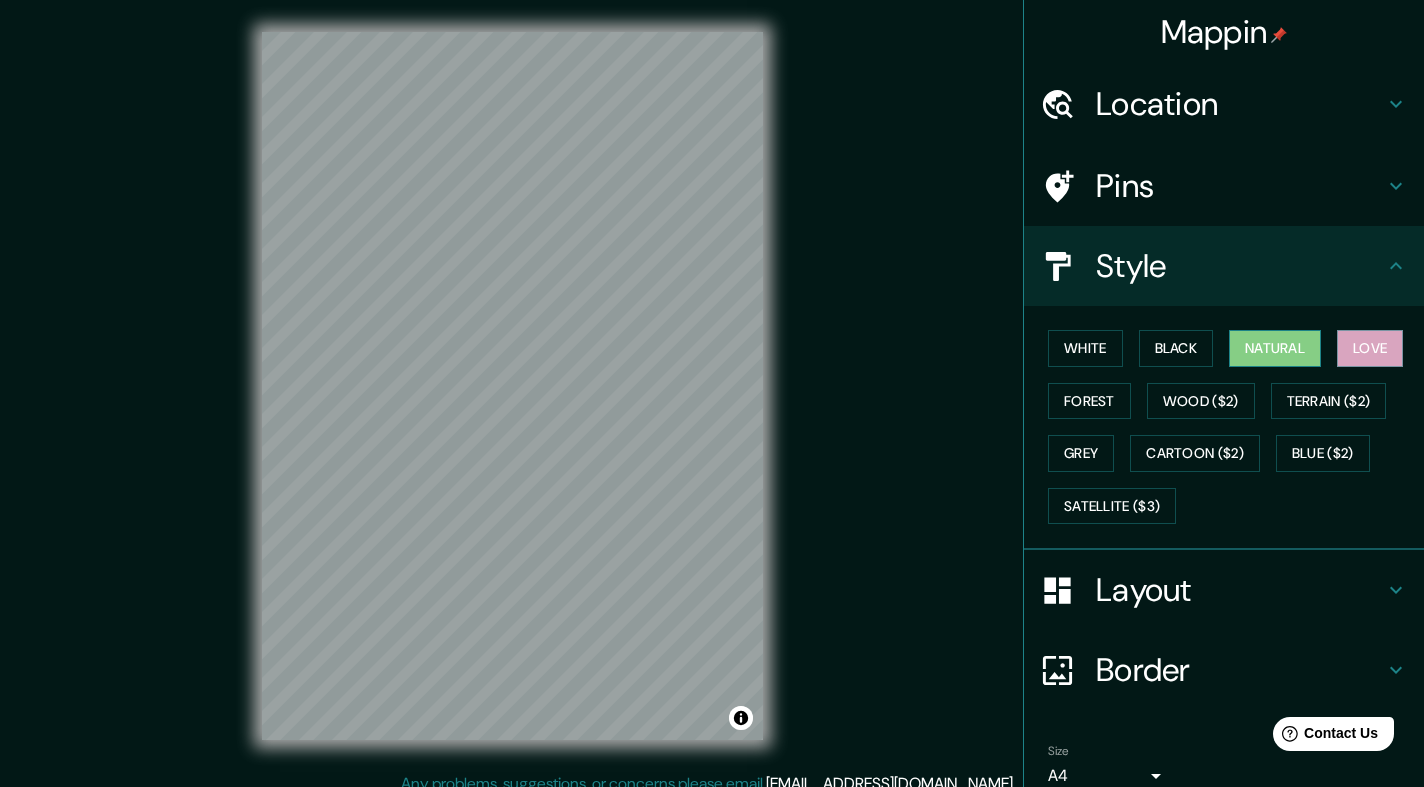 click on "Natural" at bounding box center [1275, 348] 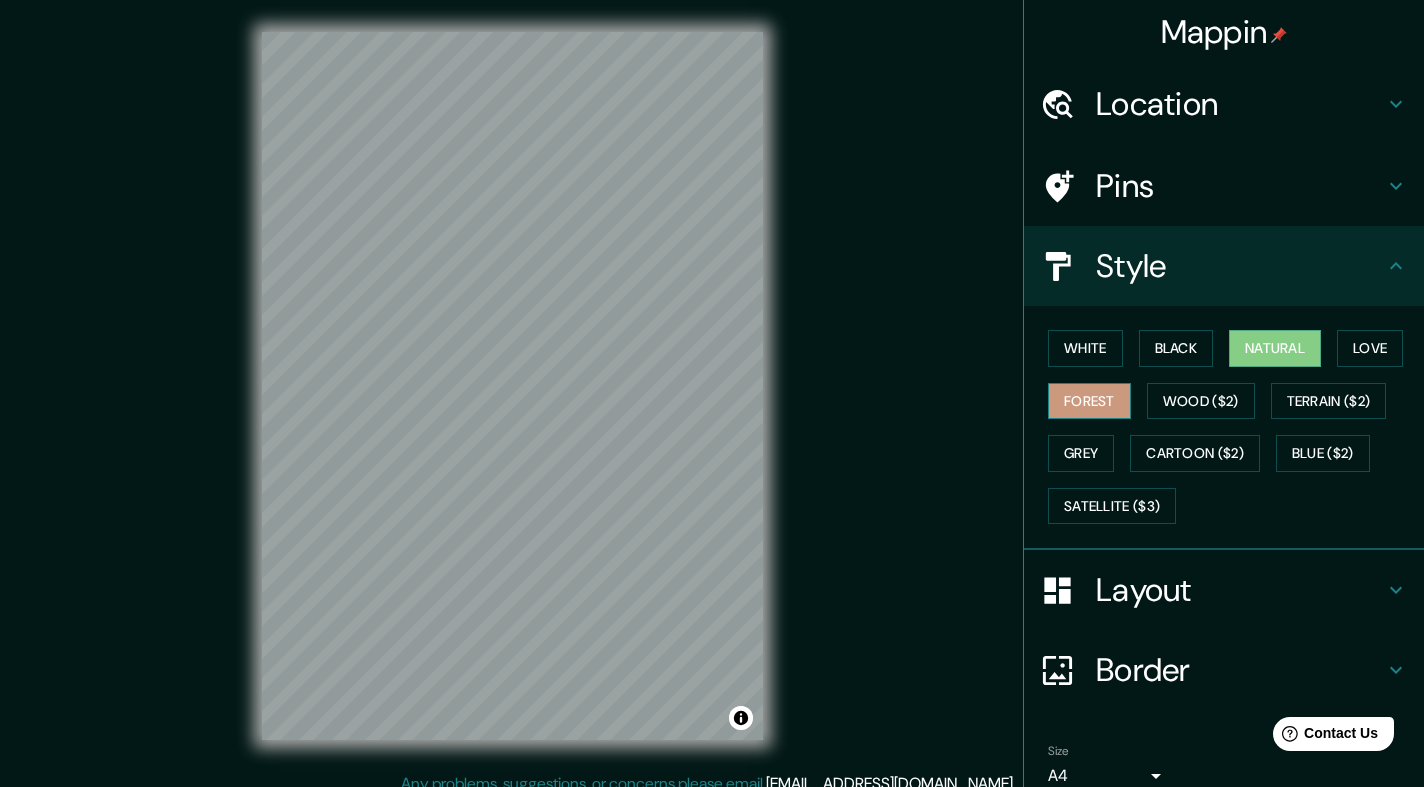 click on "Forest" at bounding box center (1089, 401) 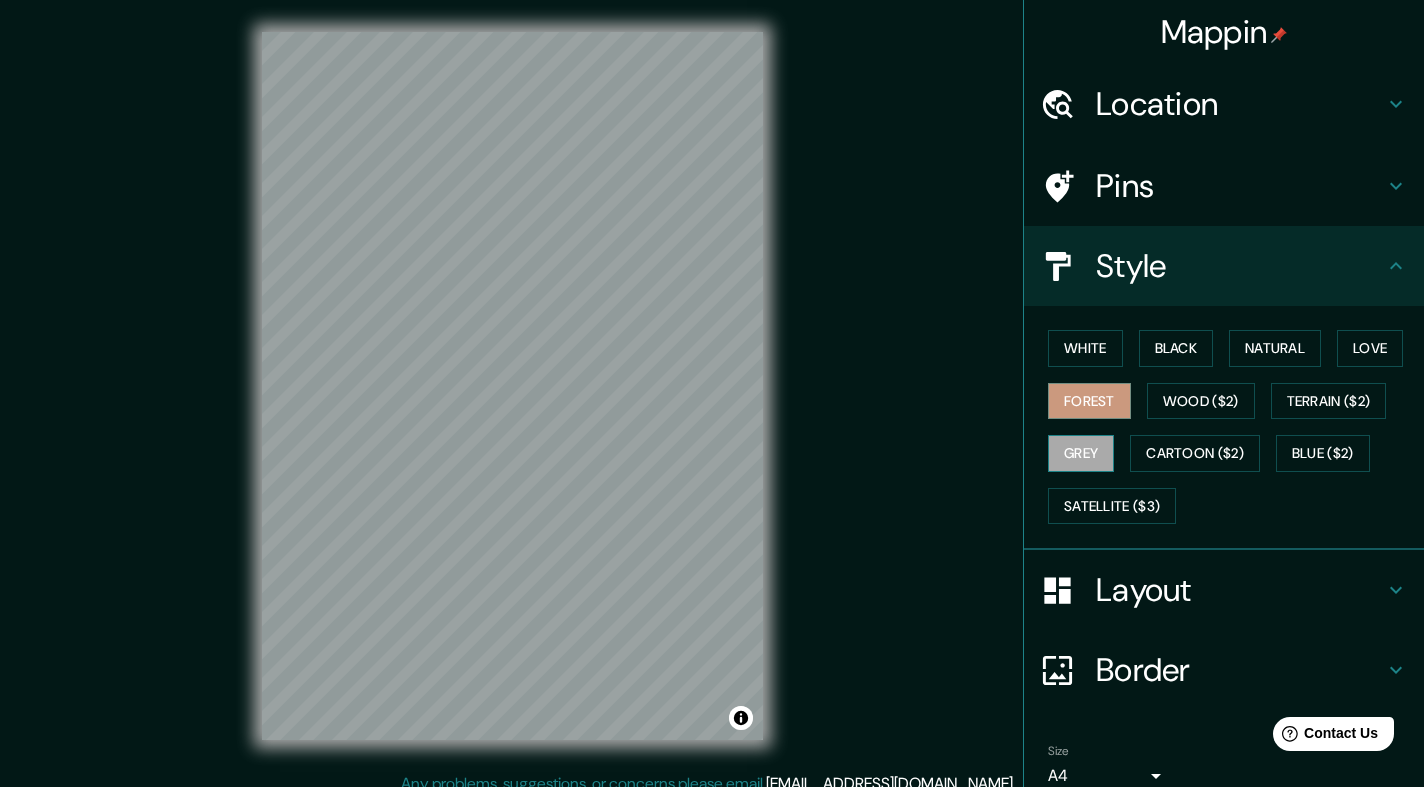 click on "Grey" at bounding box center [1081, 453] 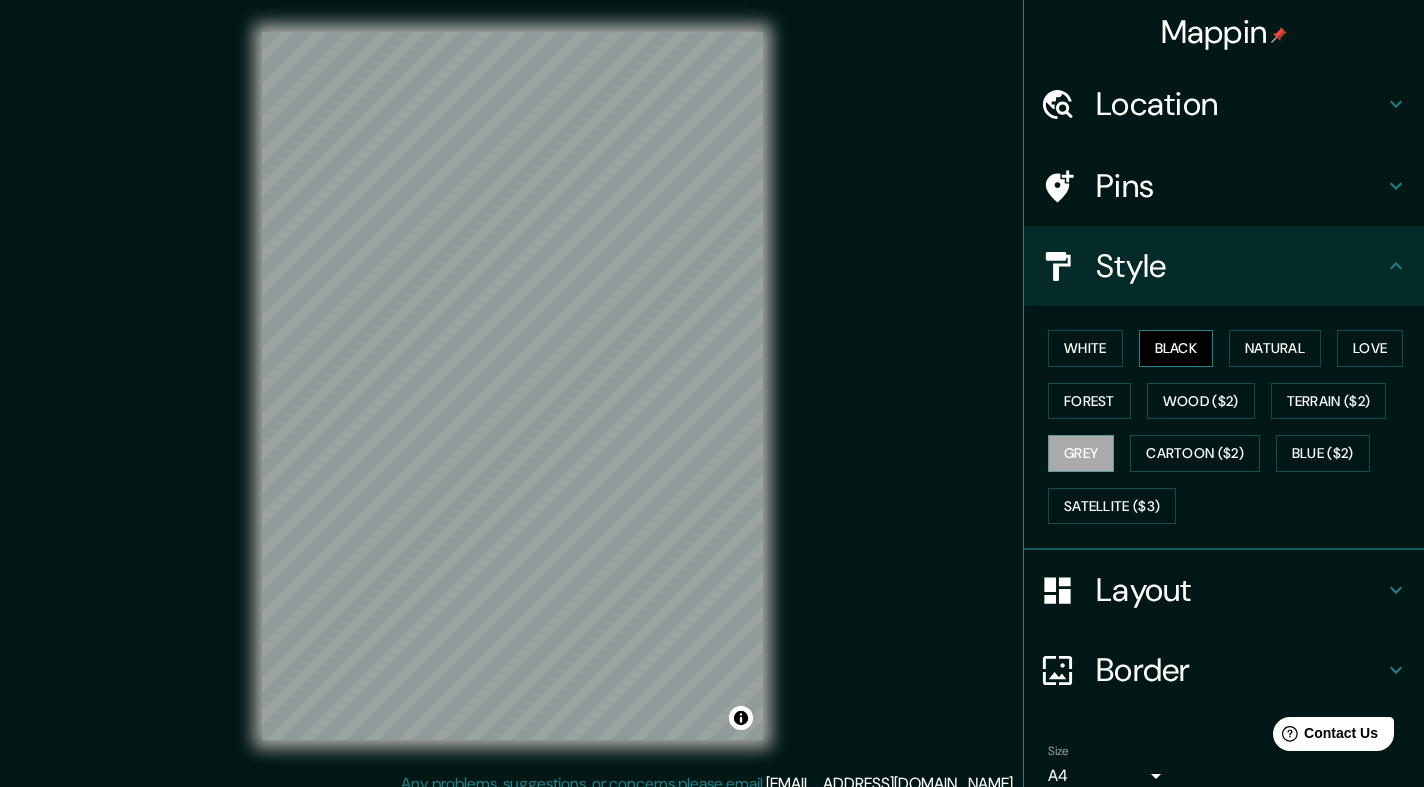 click on "Black" at bounding box center [1176, 348] 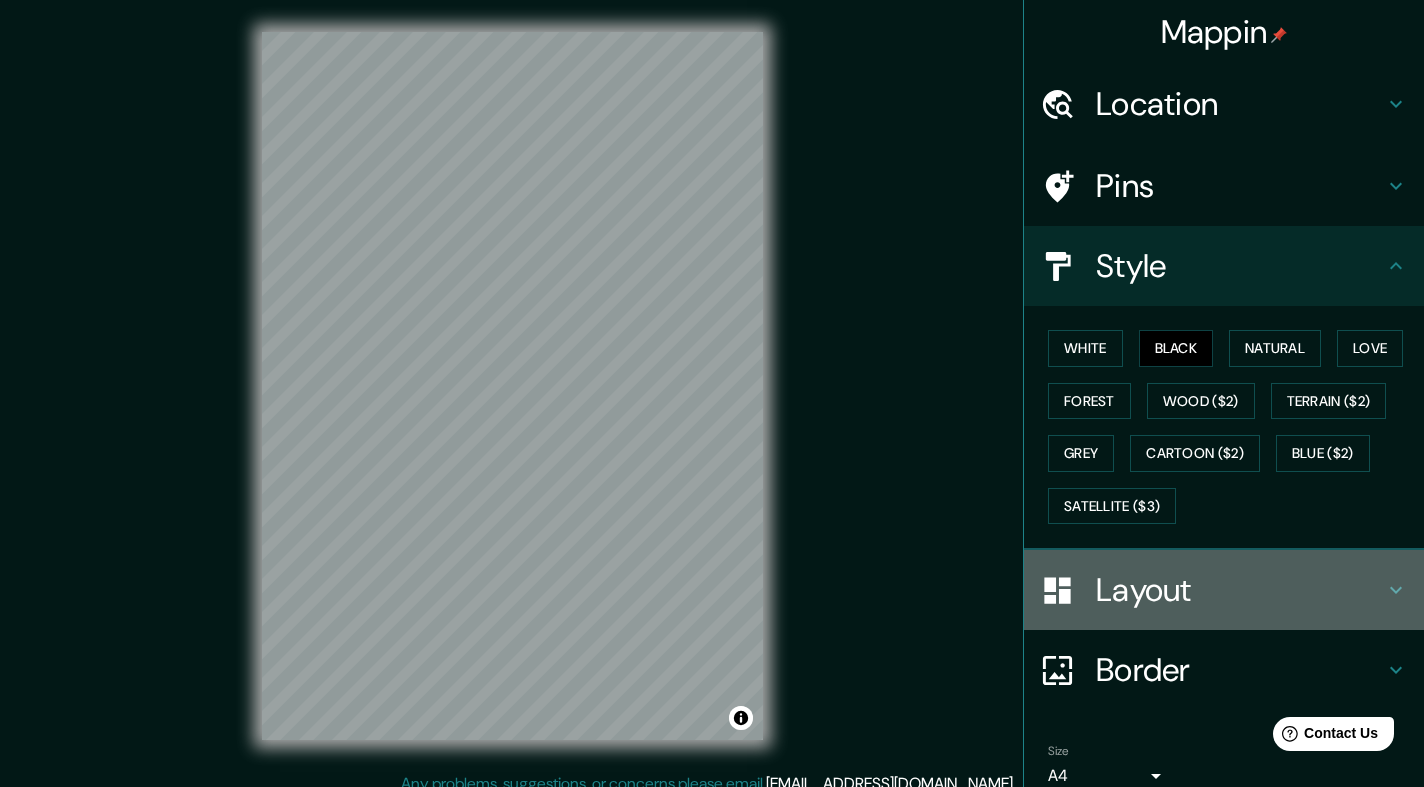 click on "Layout" at bounding box center (1240, 590) 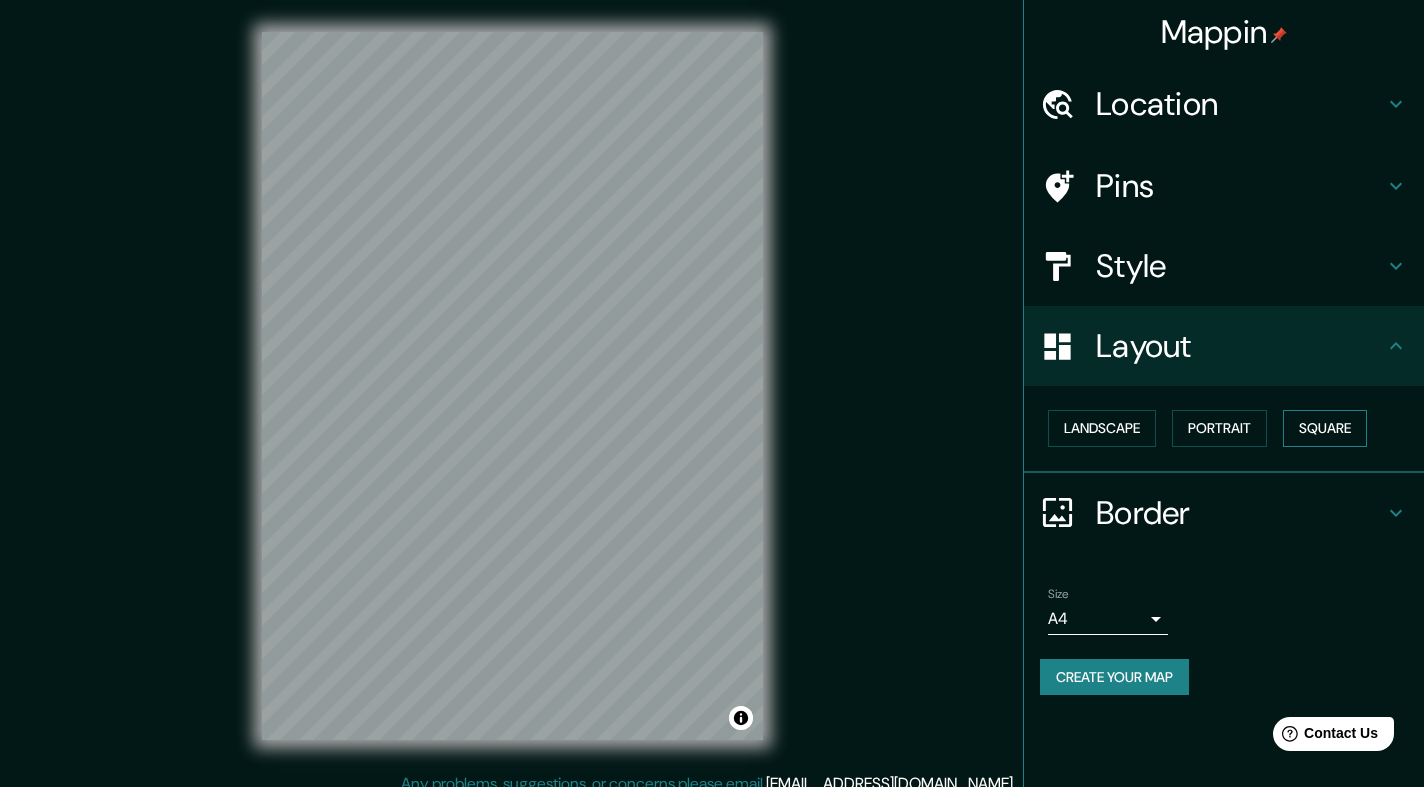 click on "Square" at bounding box center (1325, 428) 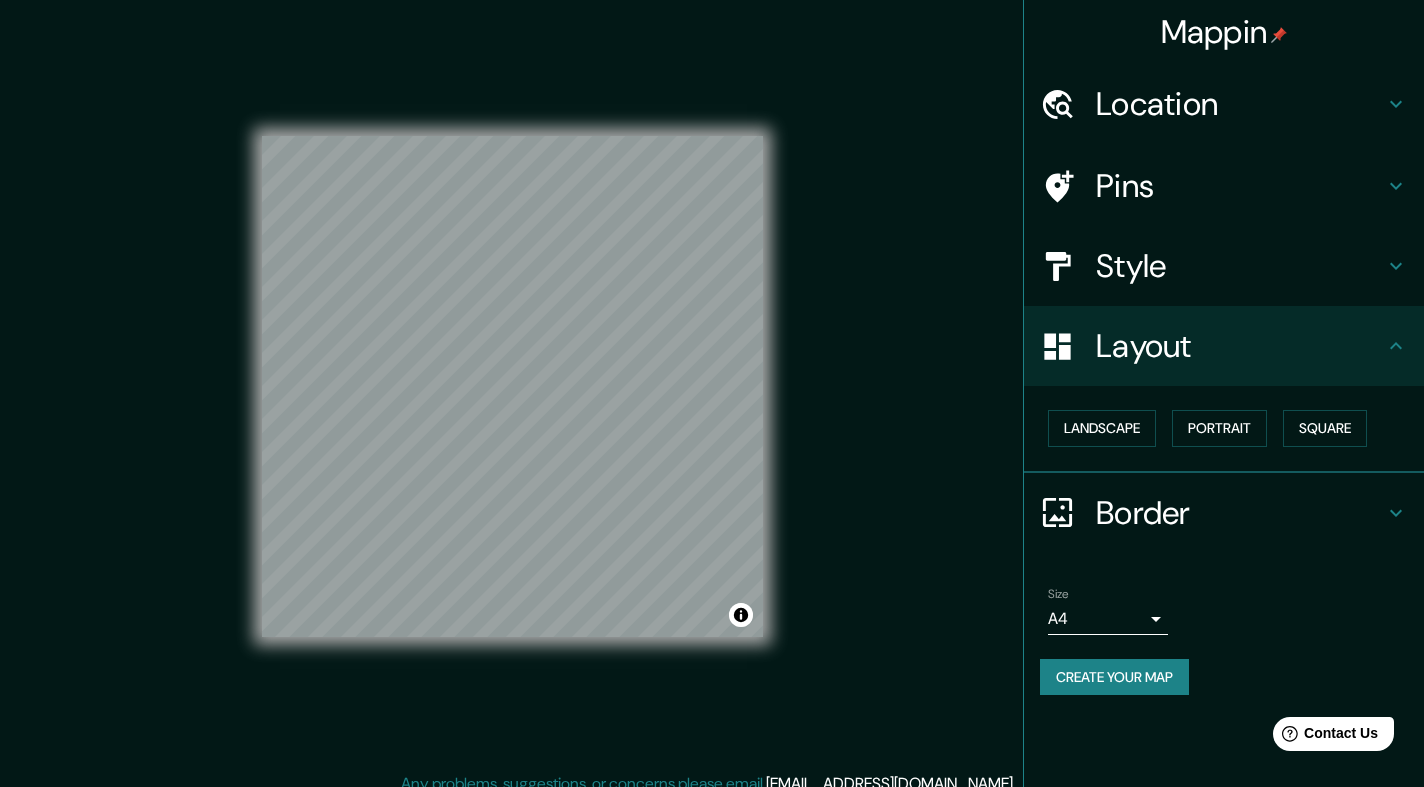 click on "Border" at bounding box center [1240, 513] 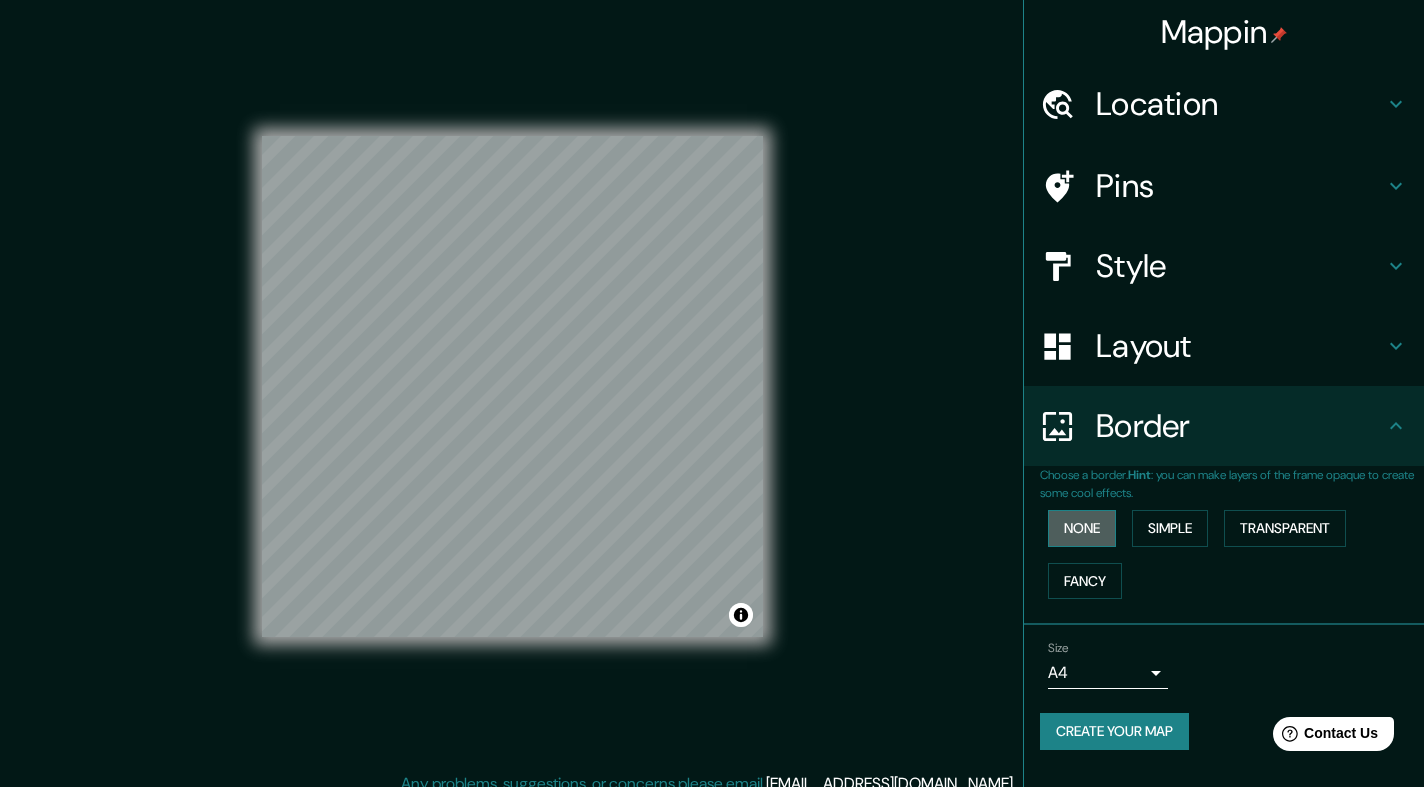 click on "None" at bounding box center (1082, 528) 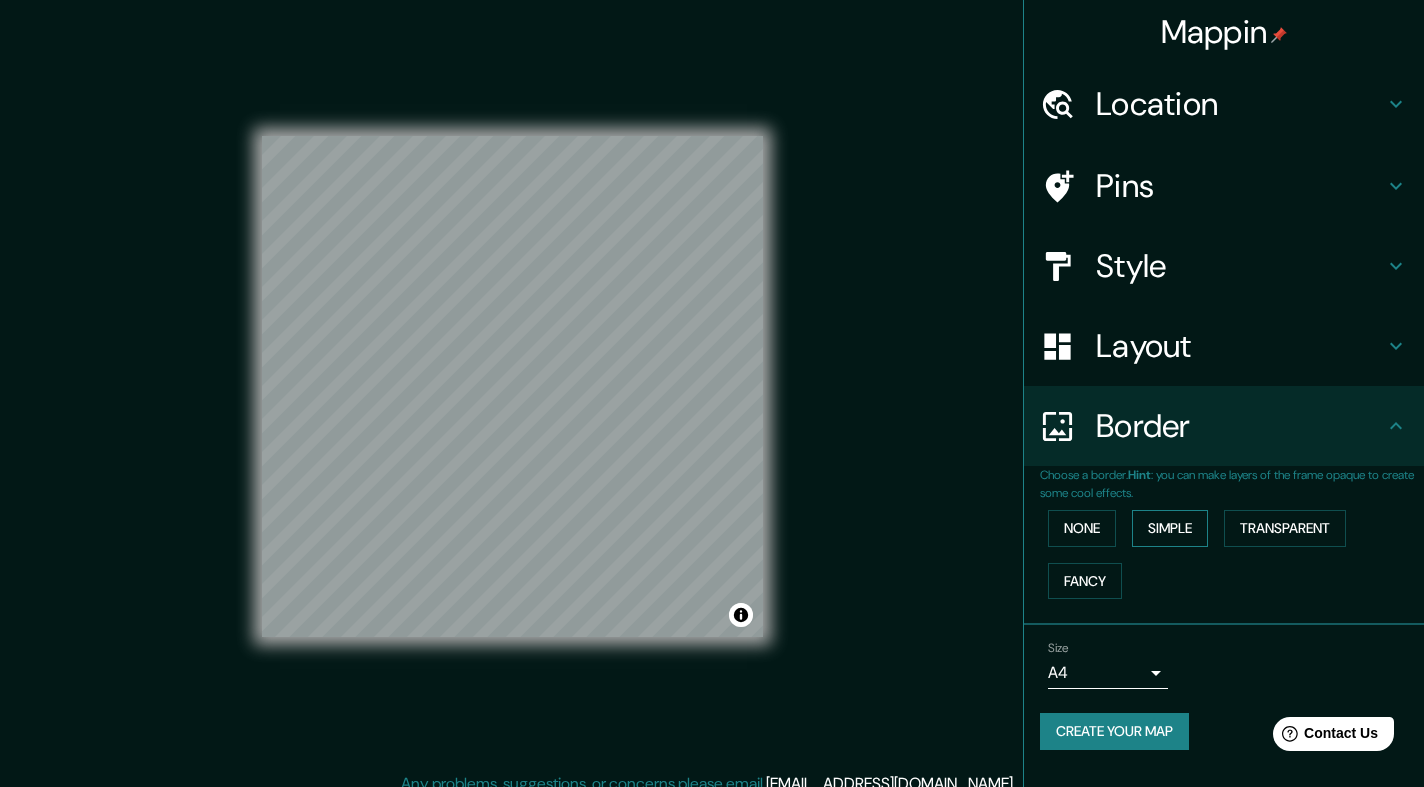 click on "Simple" at bounding box center (1170, 528) 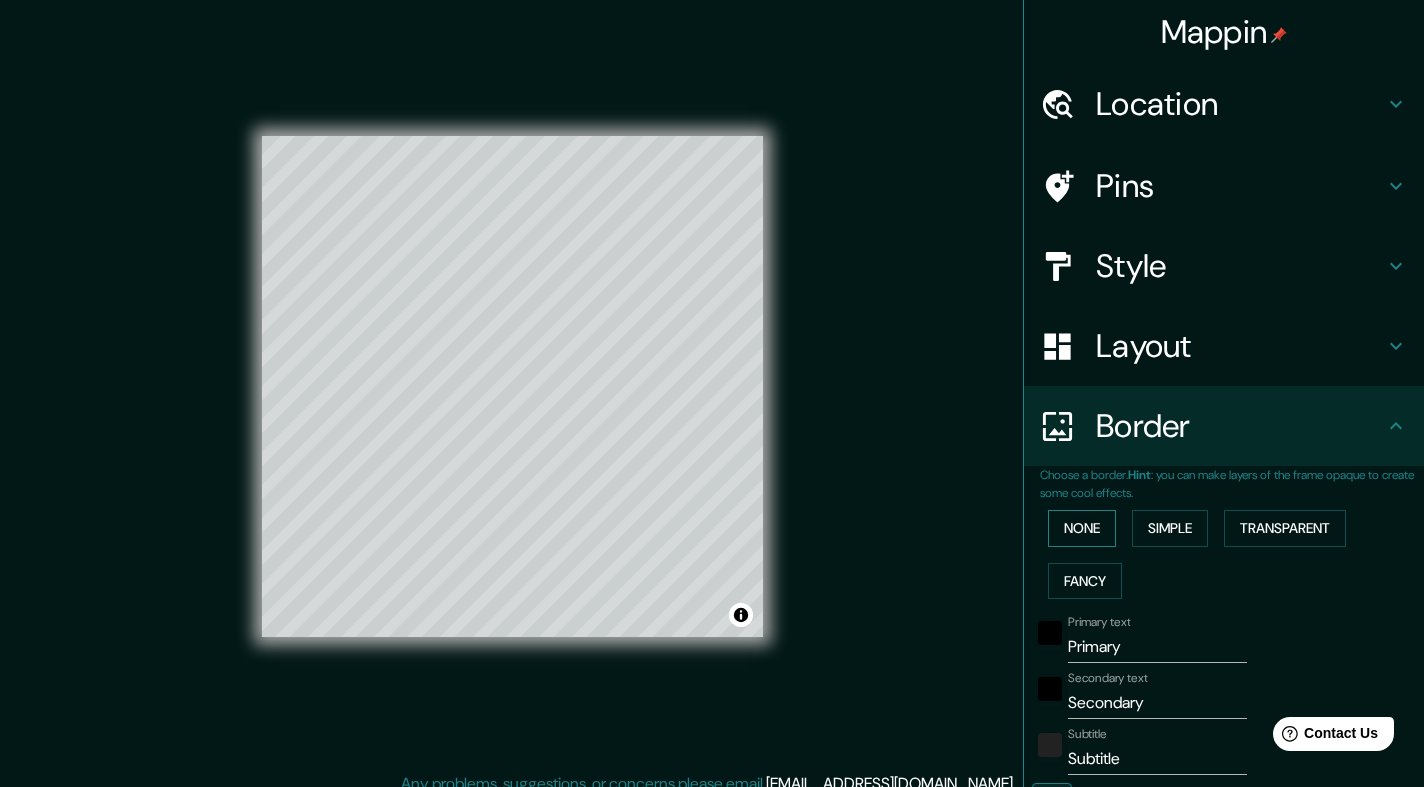 click on "None" at bounding box center (1082, 528) 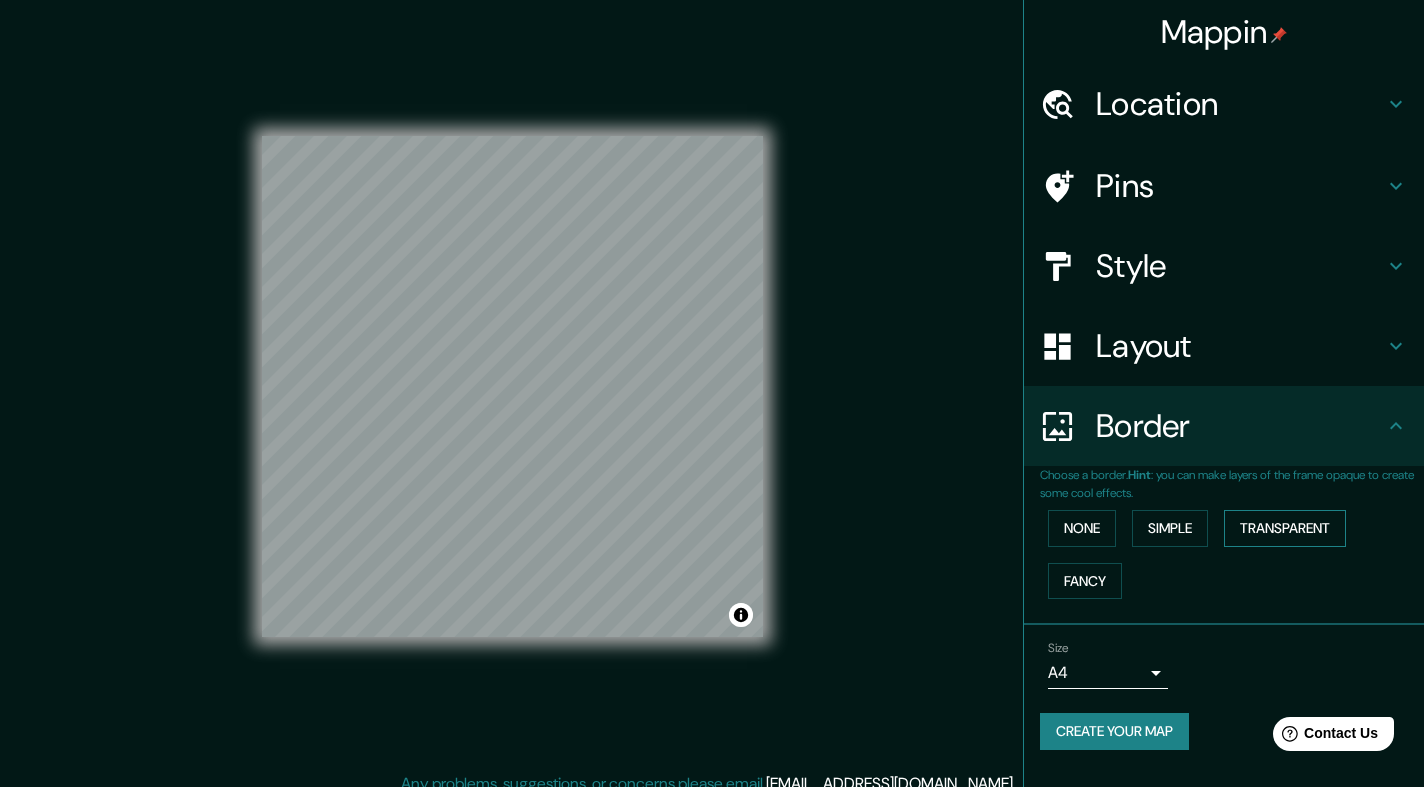 click on "Transparent" at bounding box center [1285, 528] 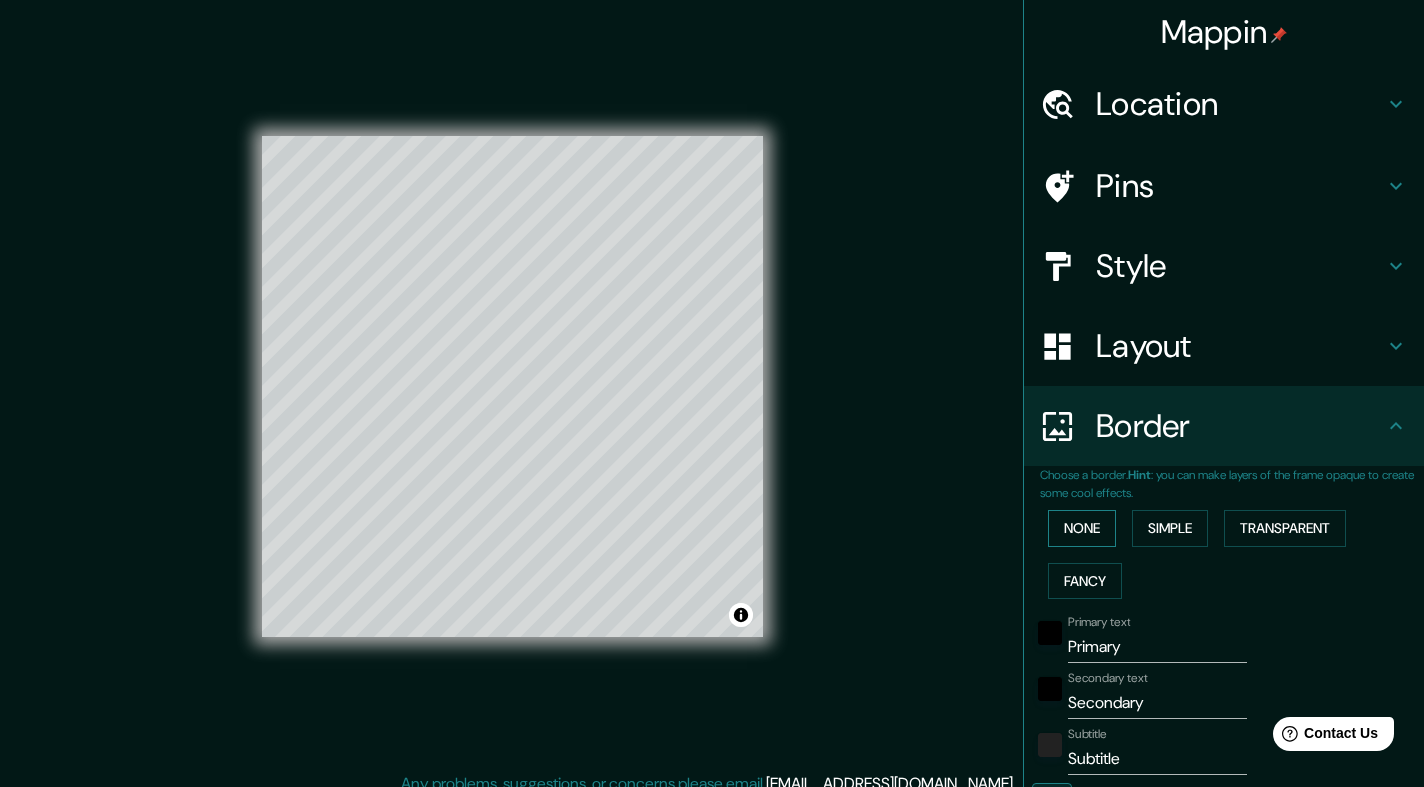 click on "None" at bounding box center [1082, 528] 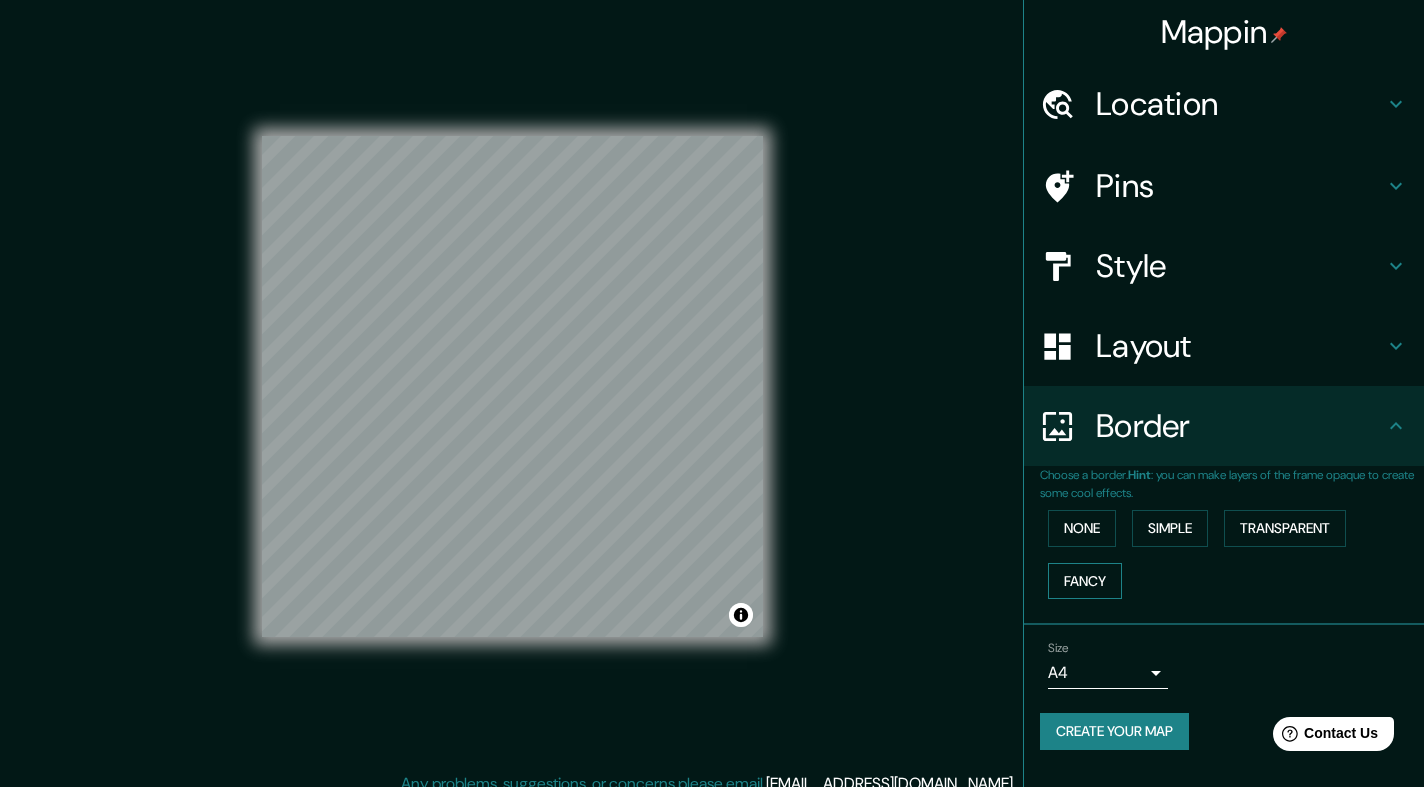 click on "Fancy" at bounding box center [1085, 581] 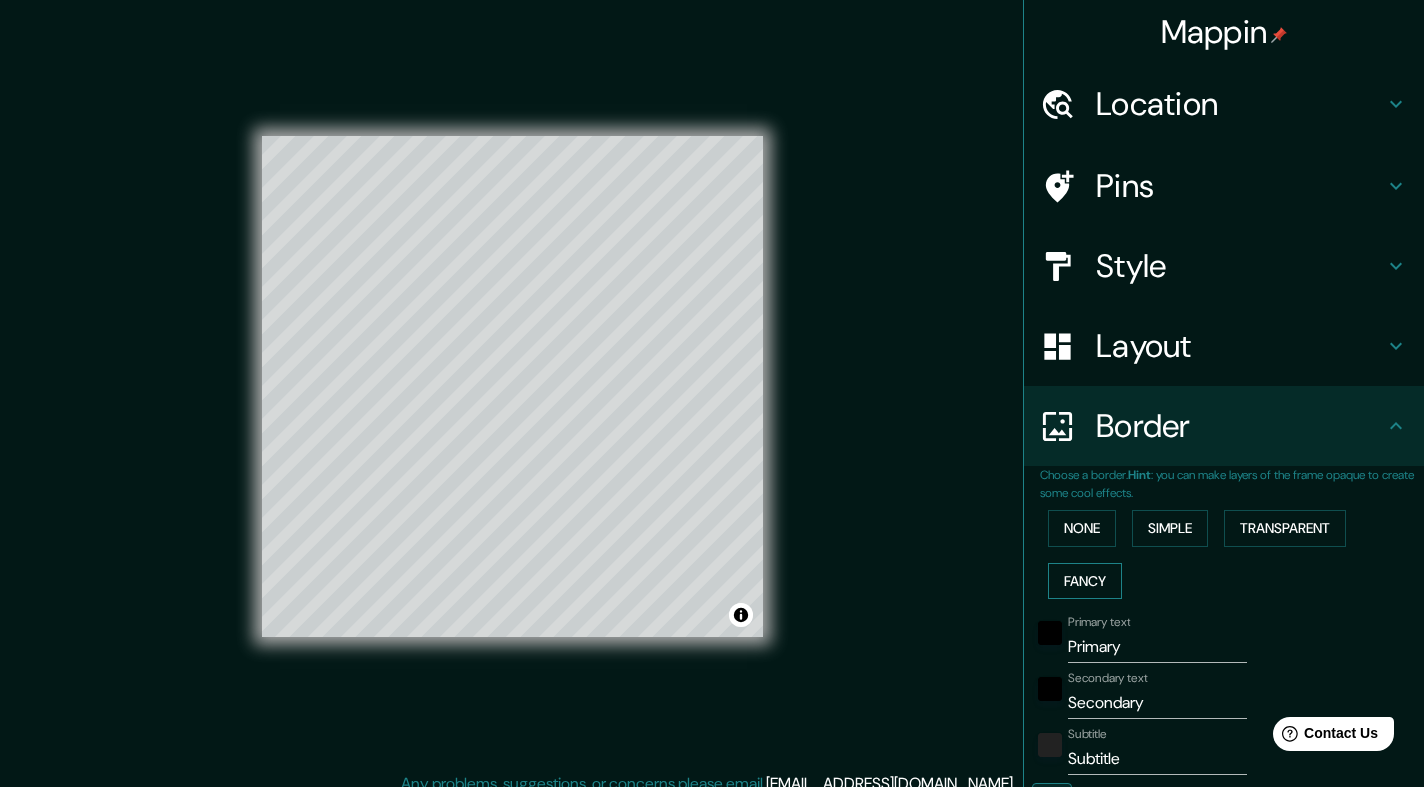 click on "Fancy" at bounding box center [1085, 581] 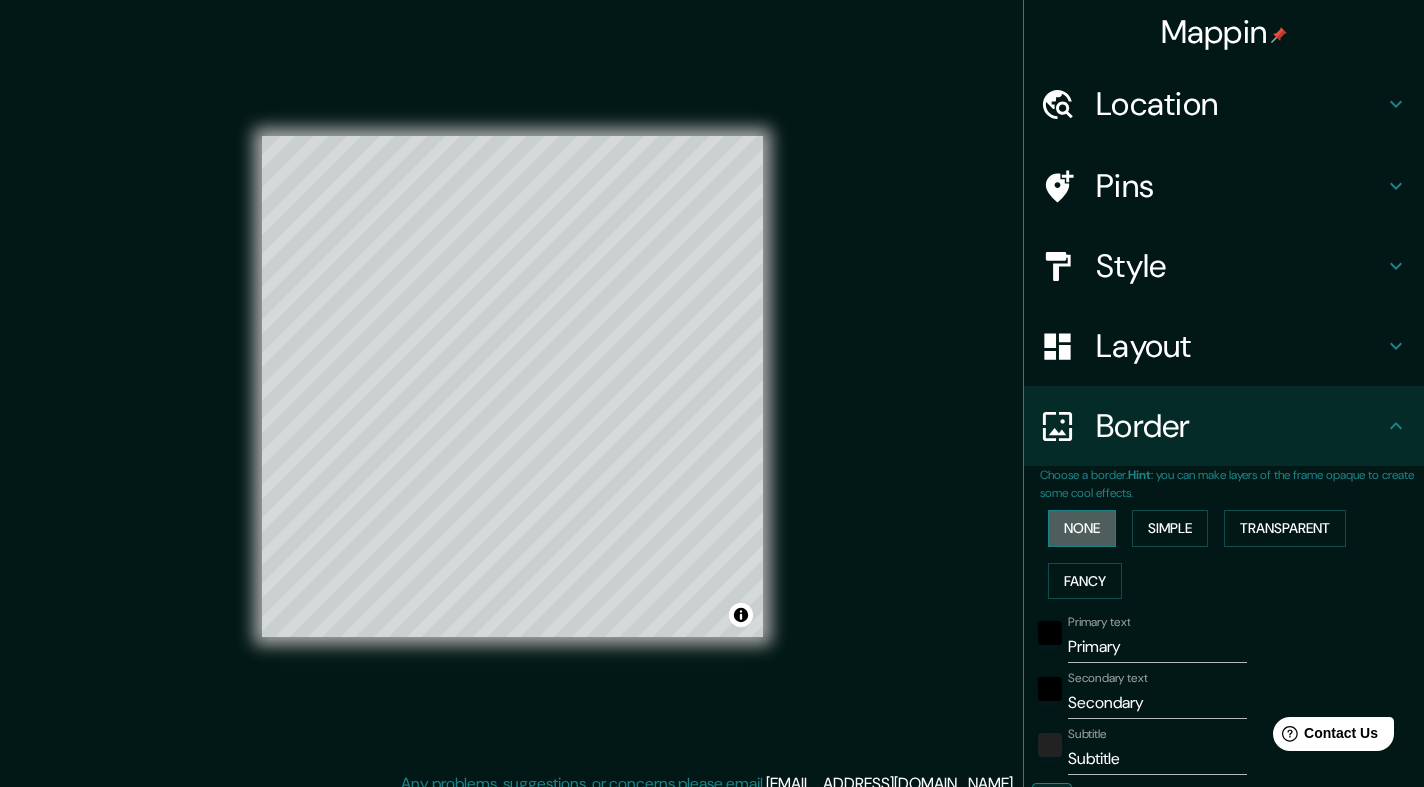 click on "None" at bounding box center [1082, 528] 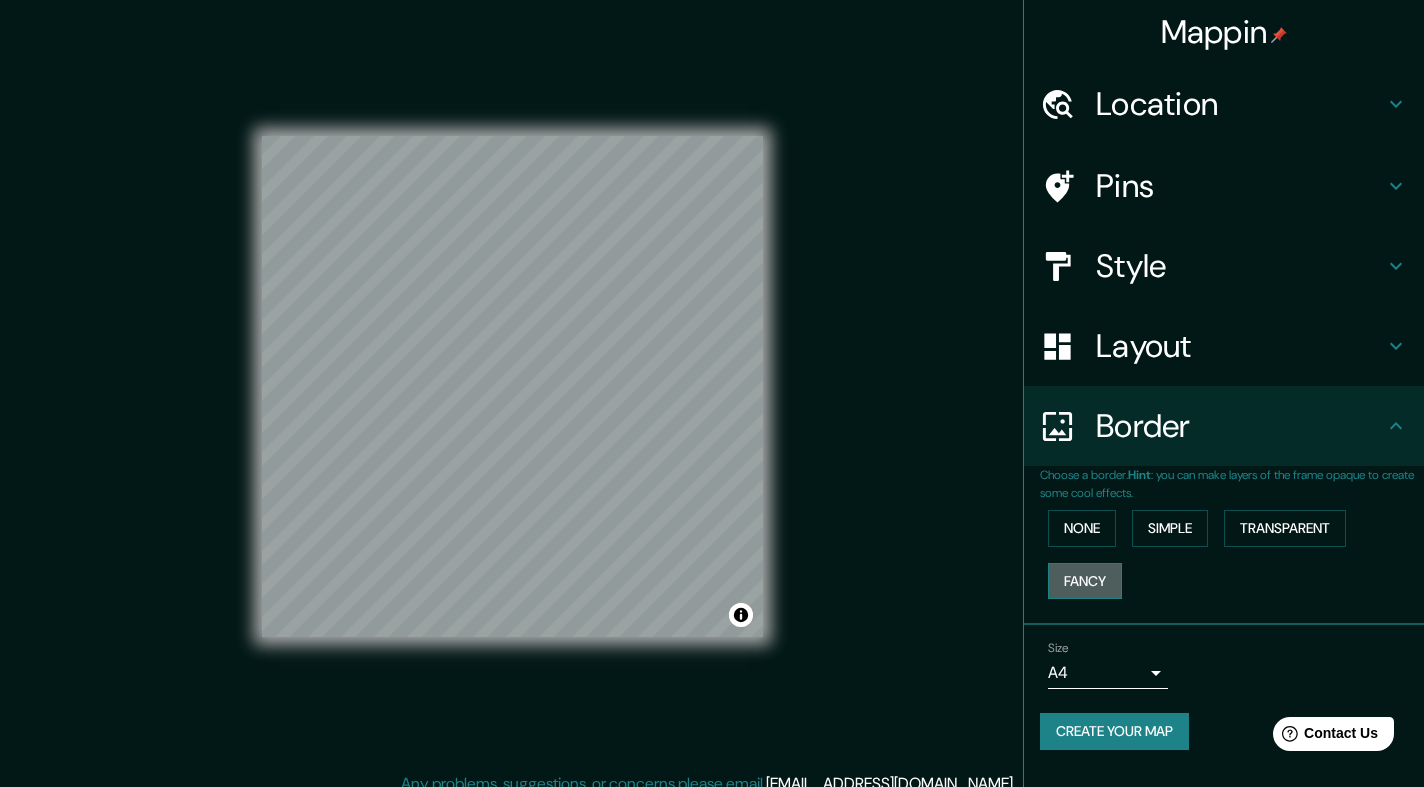 click on "Fancy" at bounding box center (1085, 581) 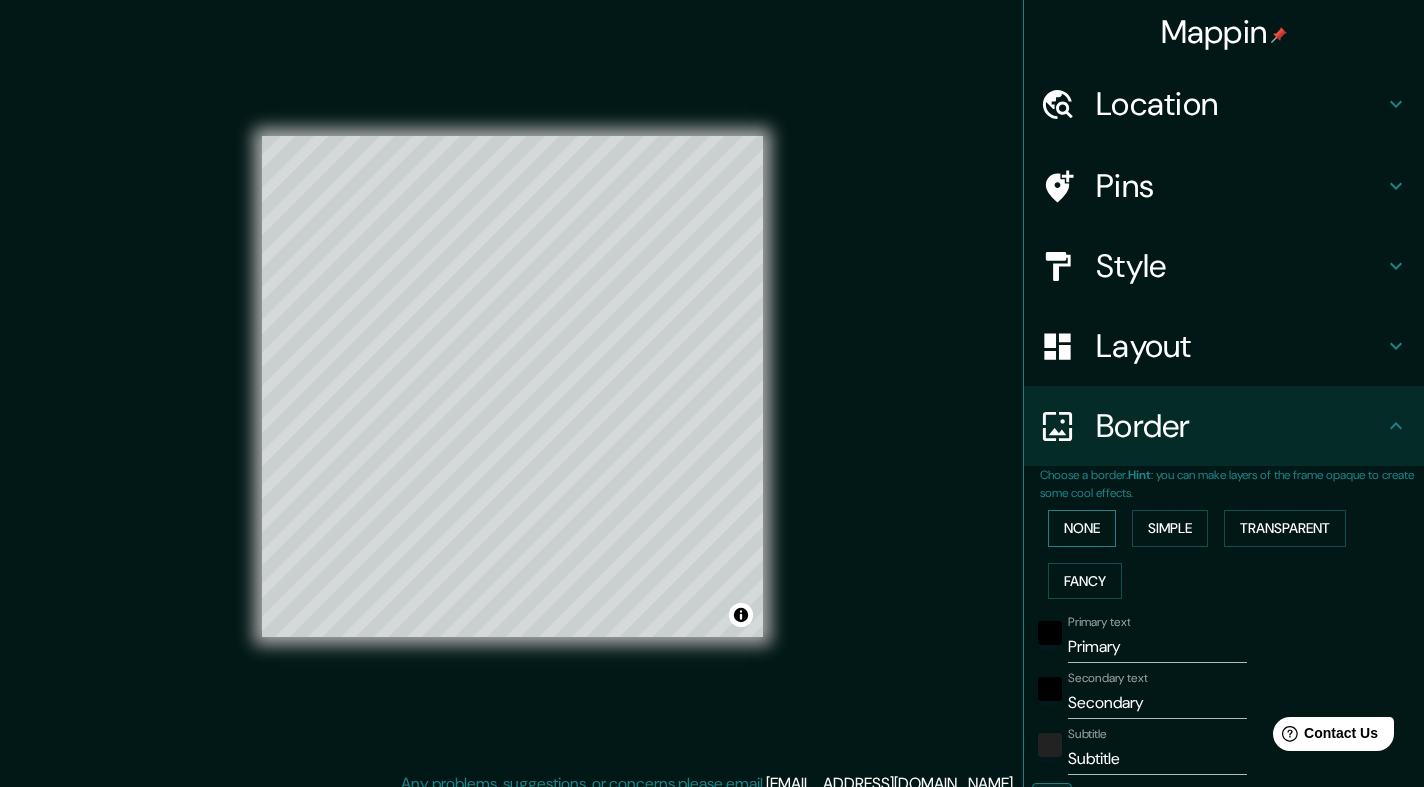 click on "None" at bounding box center (1082, 528) 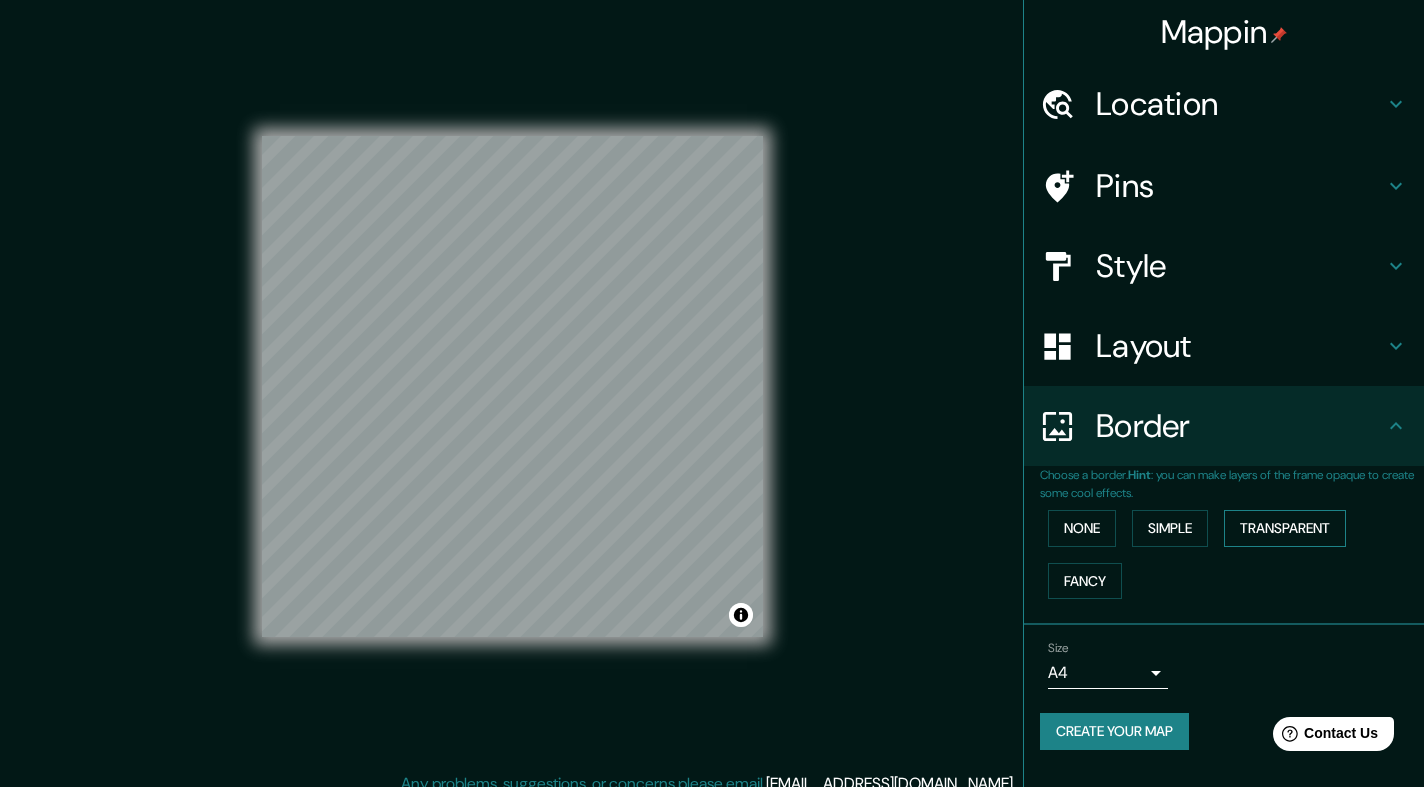 click on "Transparent" at bounding box center [1285, 528] 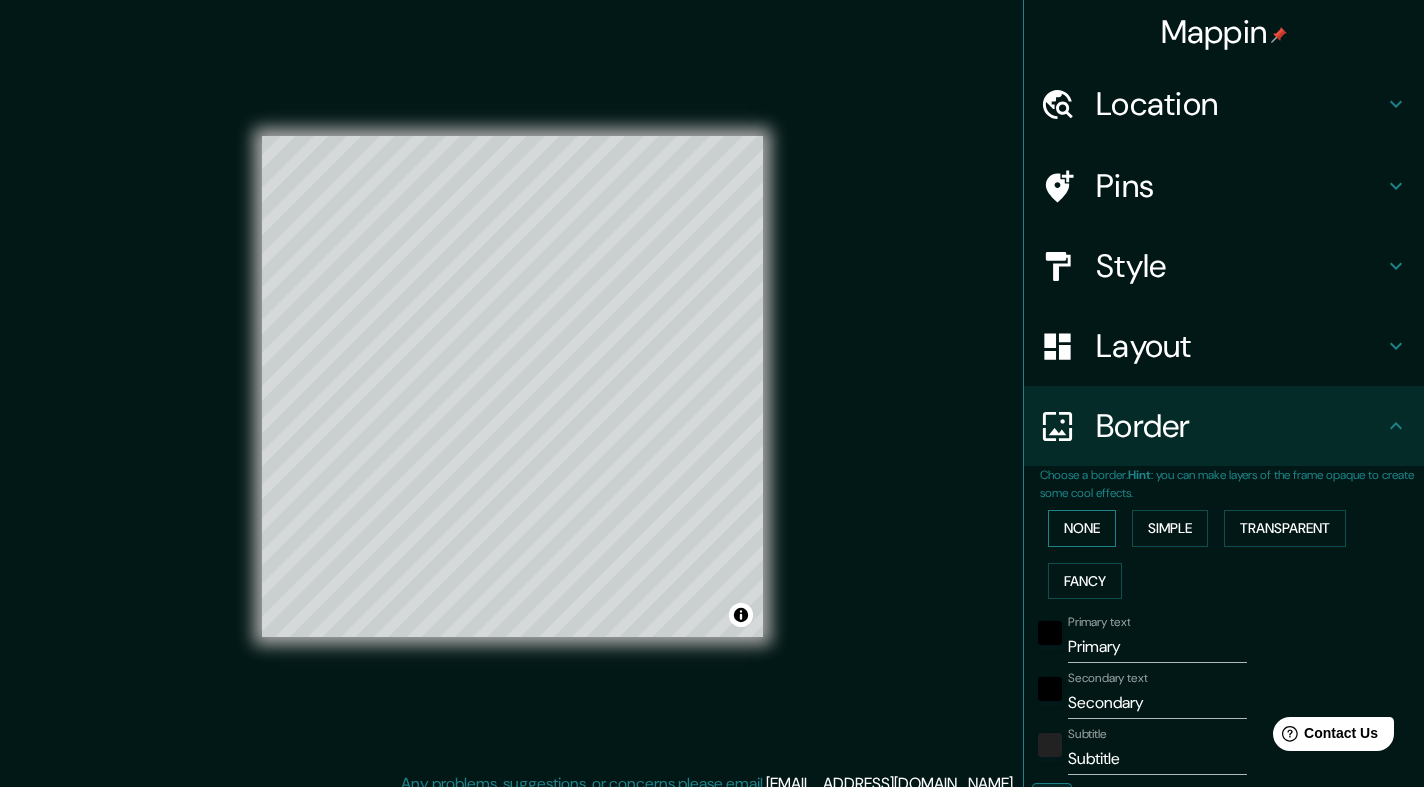 click on "None" at bounding box center (1082, 528) 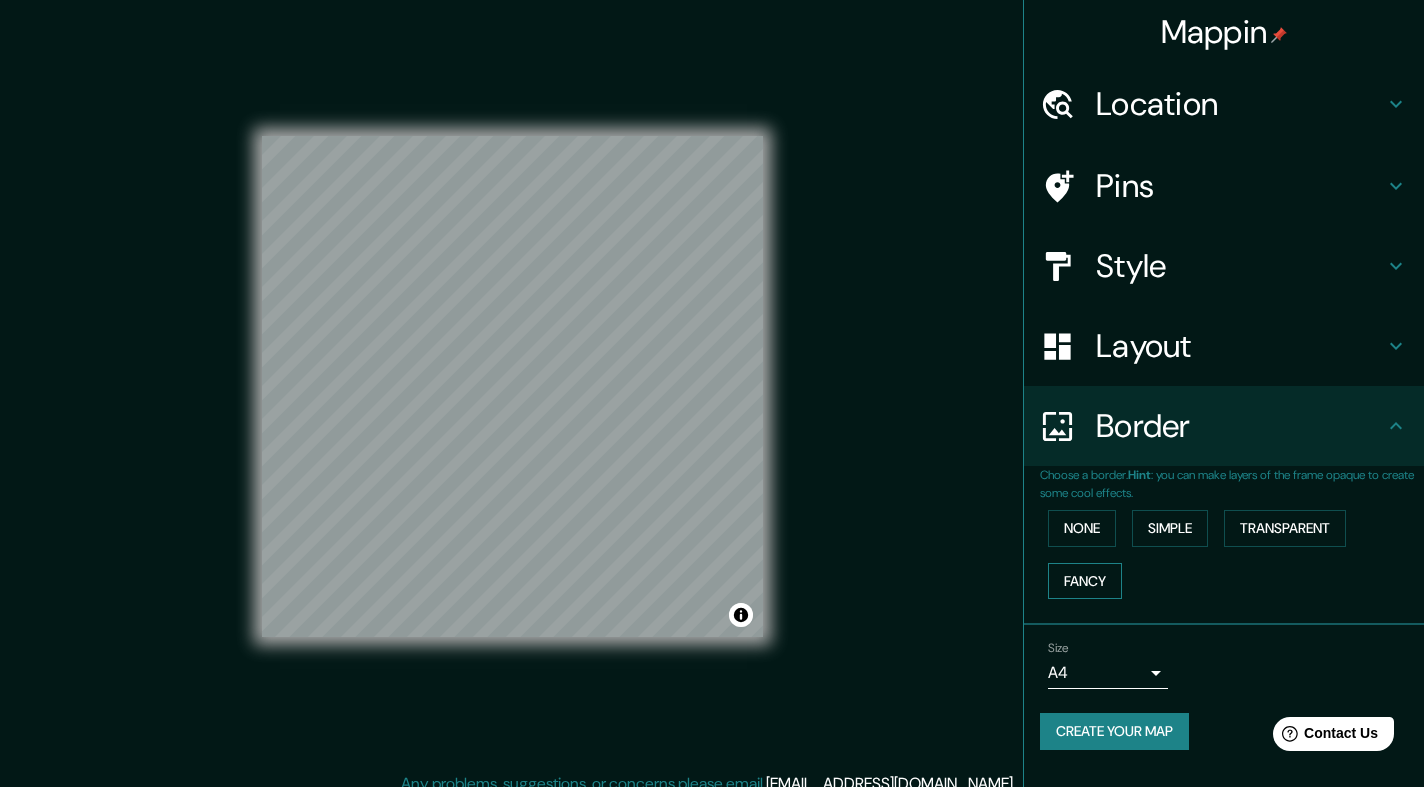 click on "Fancy" at bounding box center [1085, 581] 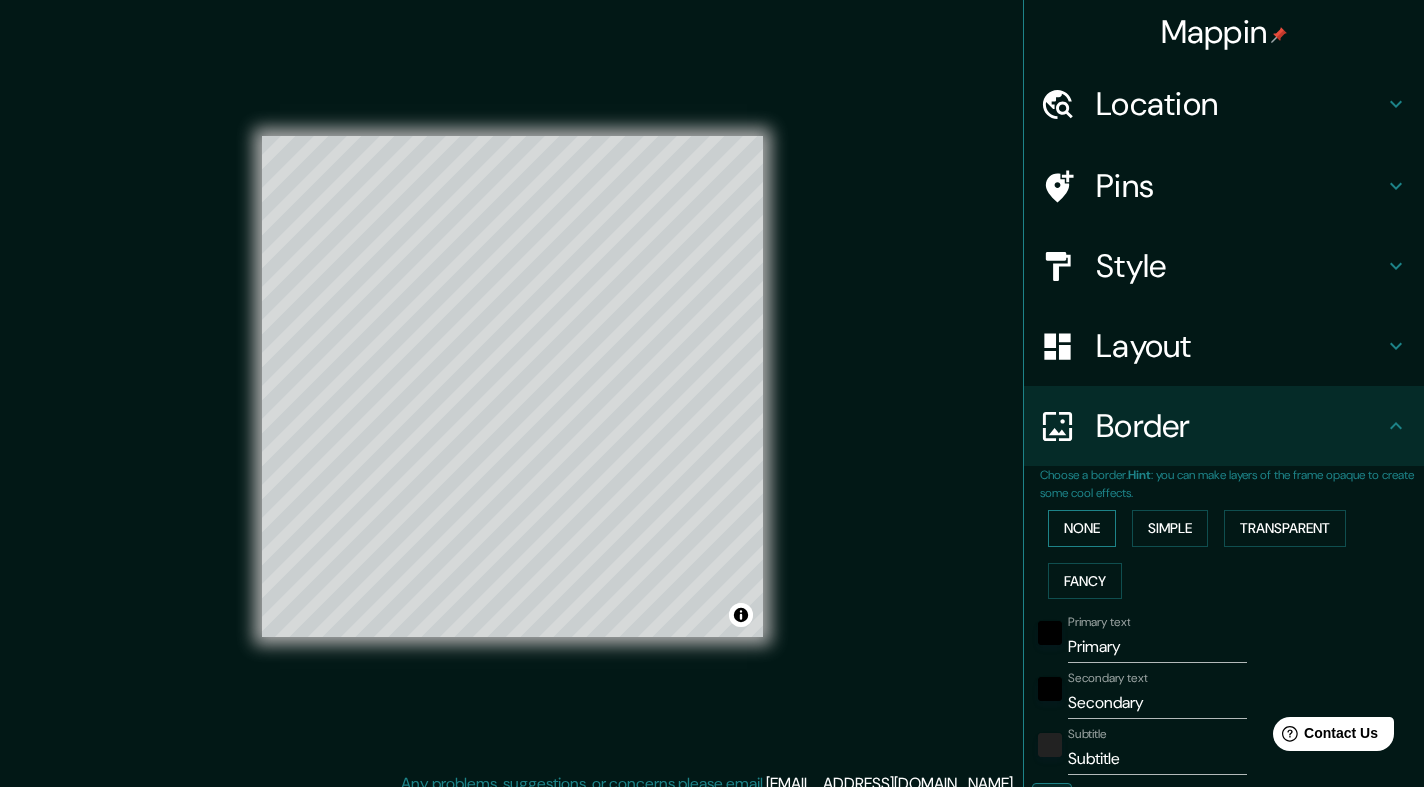 click on "None" at bounding box center [1082, 528] 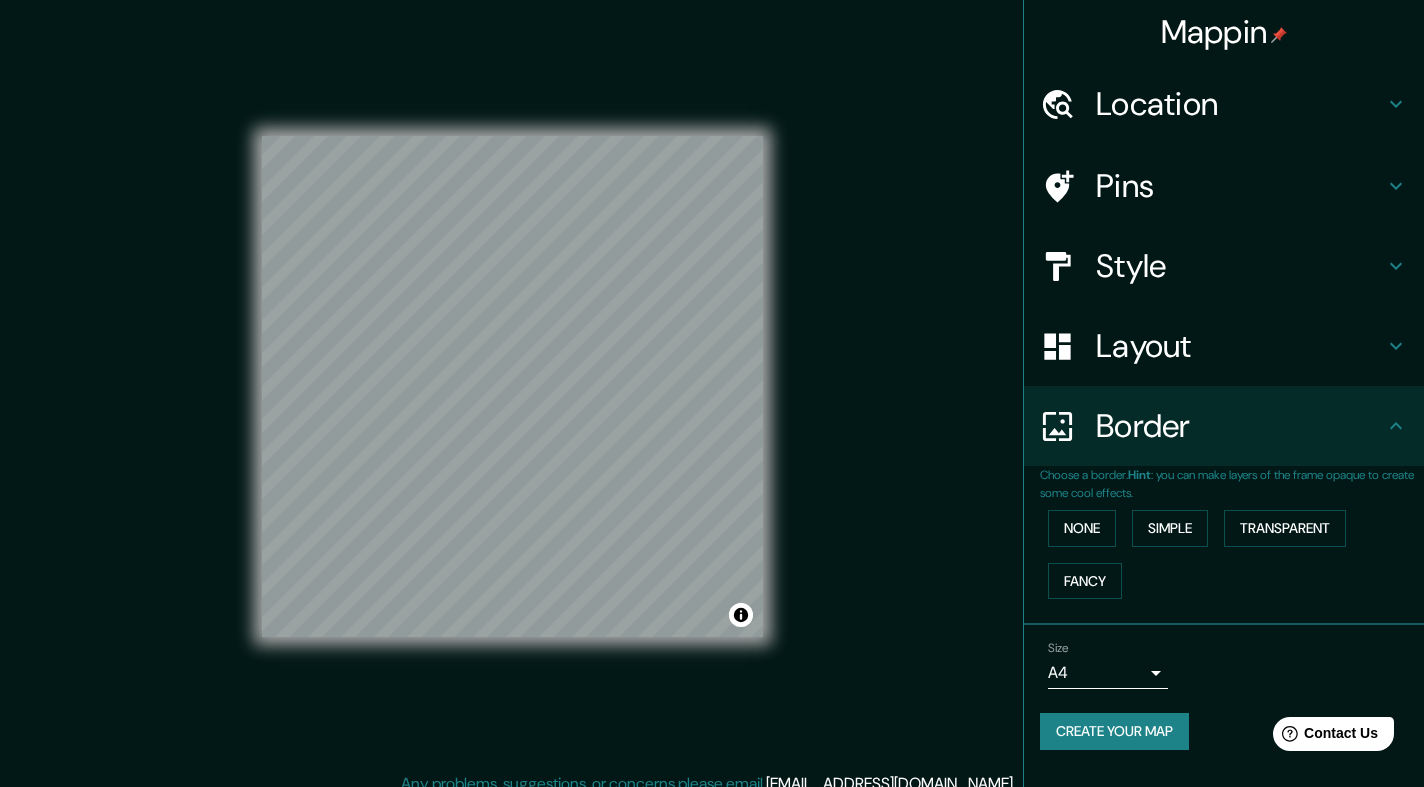 click on "Style" at bounding box center (1240, 266) 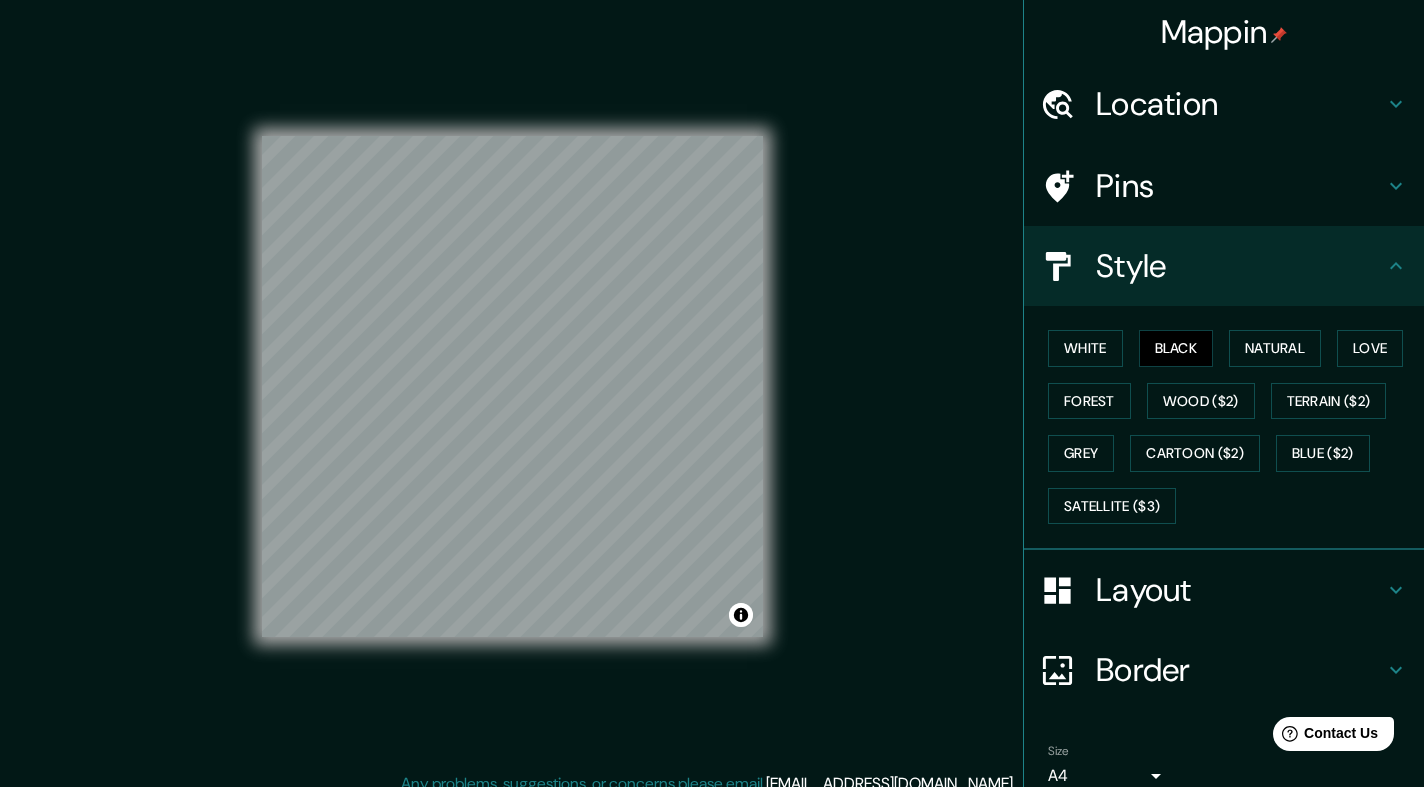 click on "Pins" at bounding box center [1240, 186] 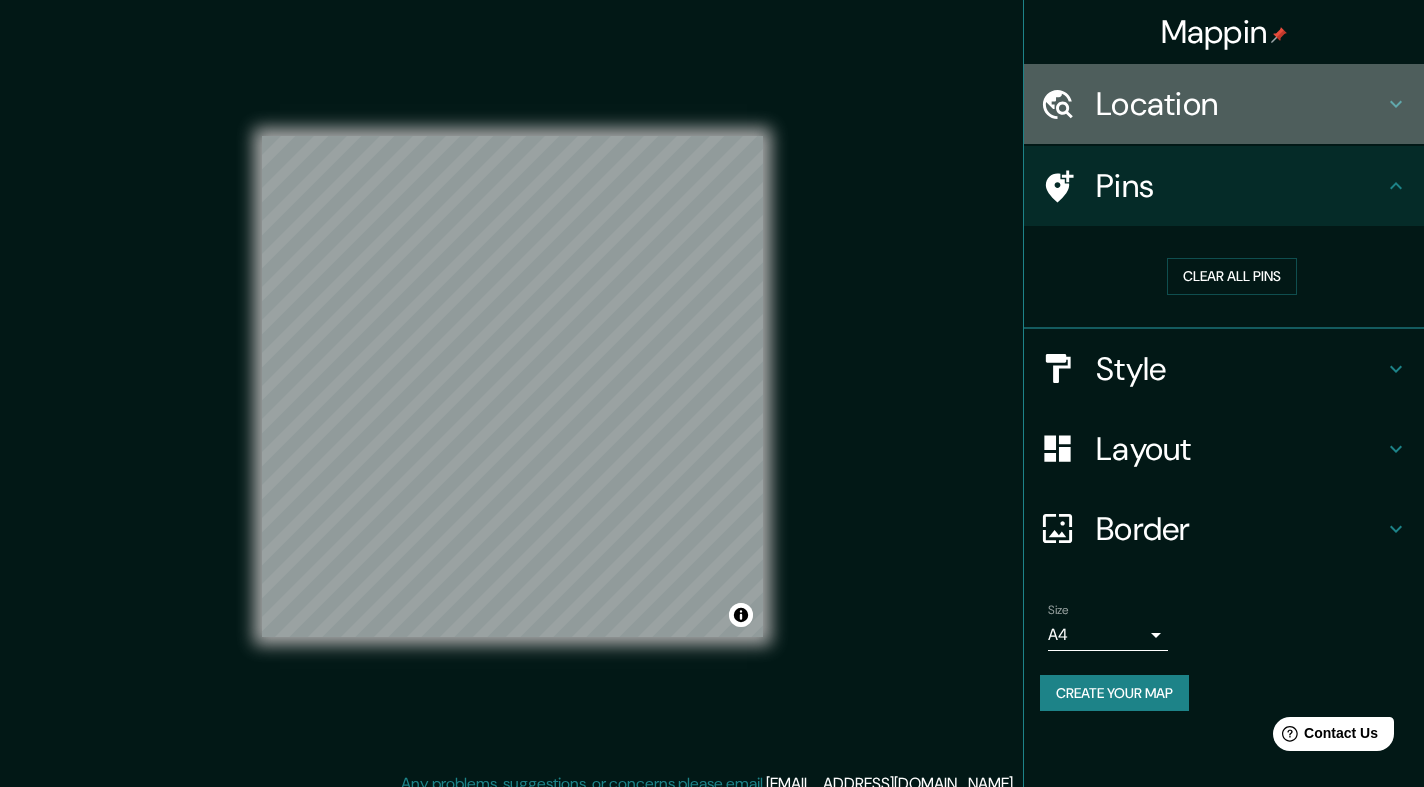 click on "Location" at bounding box center [1240, 104] 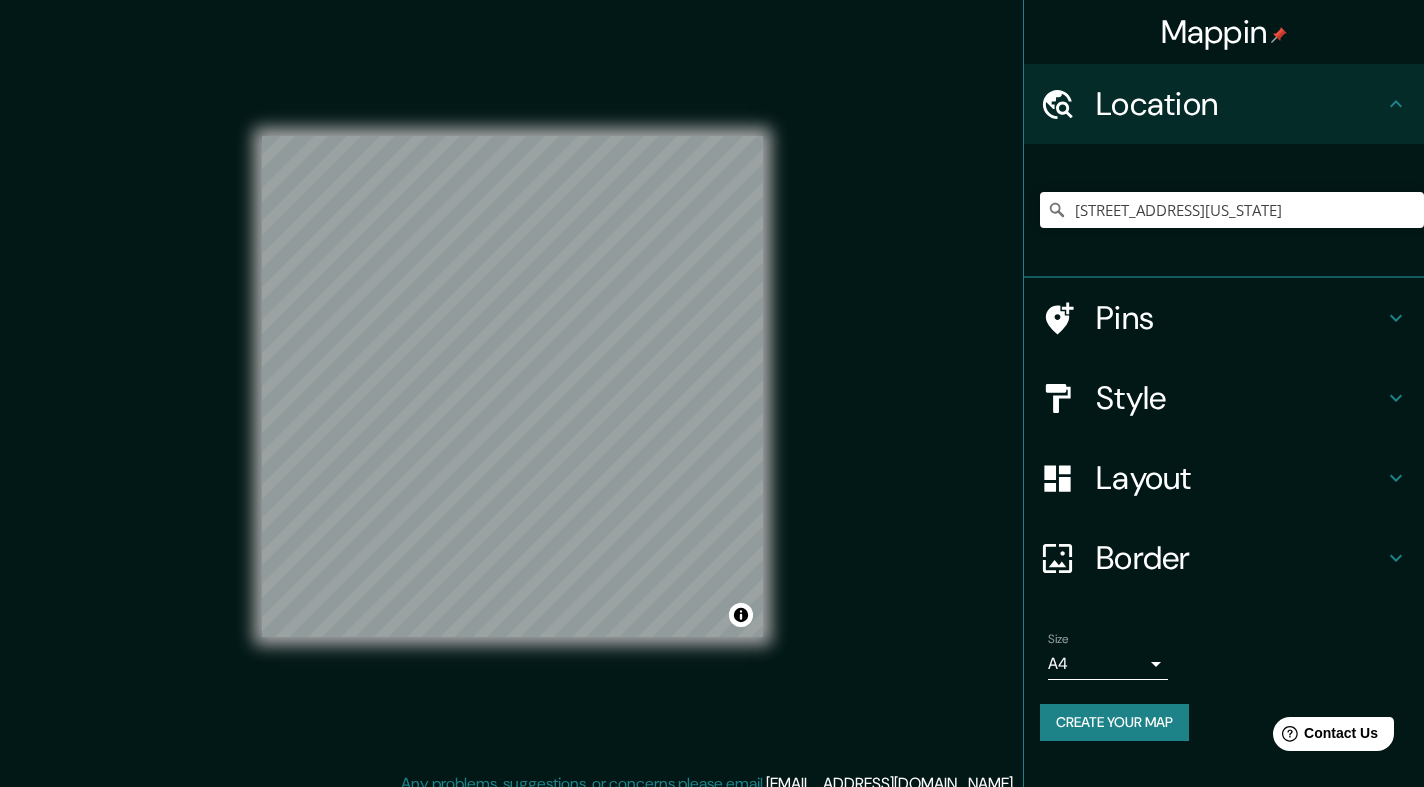 click on "Pins" at bounding box center (1240, 318) 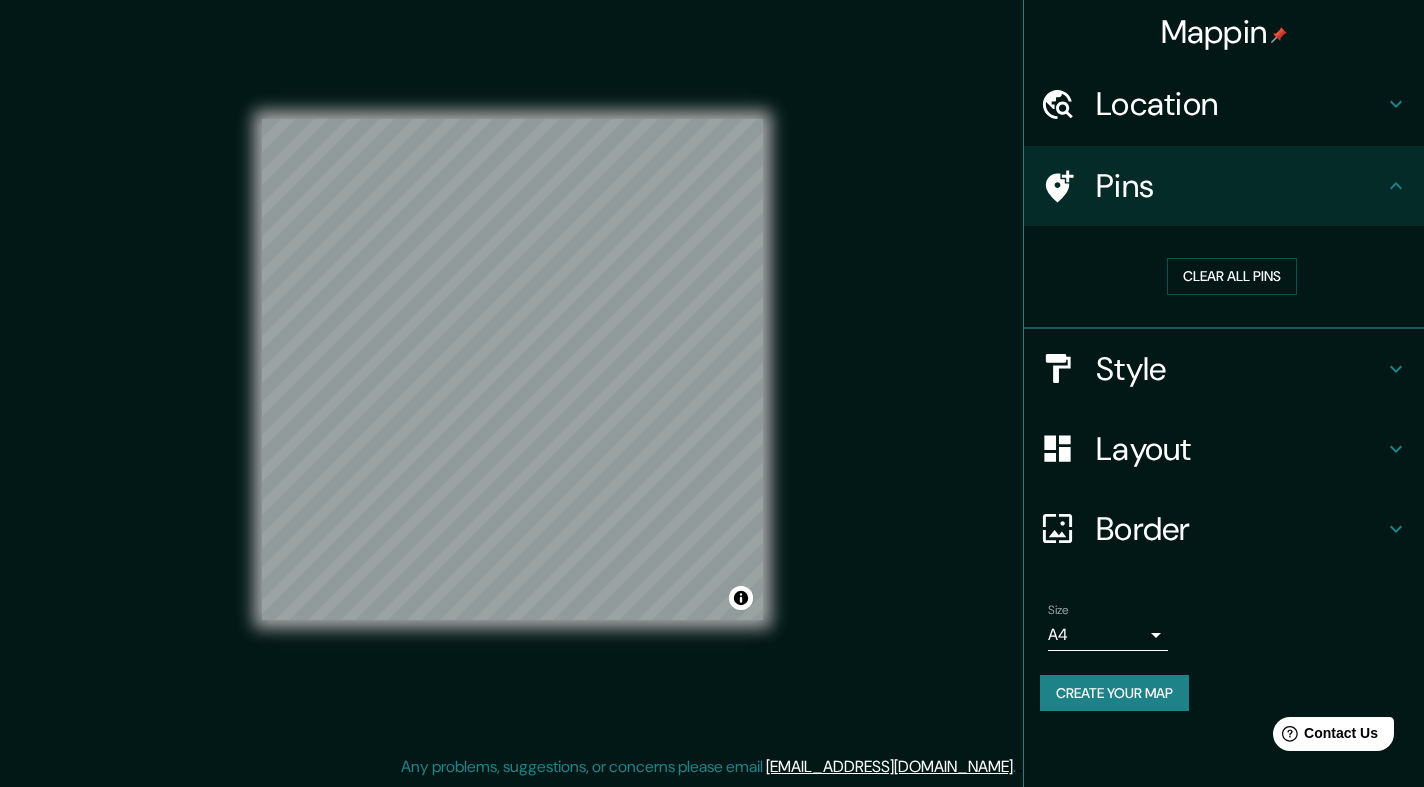 scroll, scrollTop: 17, scrollLeft: 0, axis: vertical 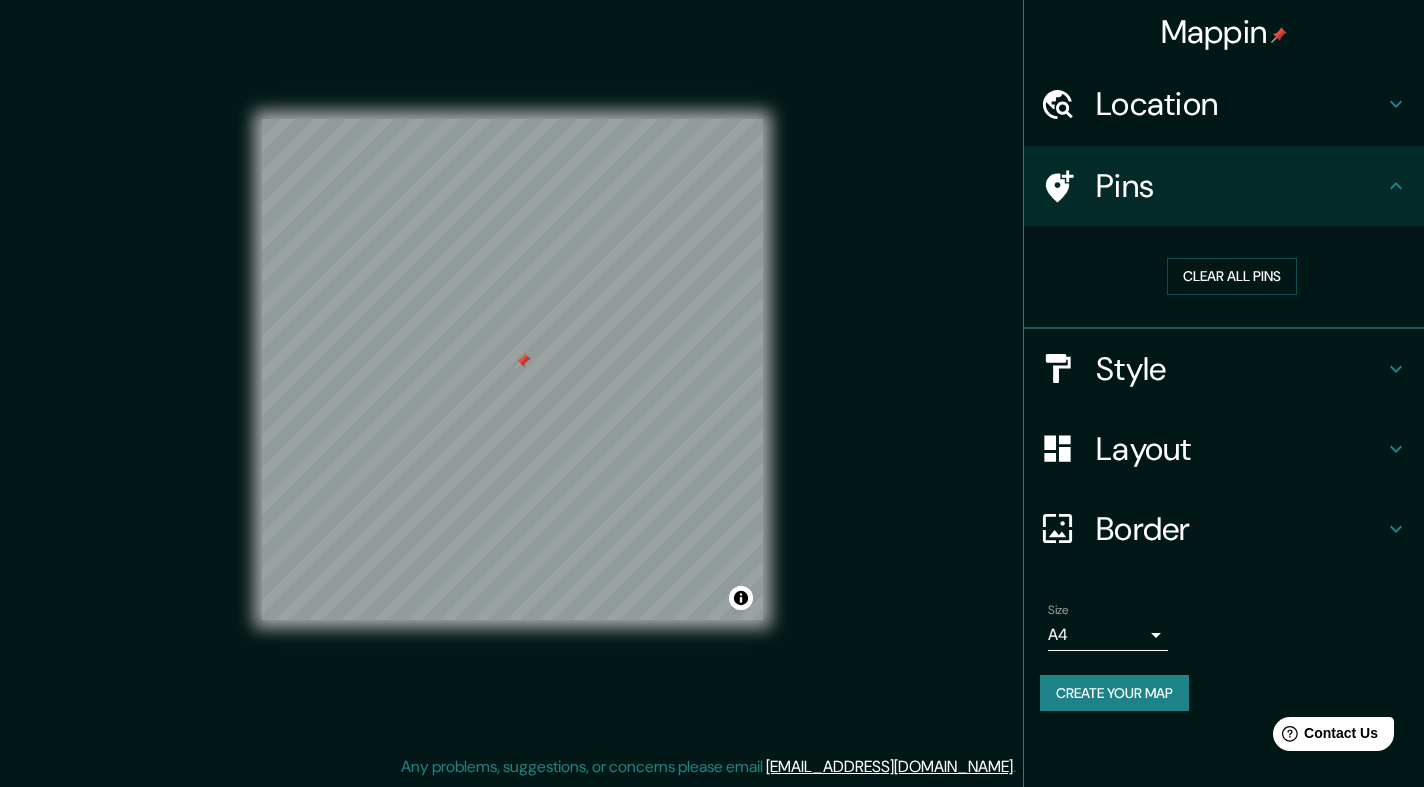 click on "Border" at bounding box center [1240, 529] 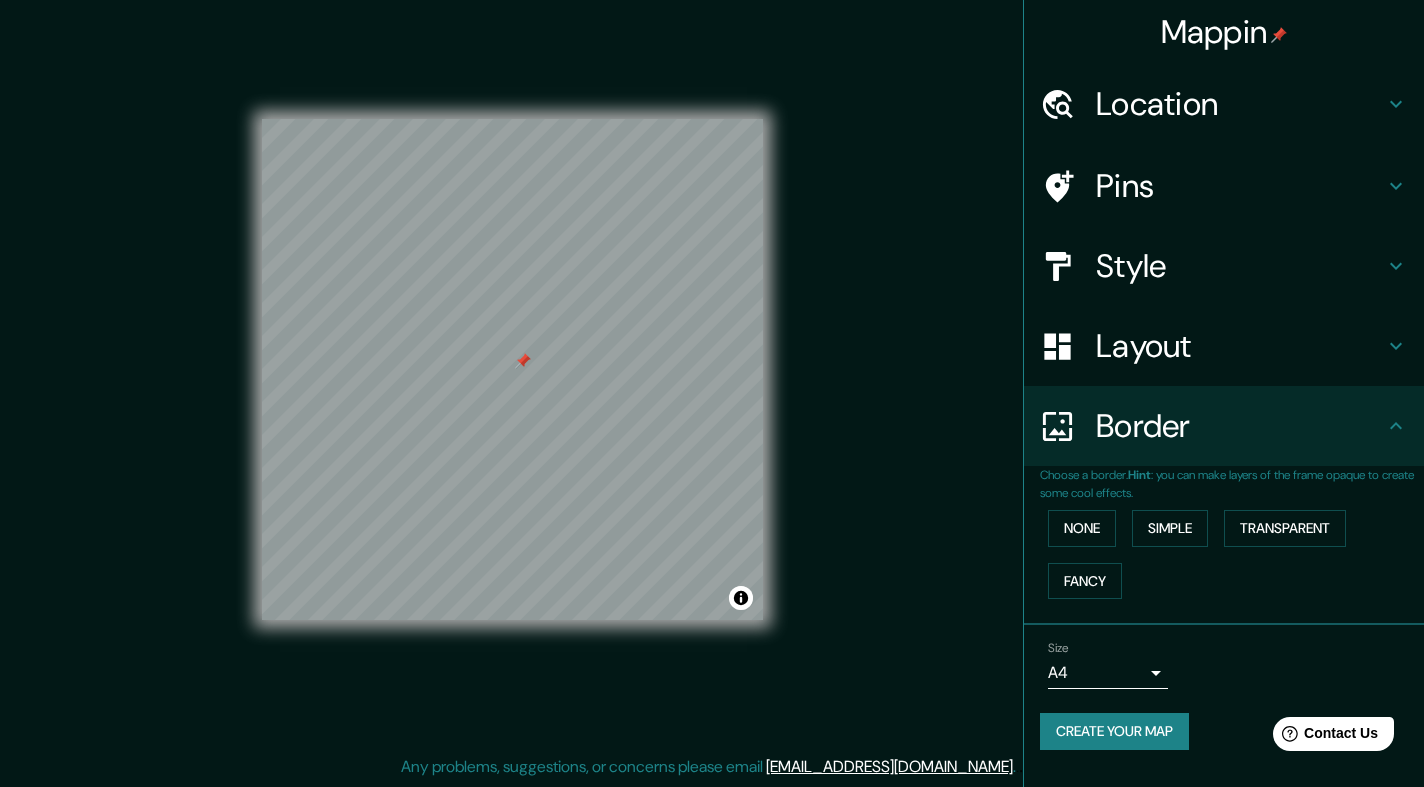 click on "Pins" at bounding box center [1240, 186] 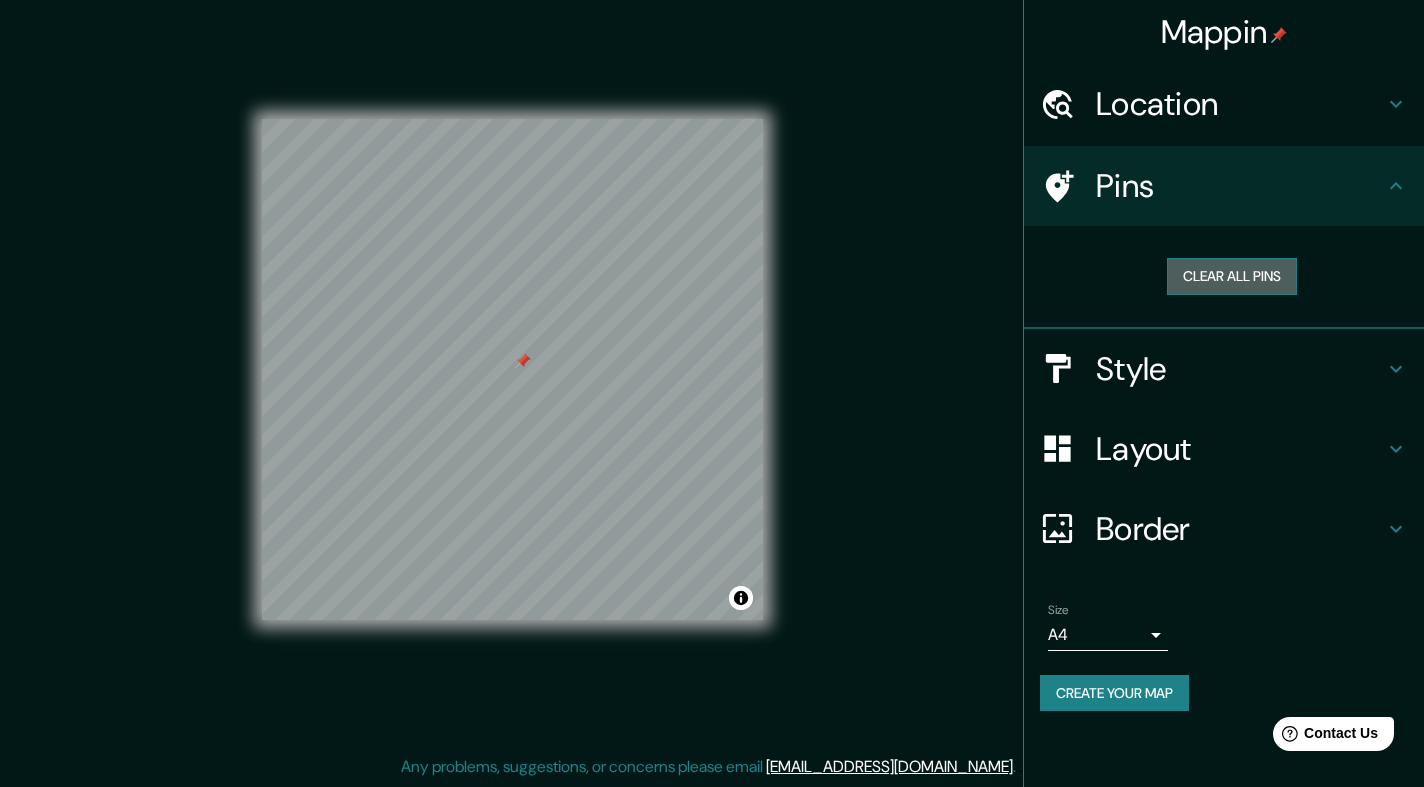 click on "Clear all pins" at bounding box center [1232, 276] 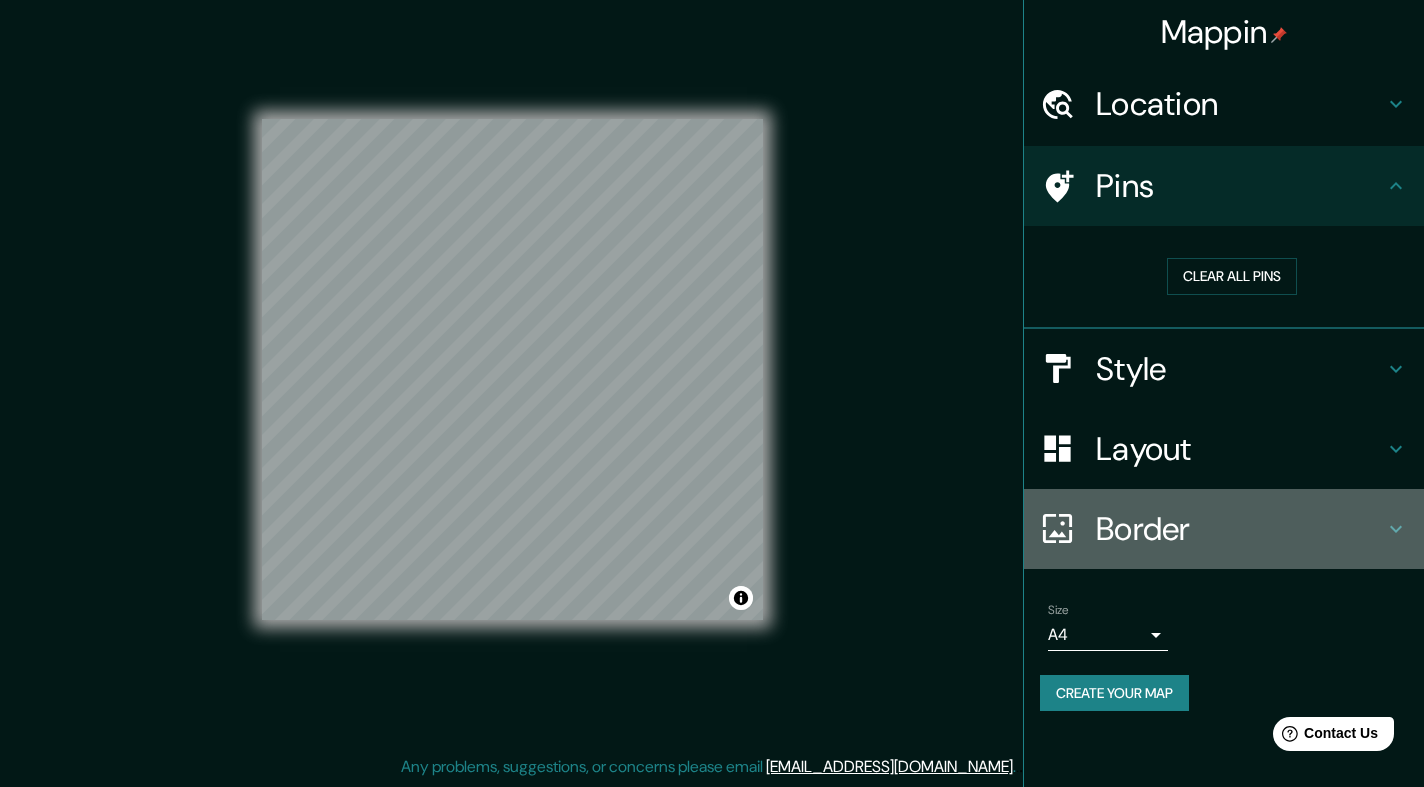 click on "Border" at bounding box center [1240, 529] 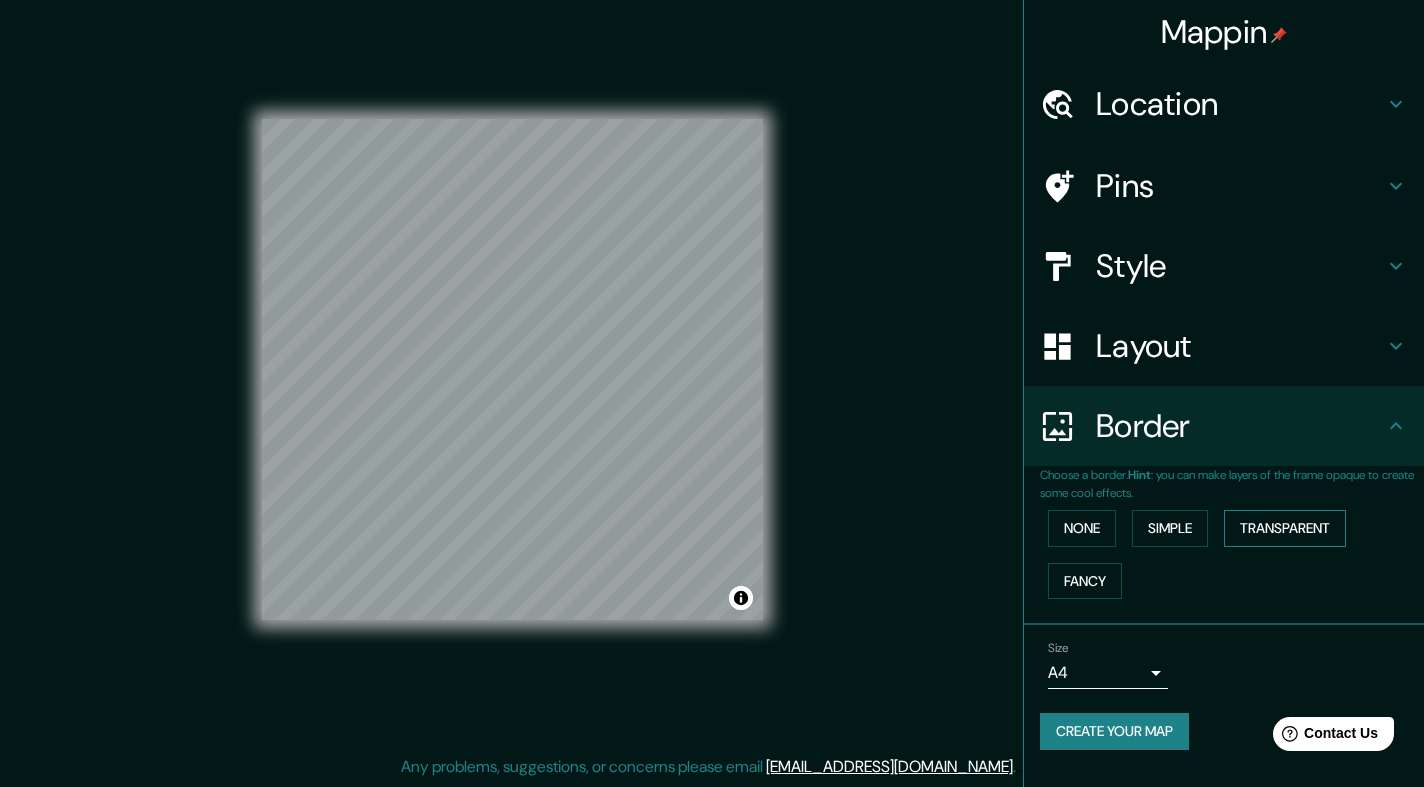 click on "Transparent" at bounding box center [1285, 528] 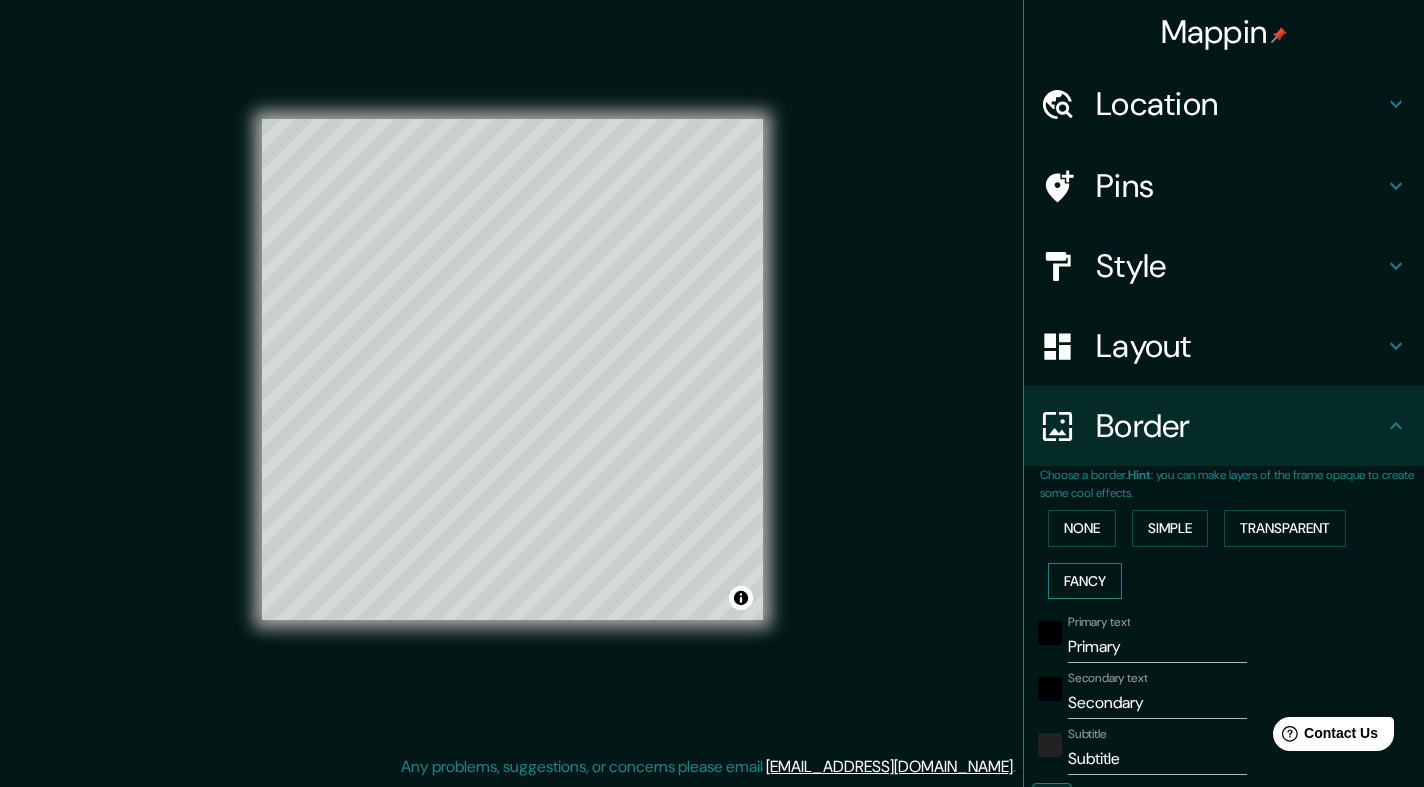 click on "Fancy" at bounding box center [1085, 581] 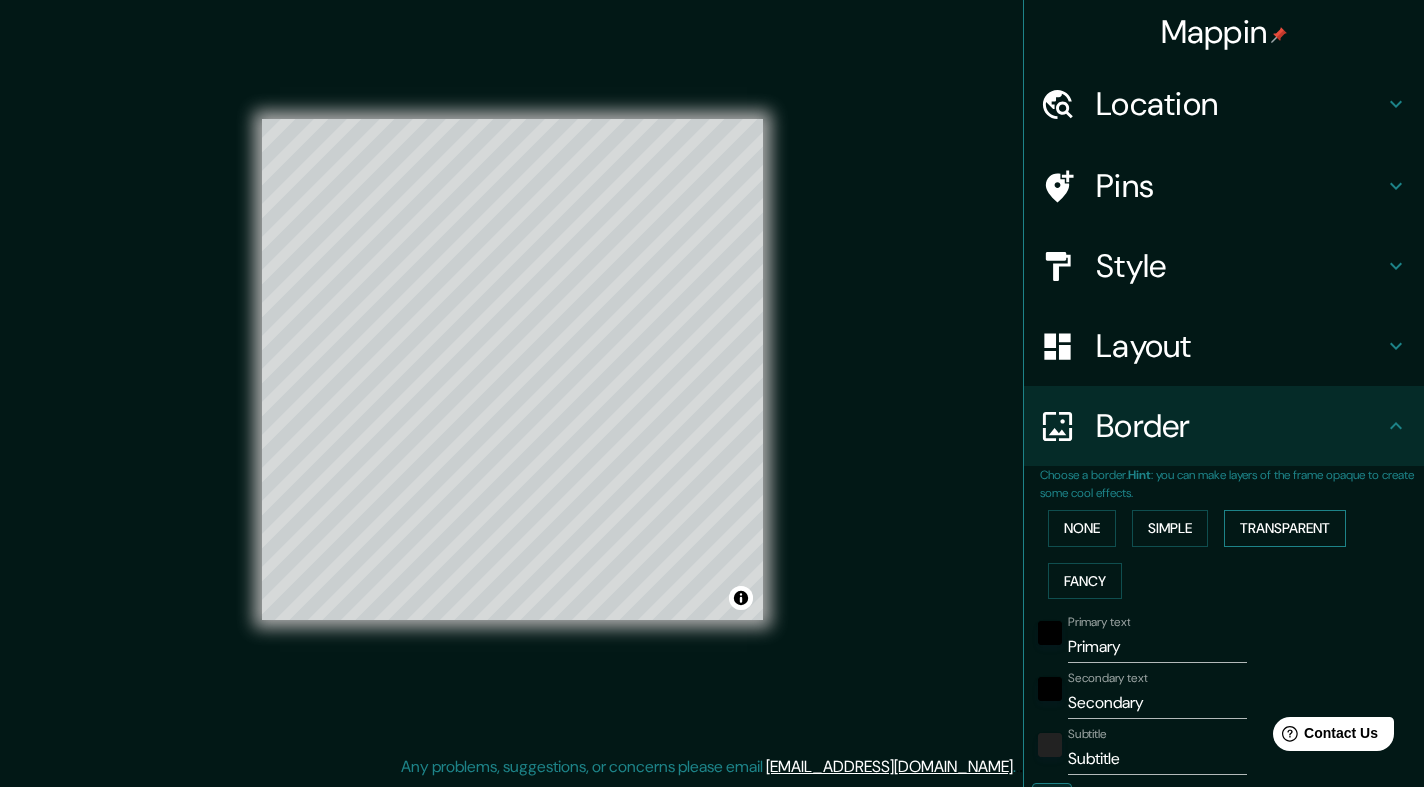 click on "Transparent" at bounding box center (1285, 528) 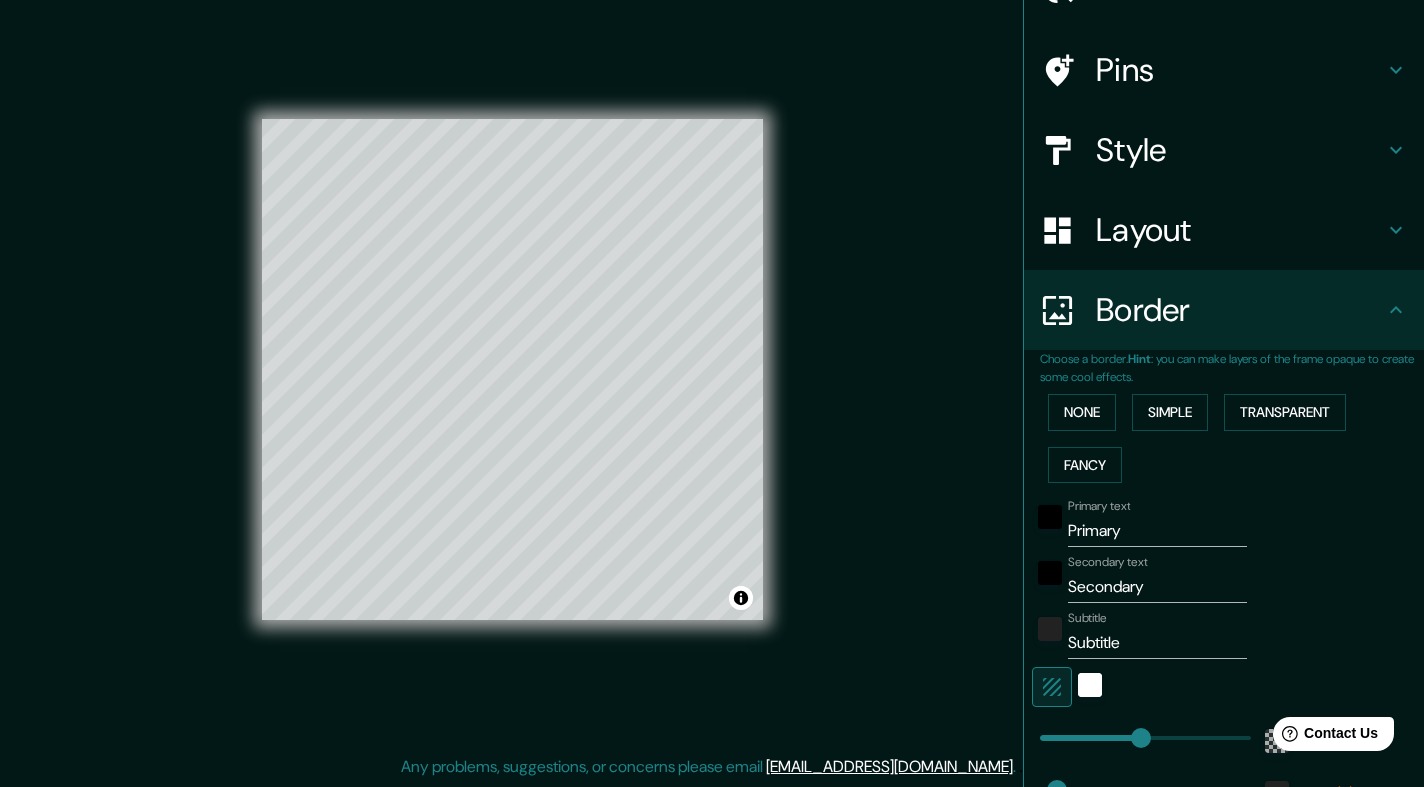 scroll, scrollTop: 118, scrollLeft: 0, axis: vertical 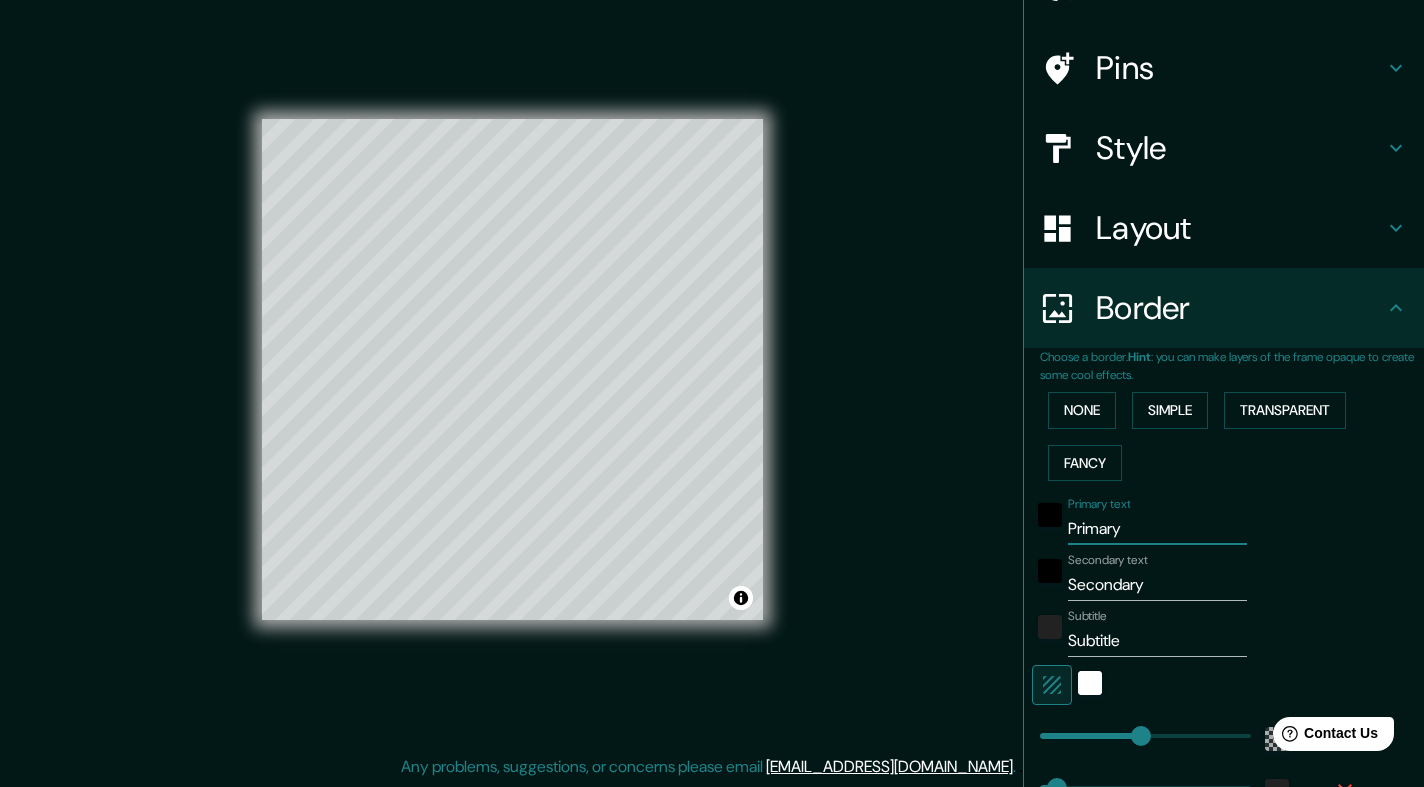 click on "Primary" at bounding box center (1157, 529) 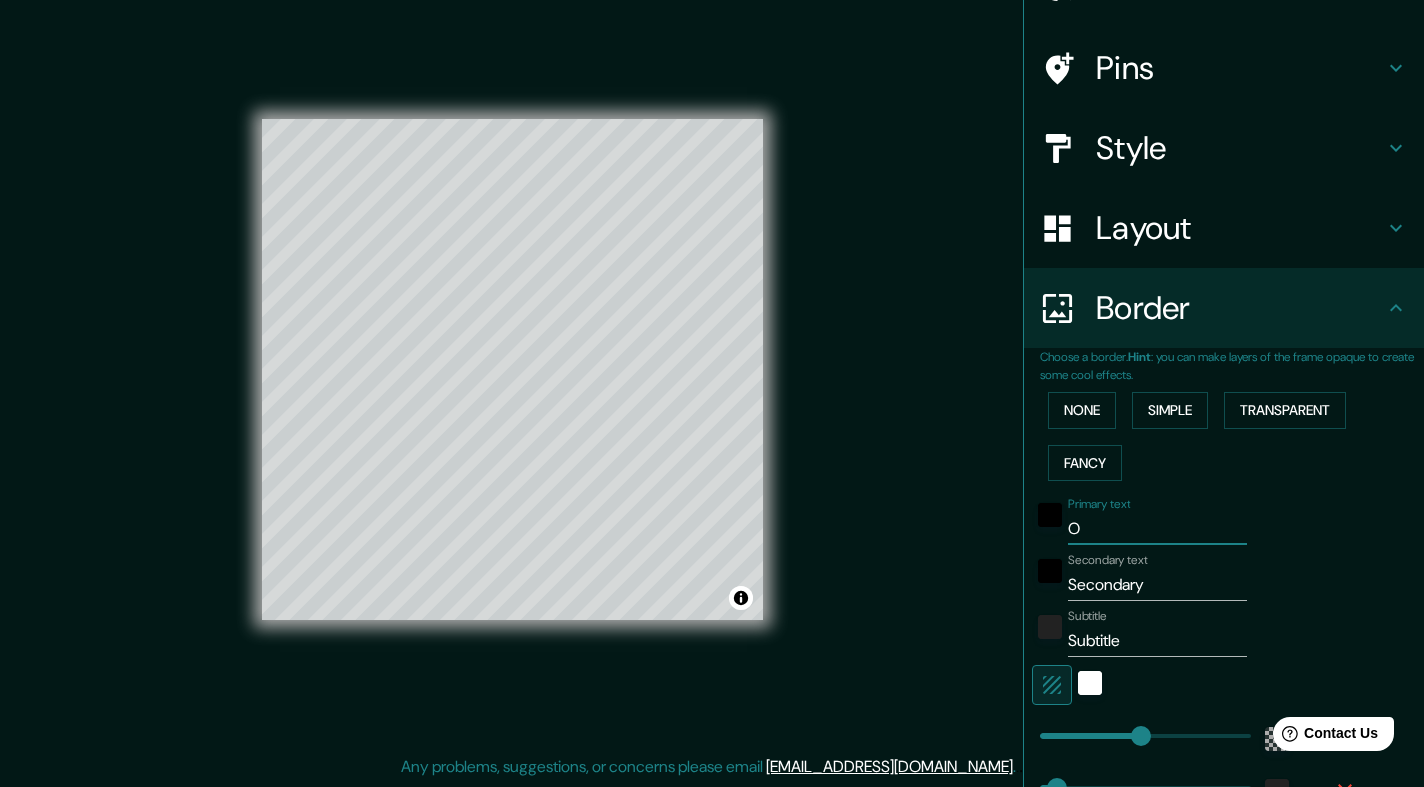 type on "Ou" 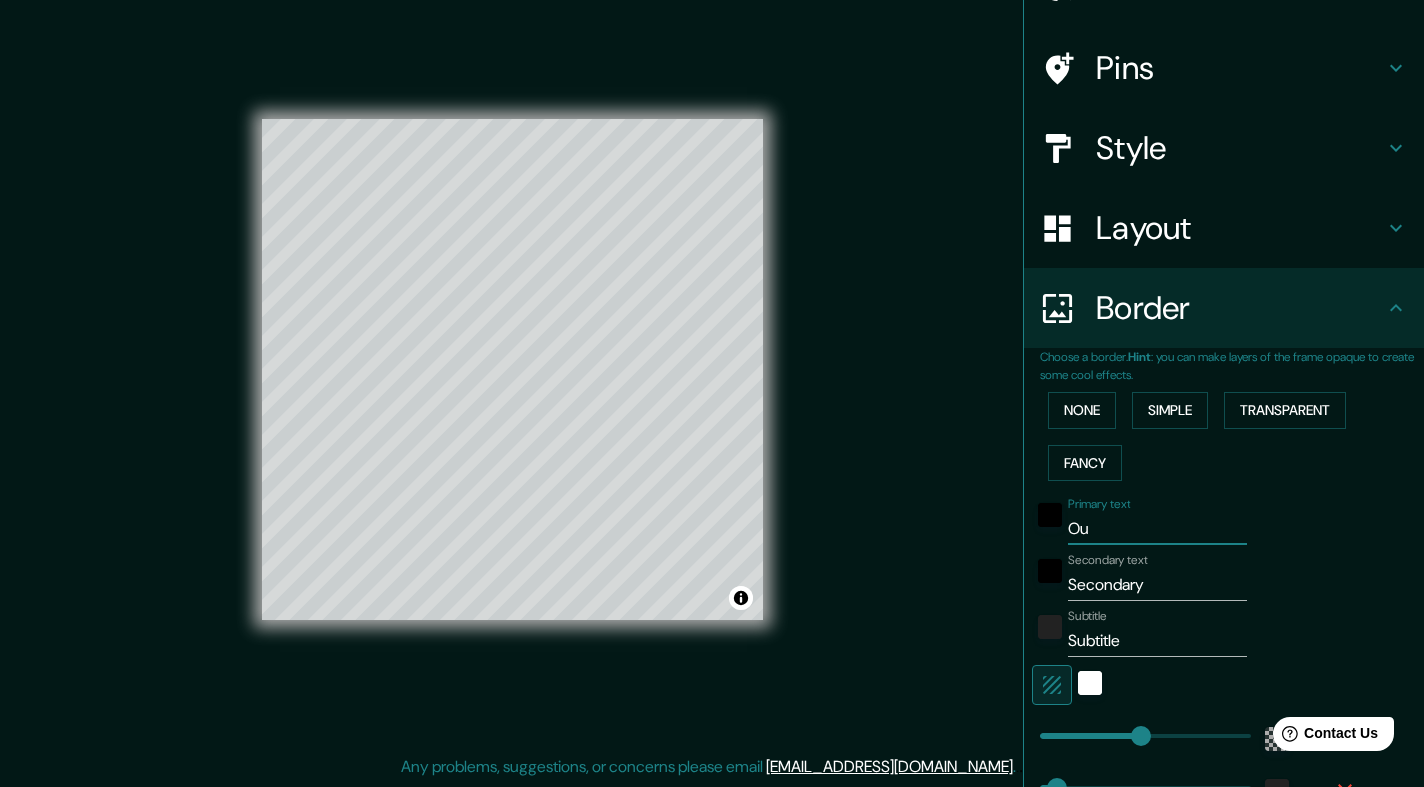 type on "Our" 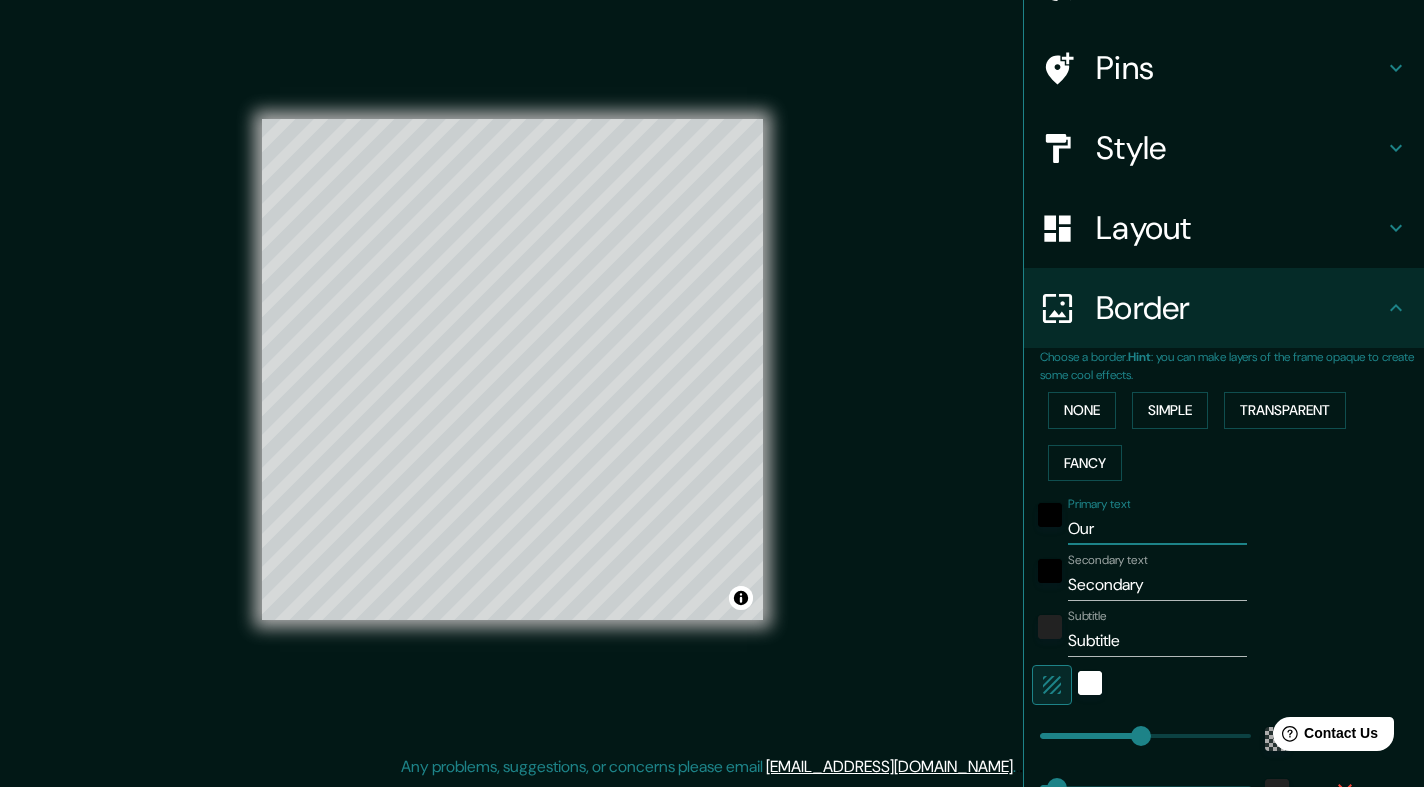 type on "Our" 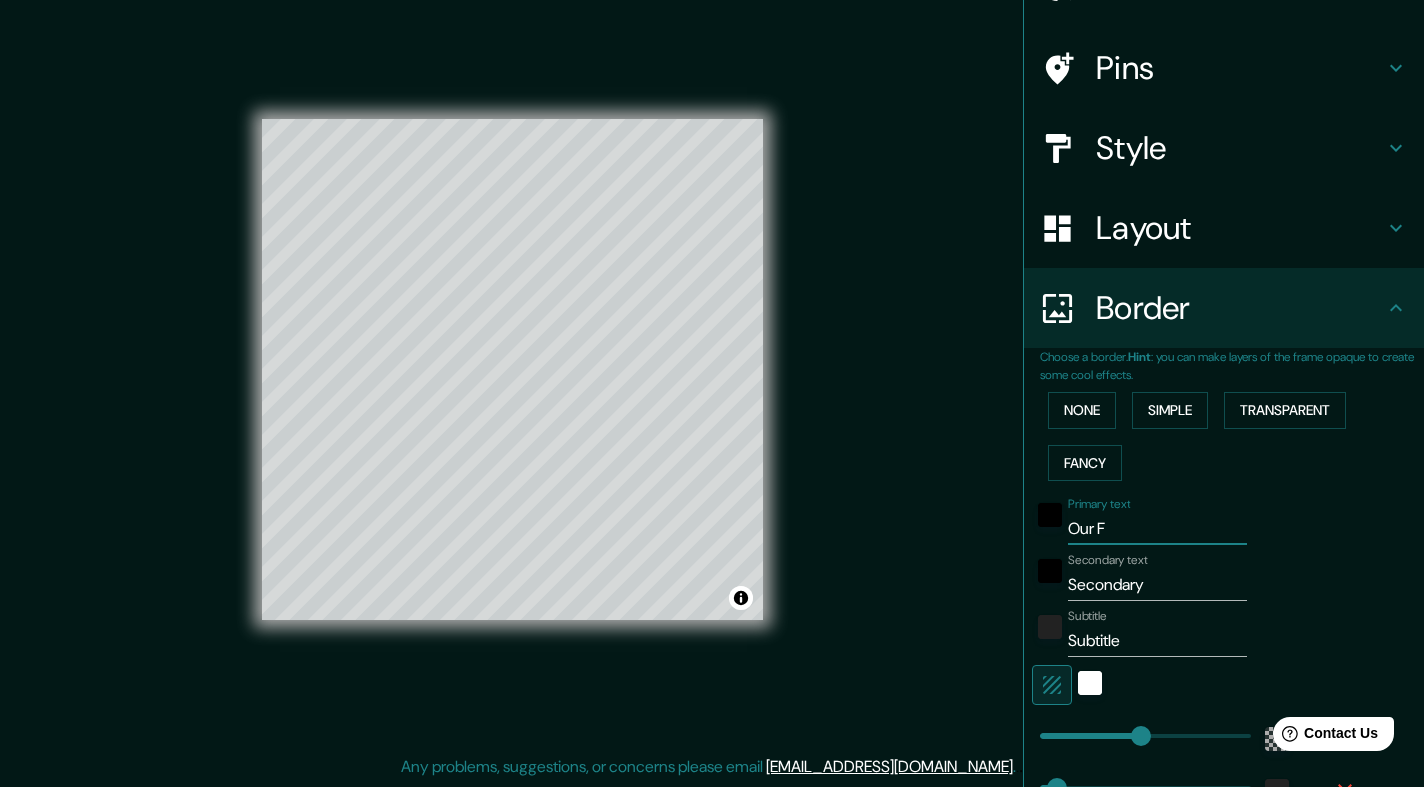 type on "Our Fi" 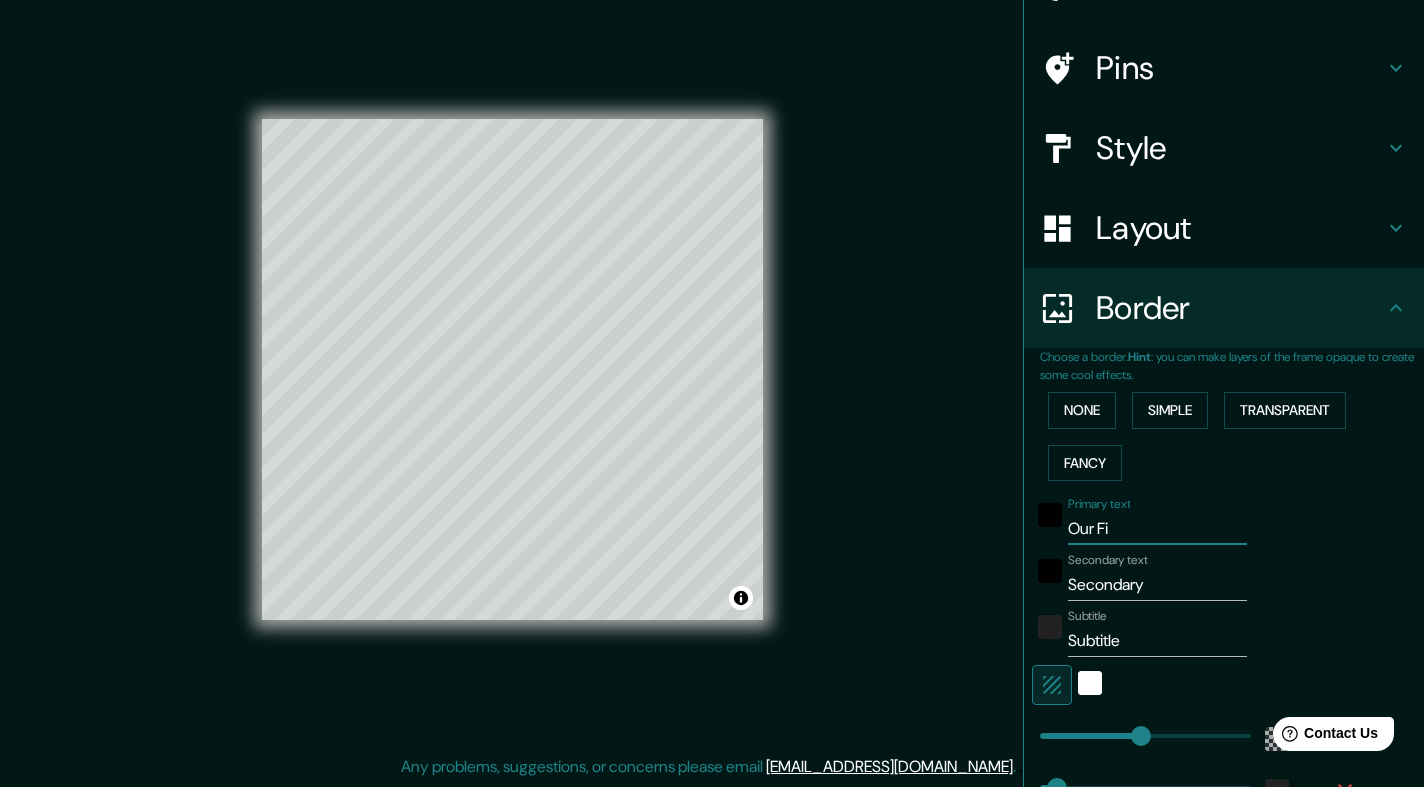 type on "Our Fir" 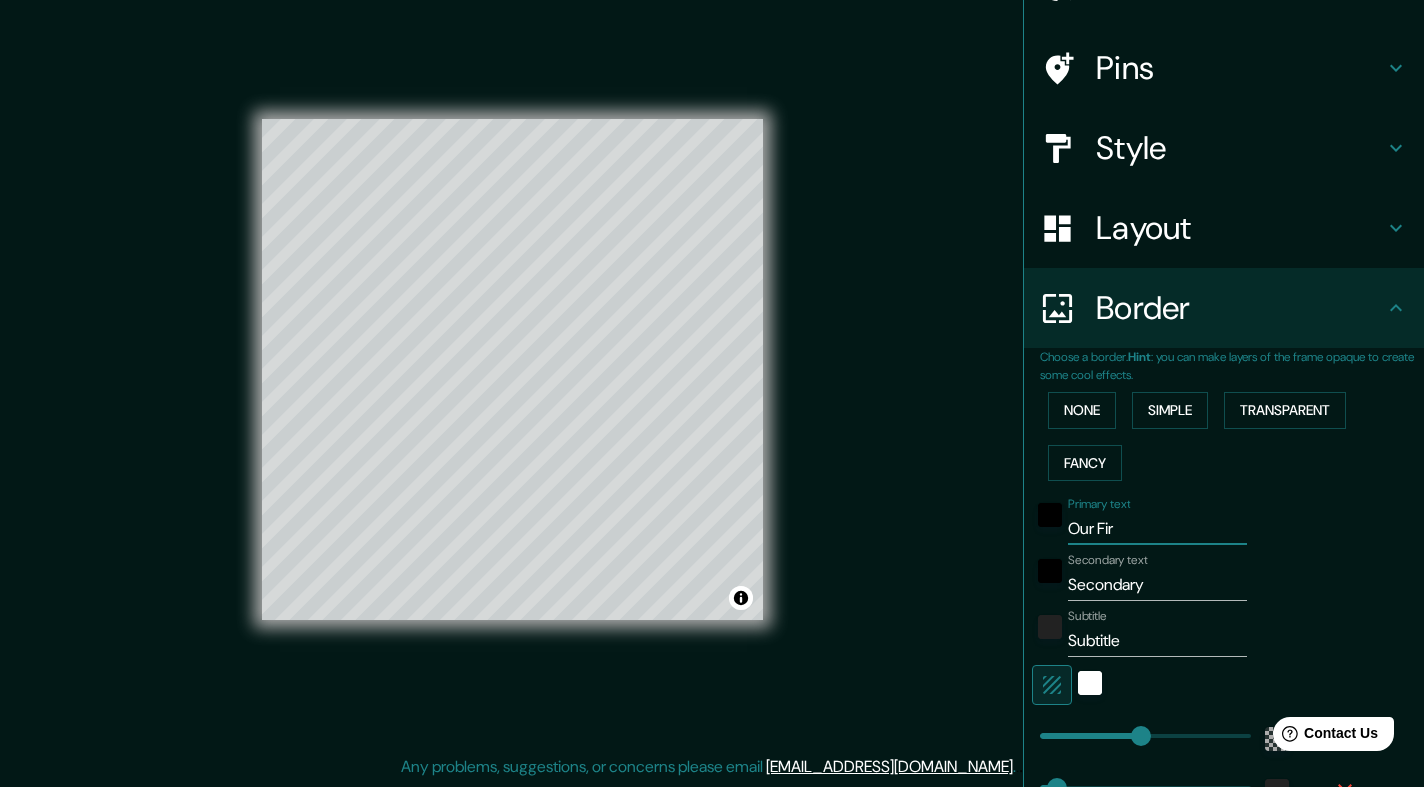 type on "Our Firs" 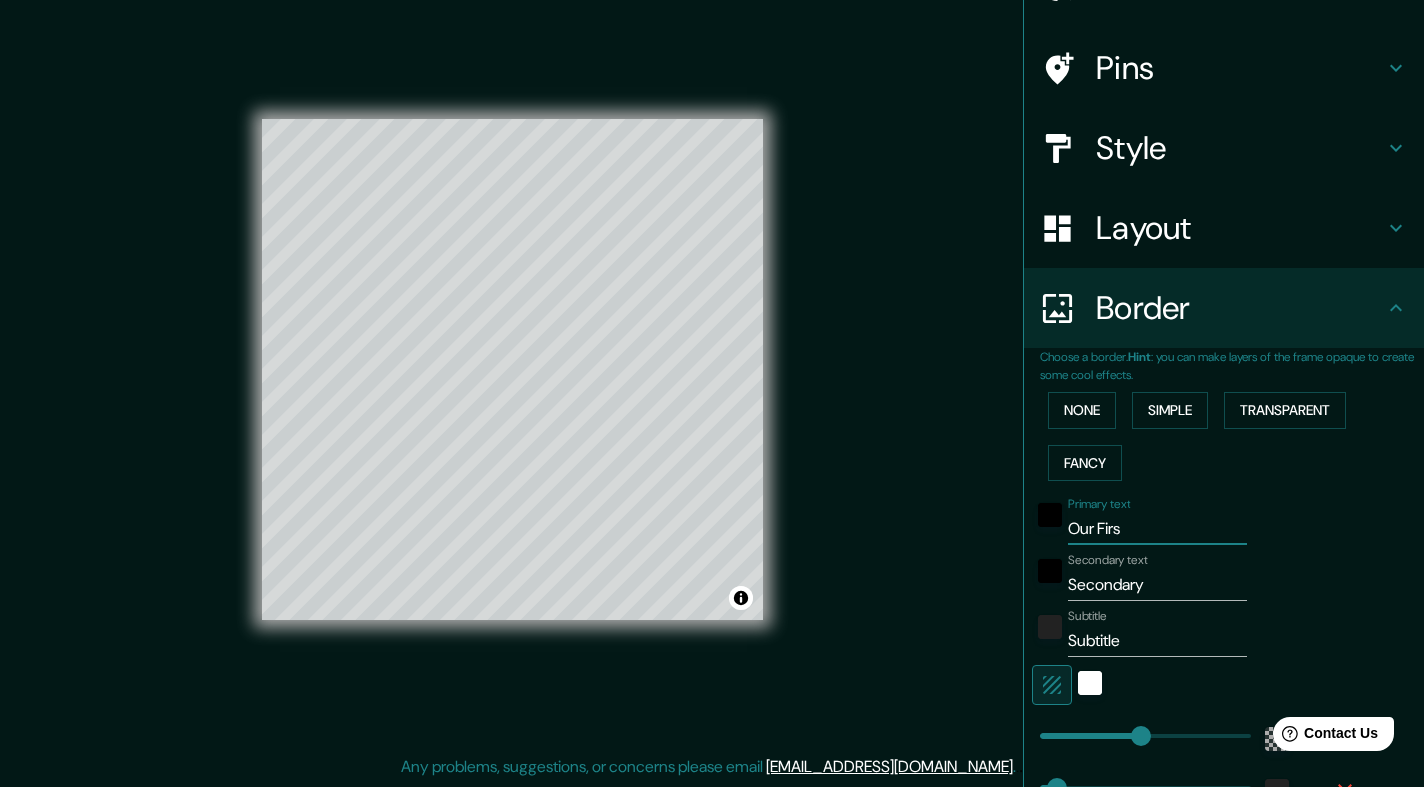 type on "Our First" 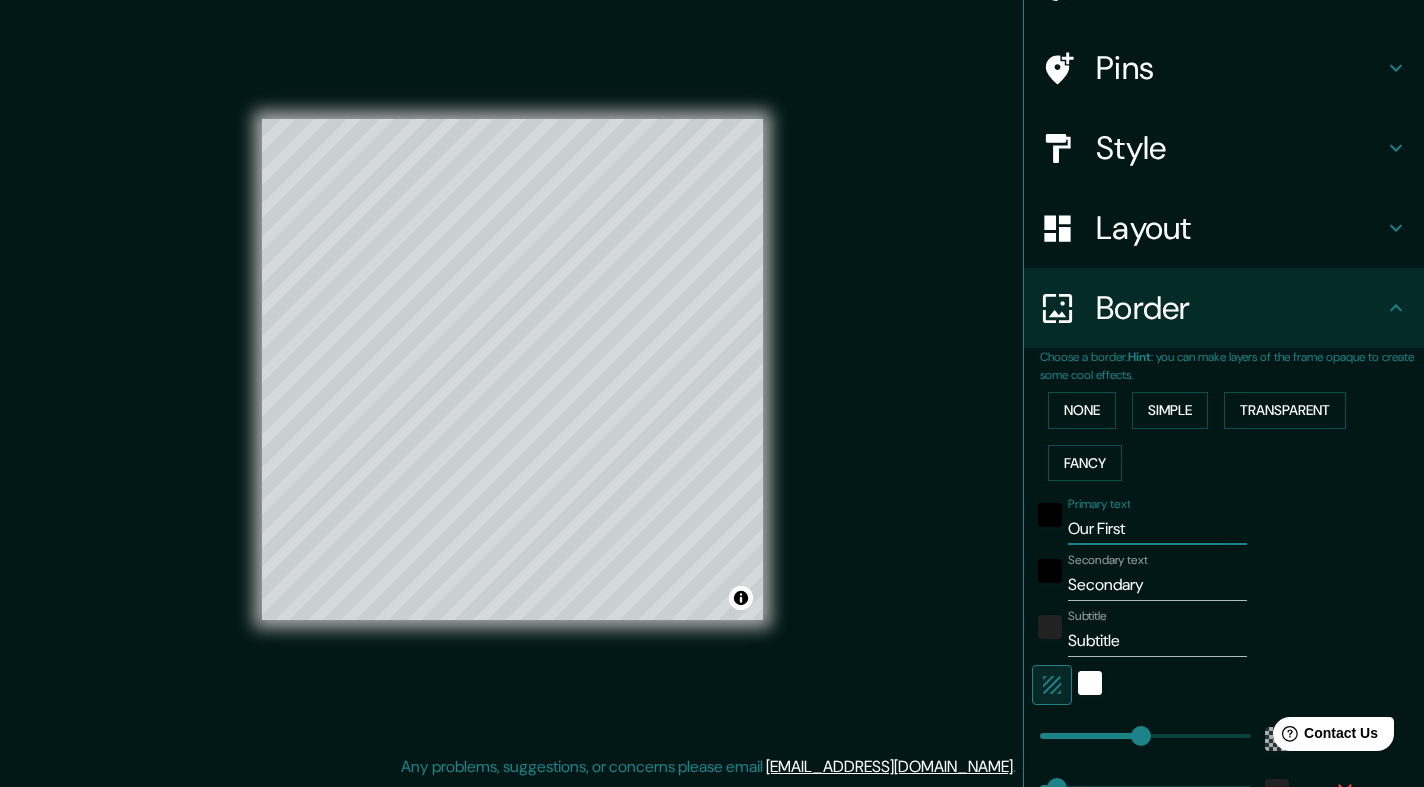 type on "Our First" 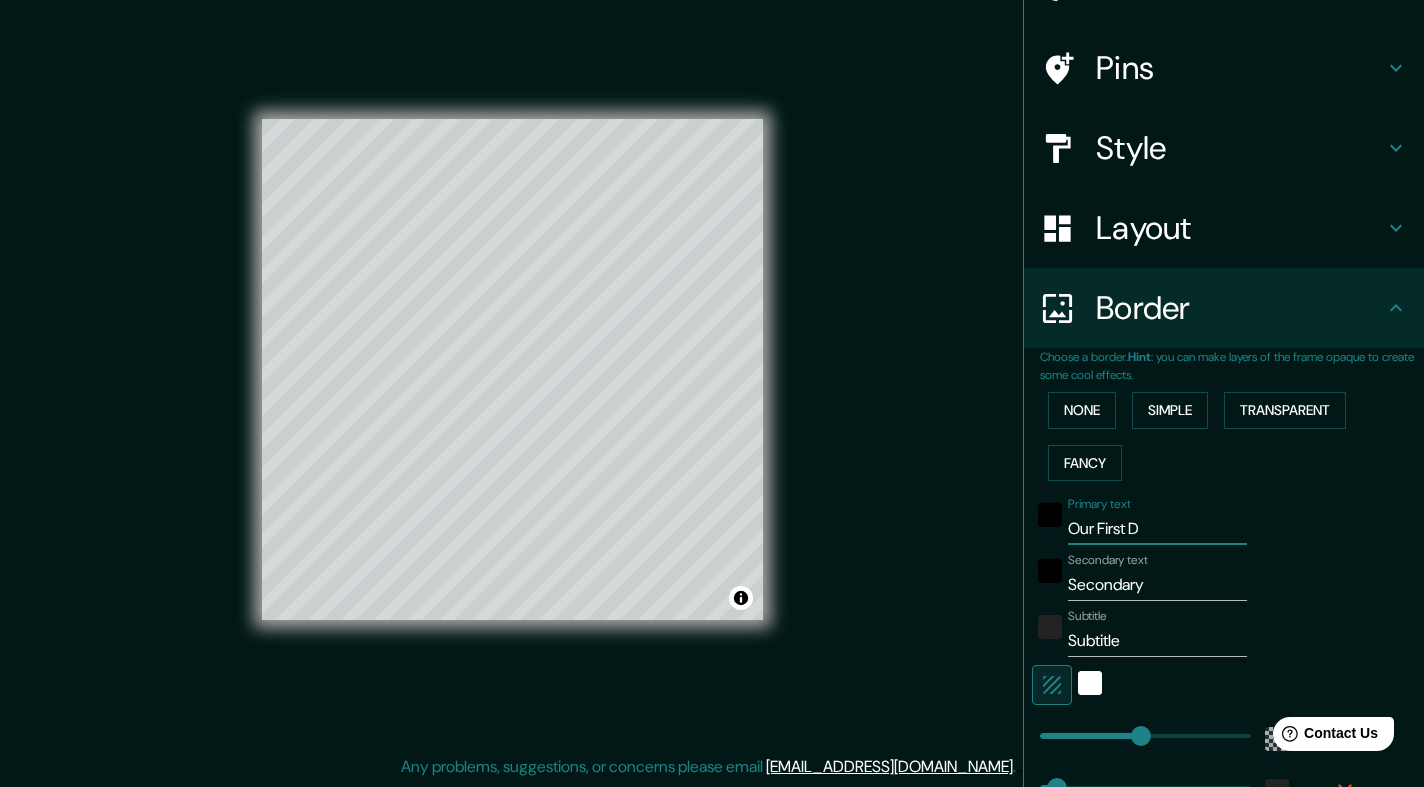 type on "Our First Da" 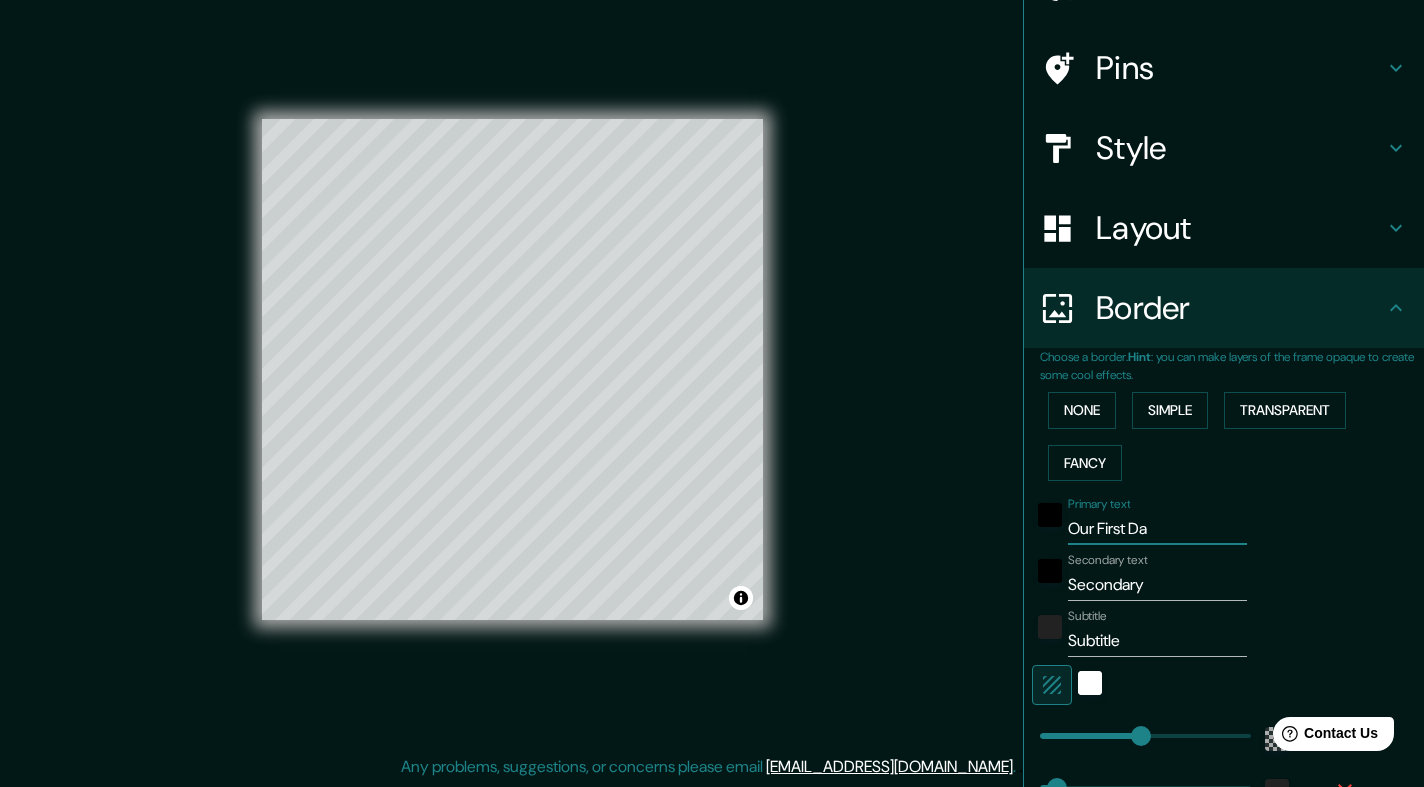 type on "Our First Dat" 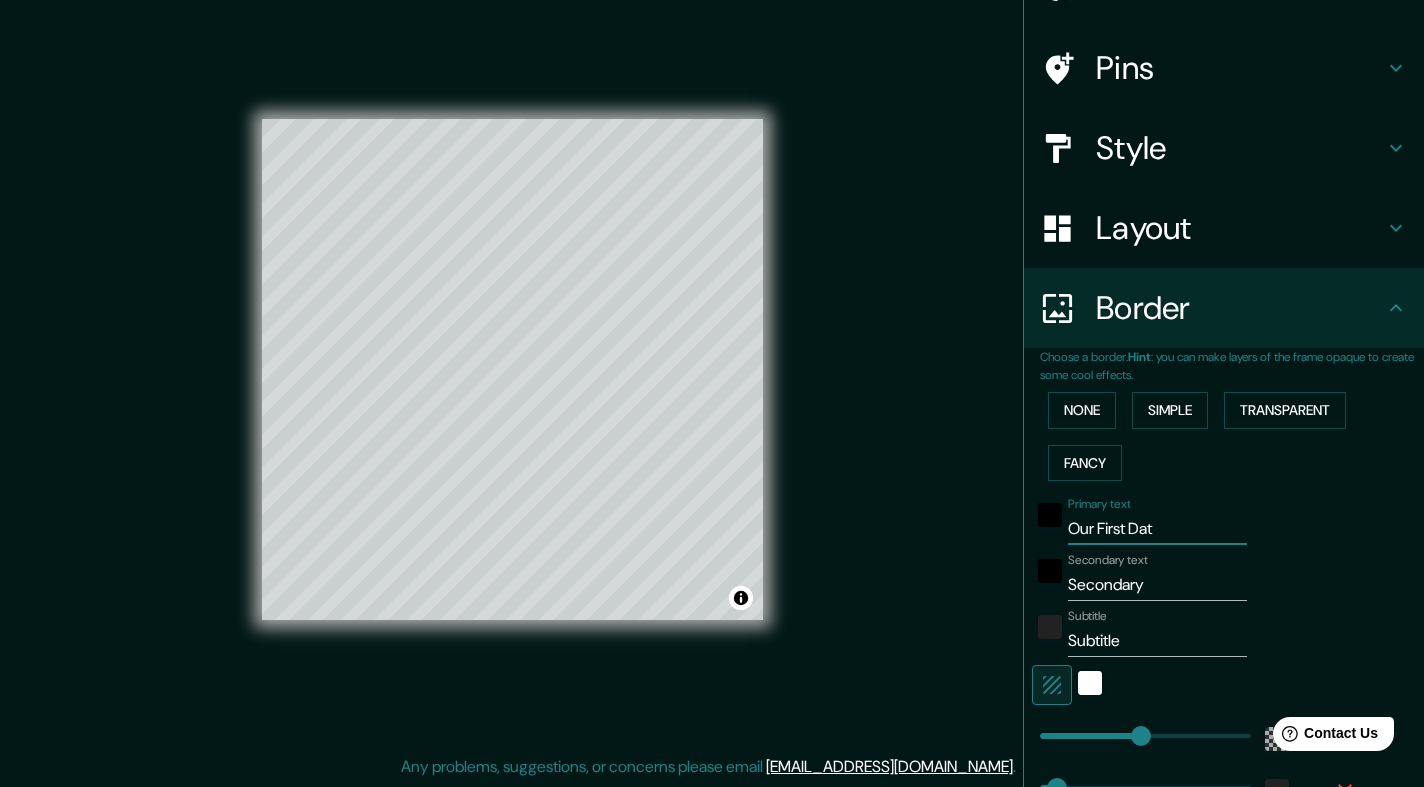 type on "Our First Da" 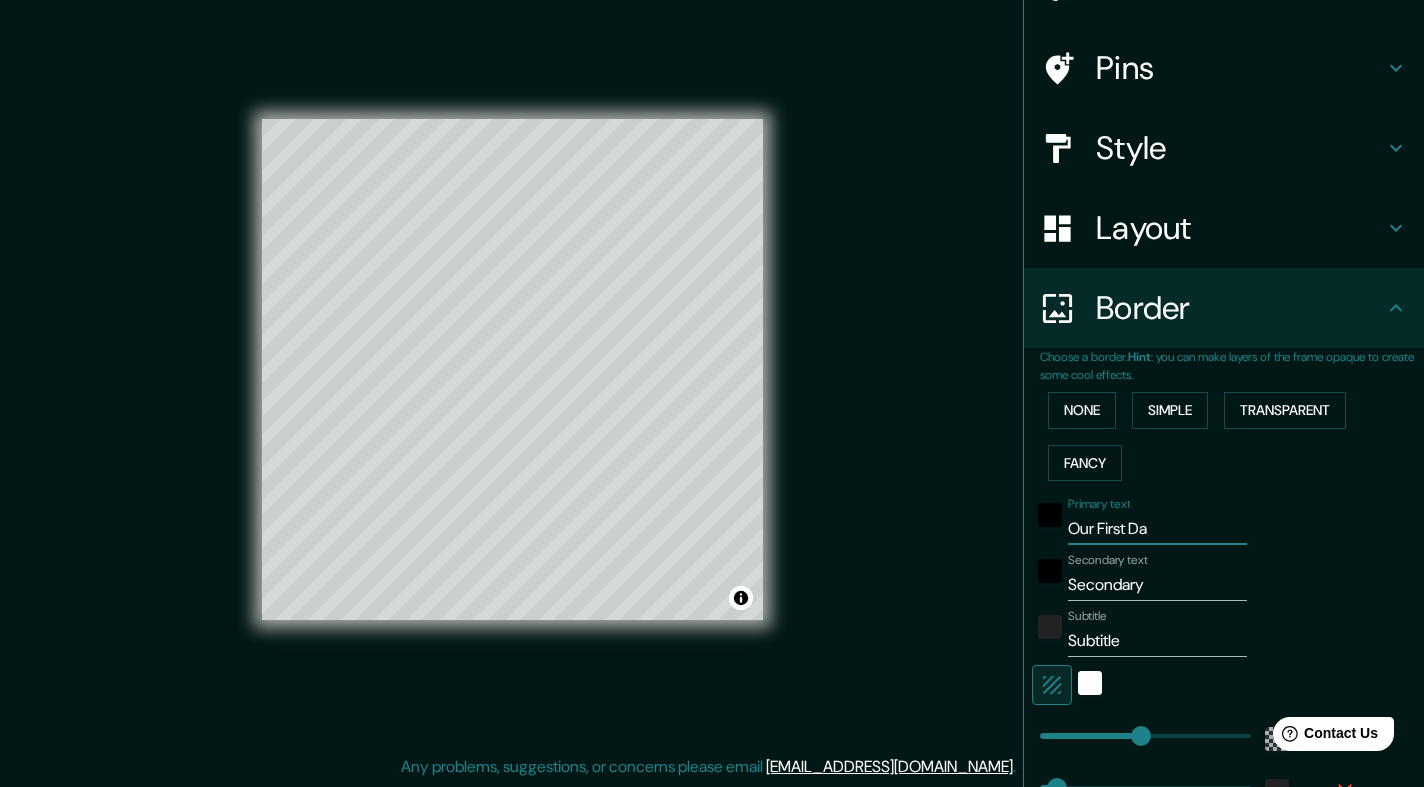 type on "Our First D" 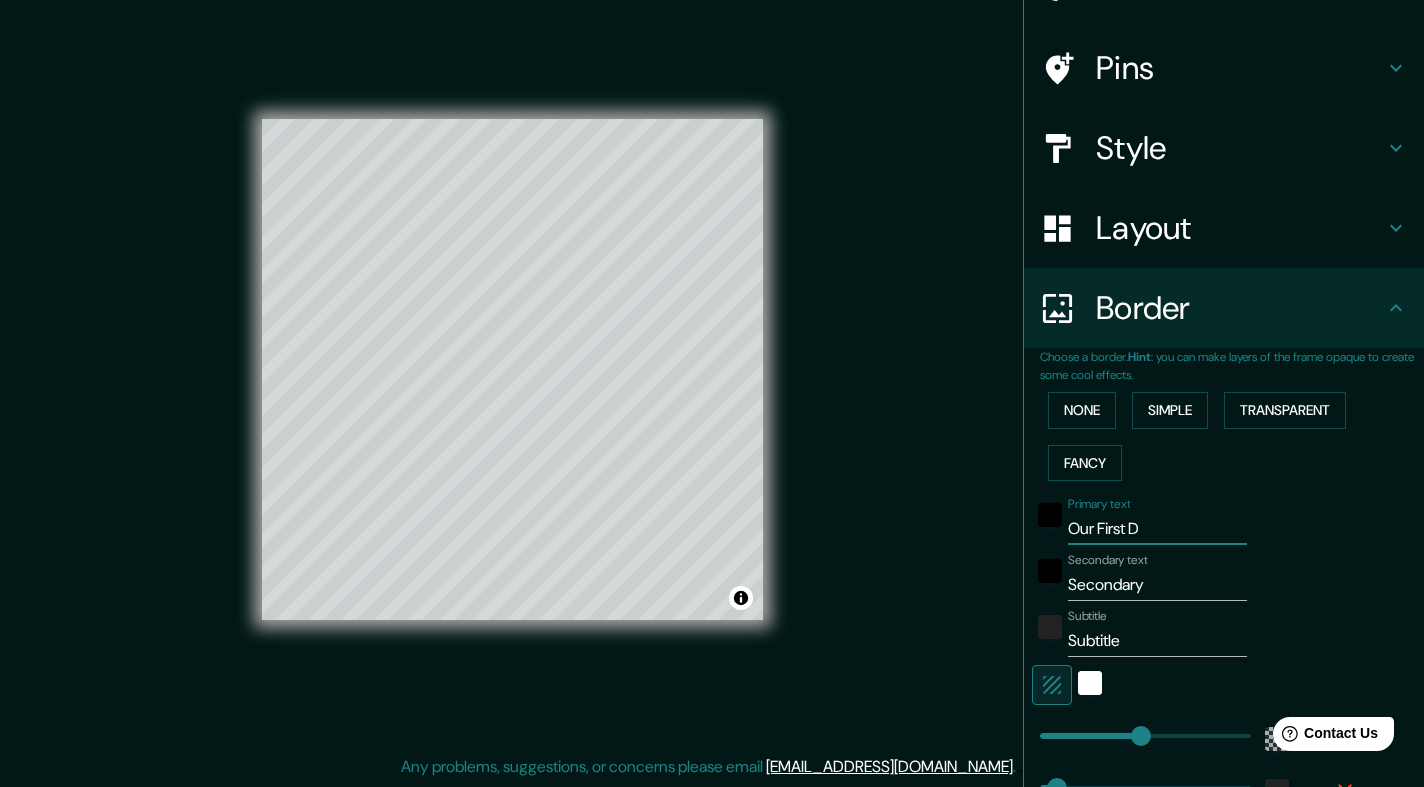 type on "Our First" 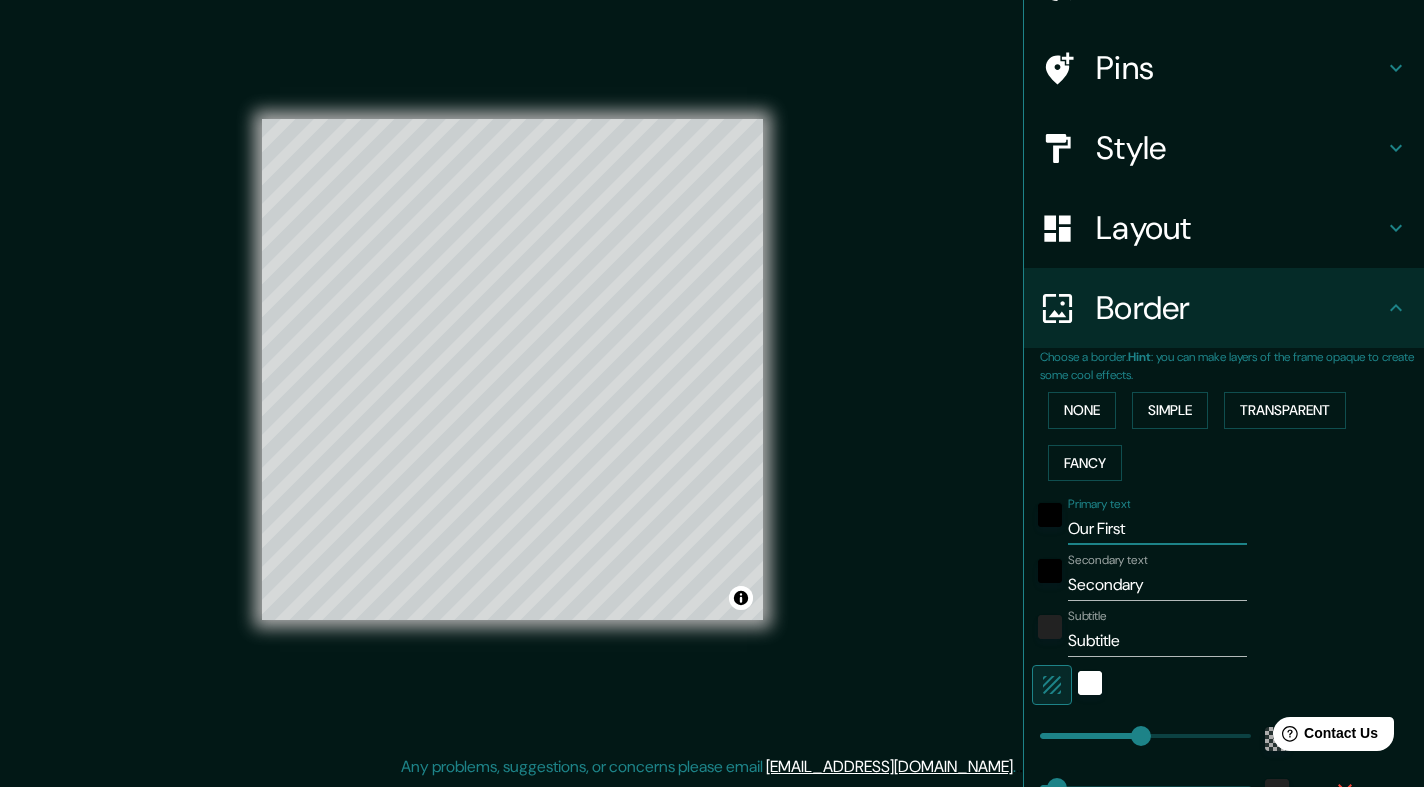 type on "Our First" 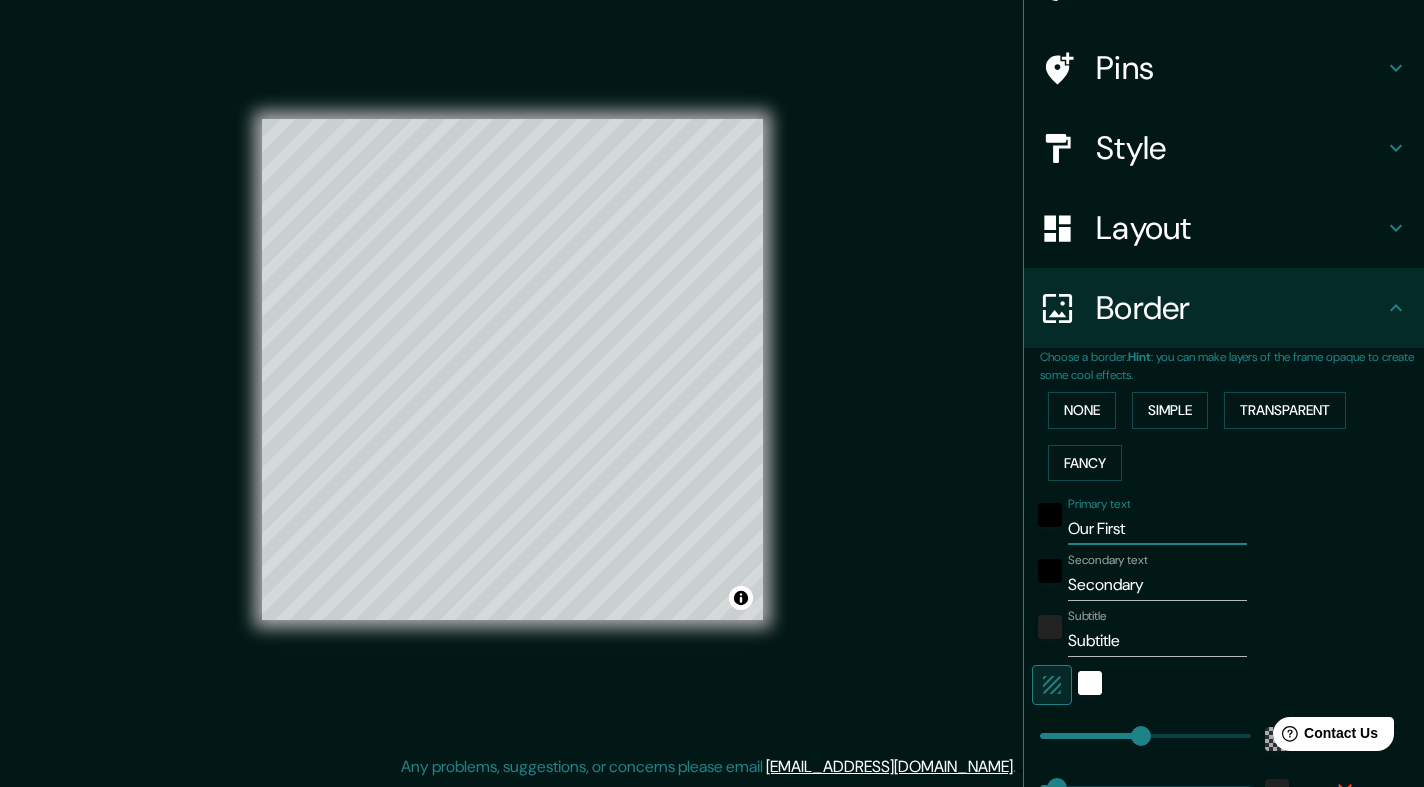 type on "Our Firs" 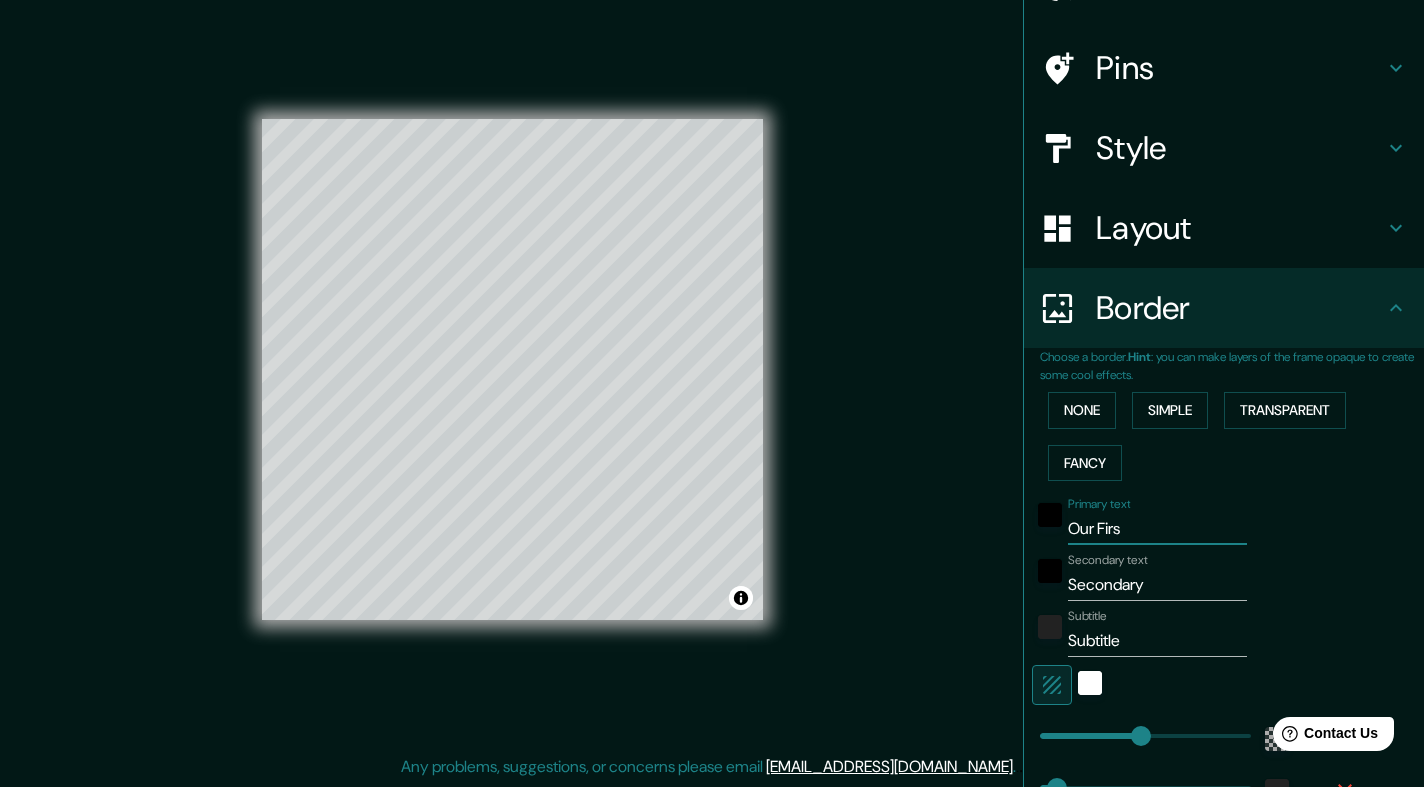 type on "Our Fir" 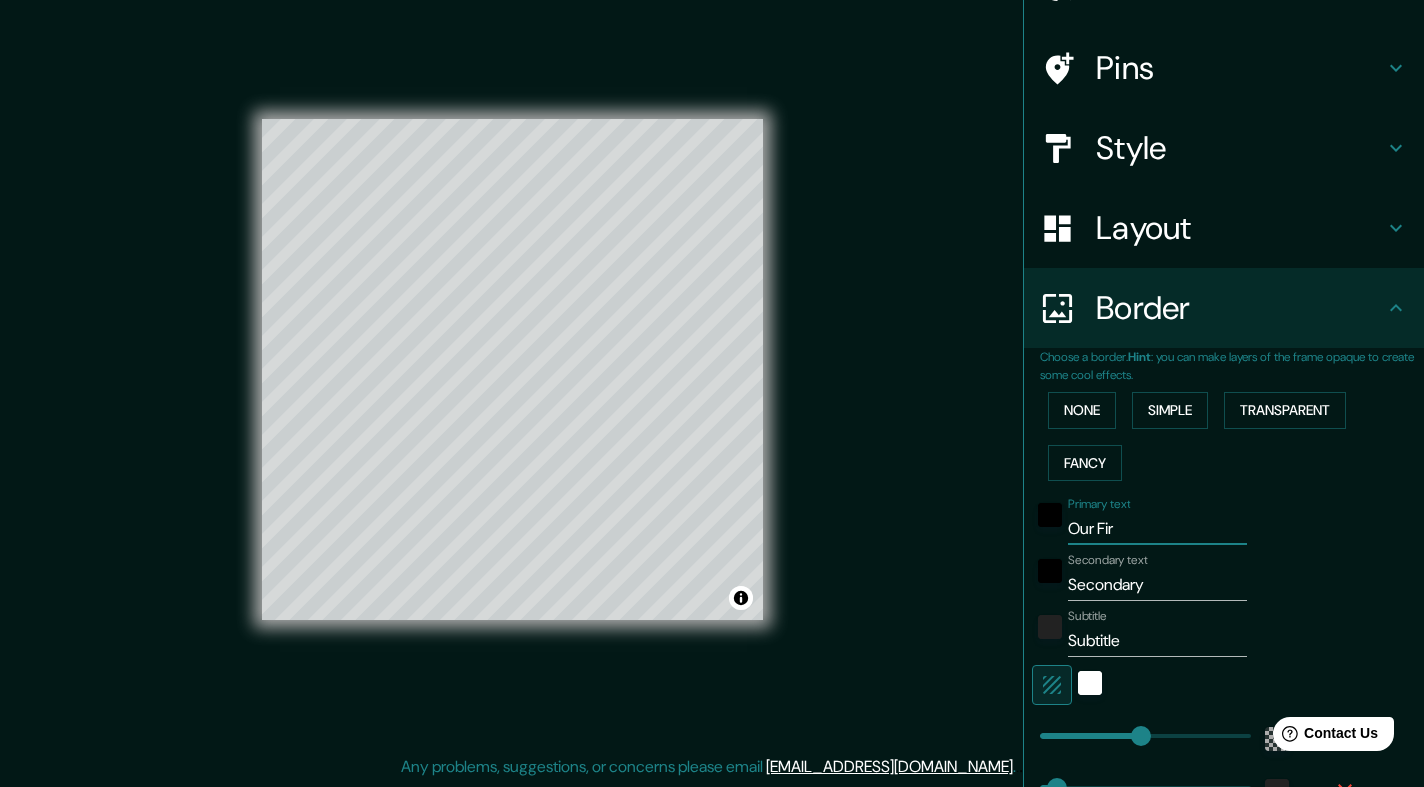 type on "Our Fi" 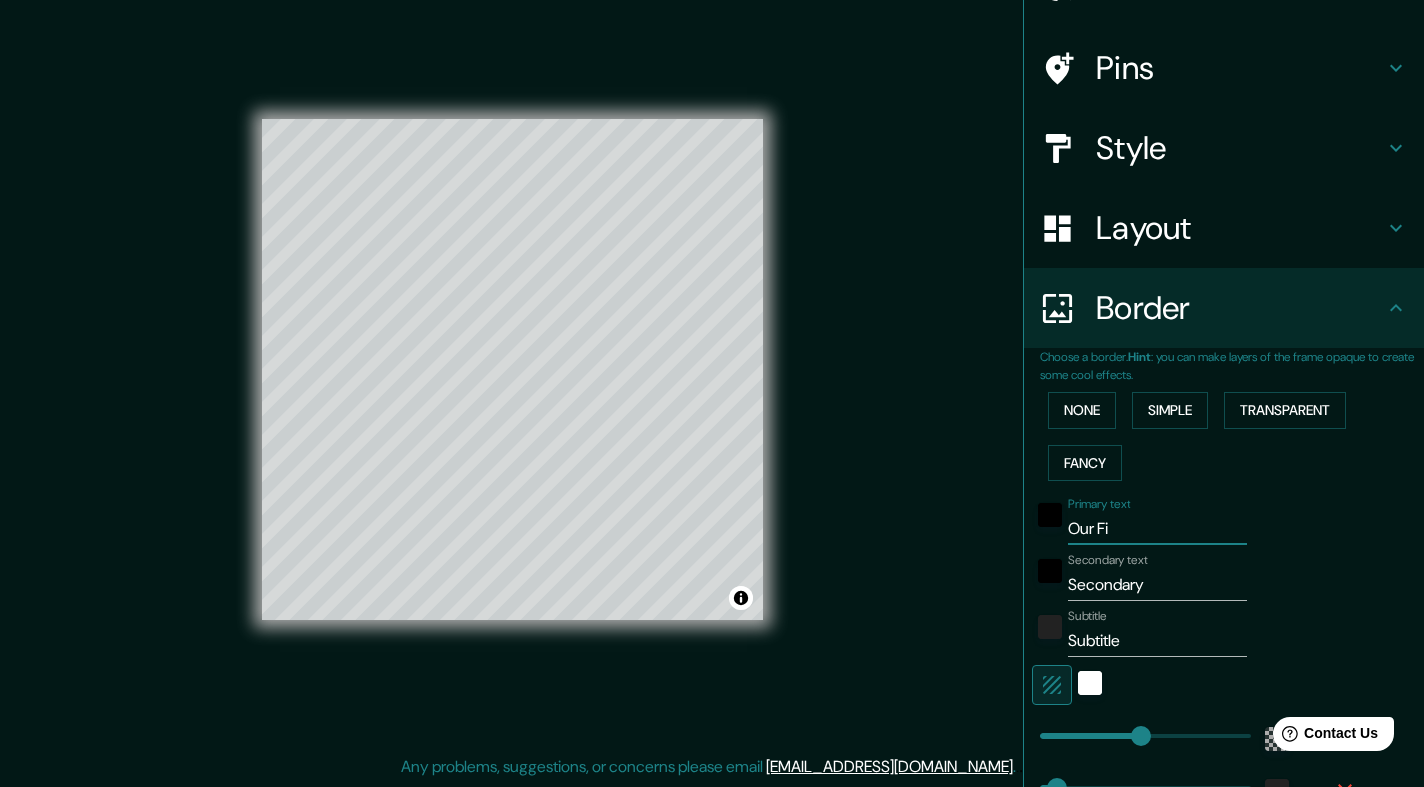 type on "Our F" 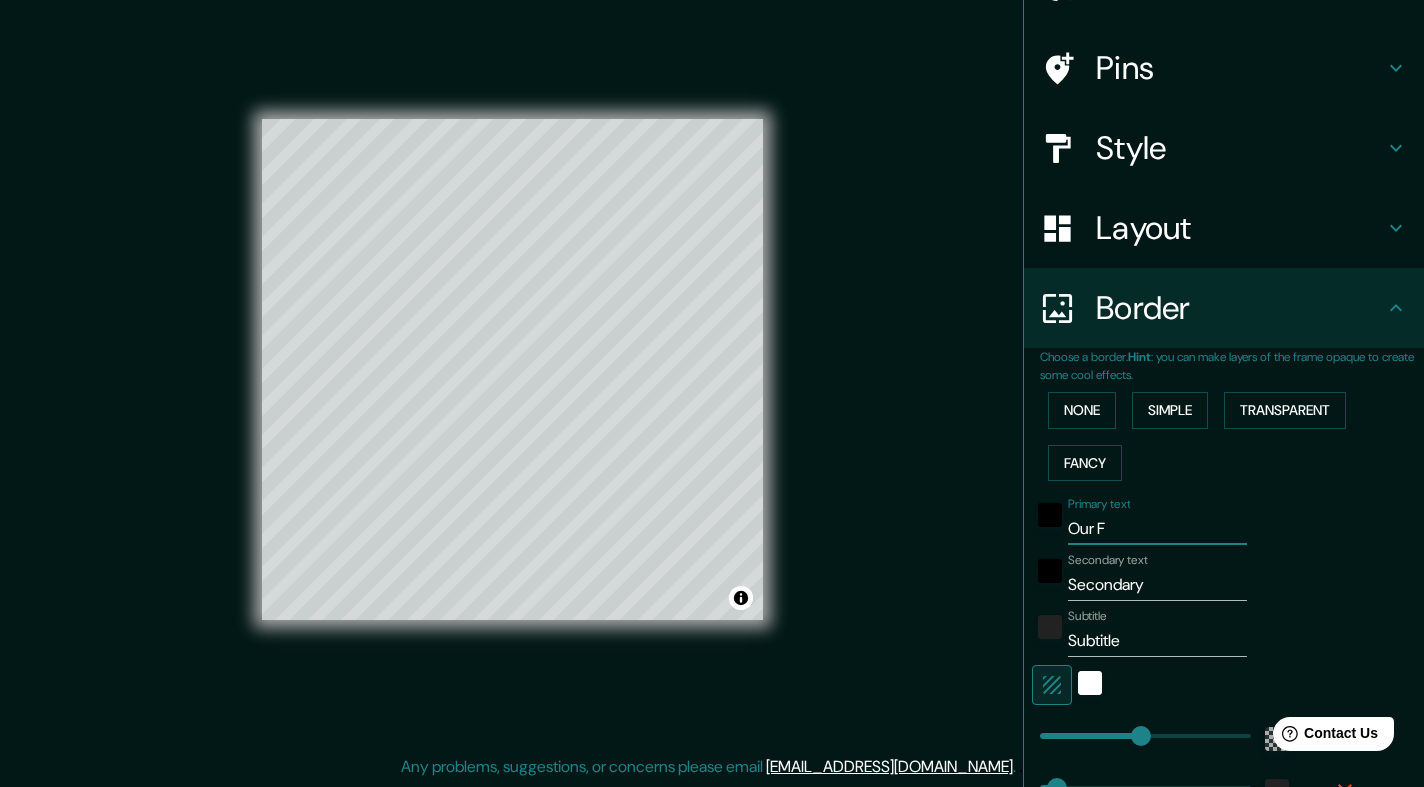type on "Our" 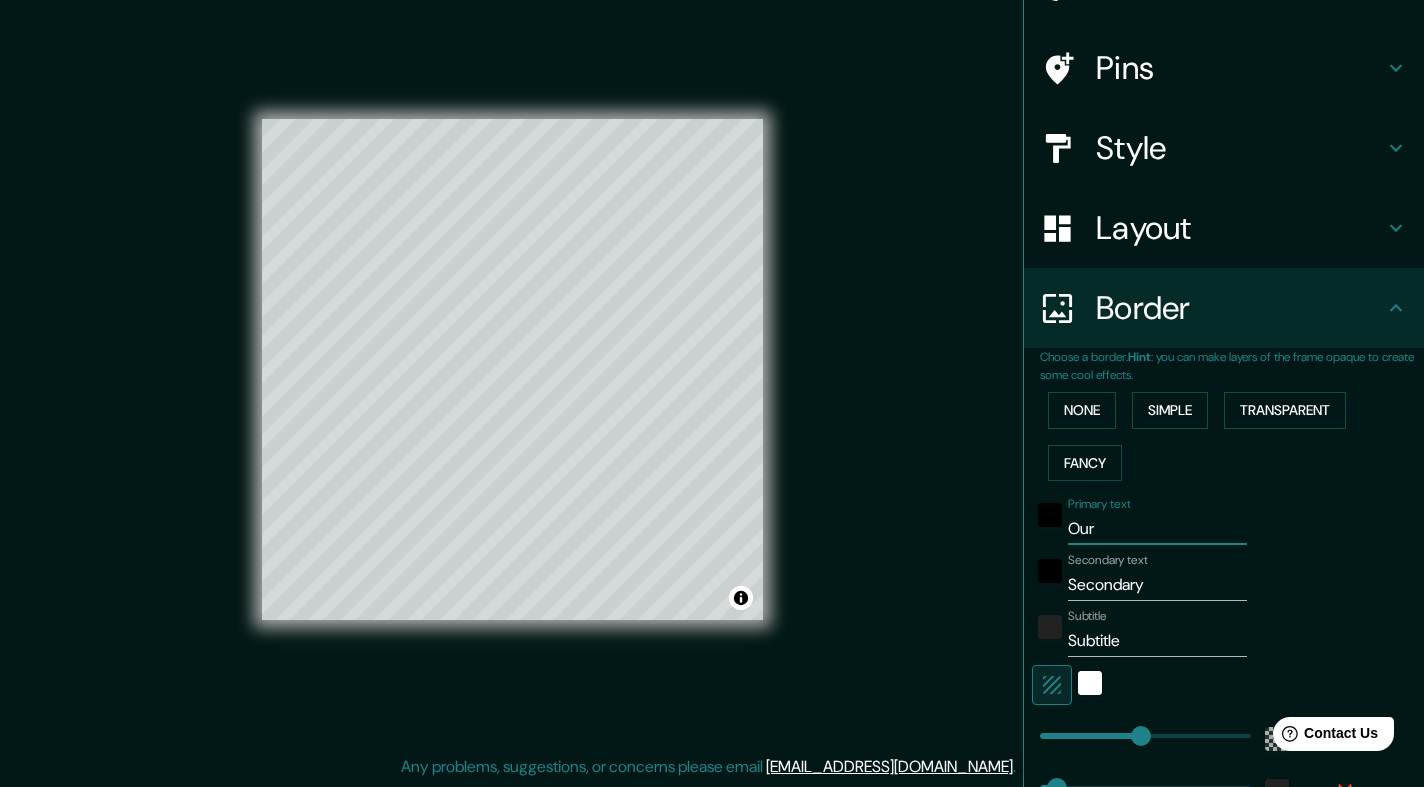 type on "Our" 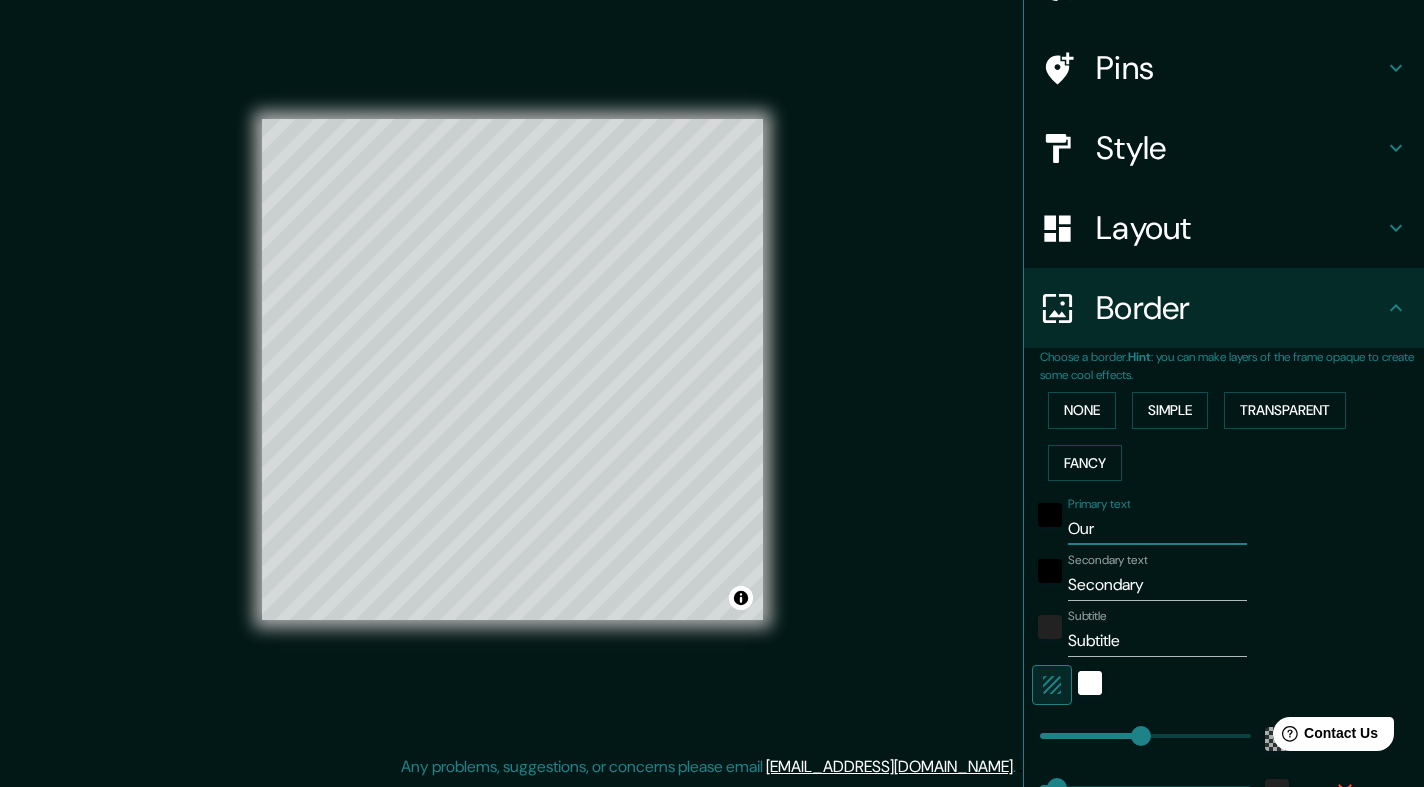 type on "Ou" 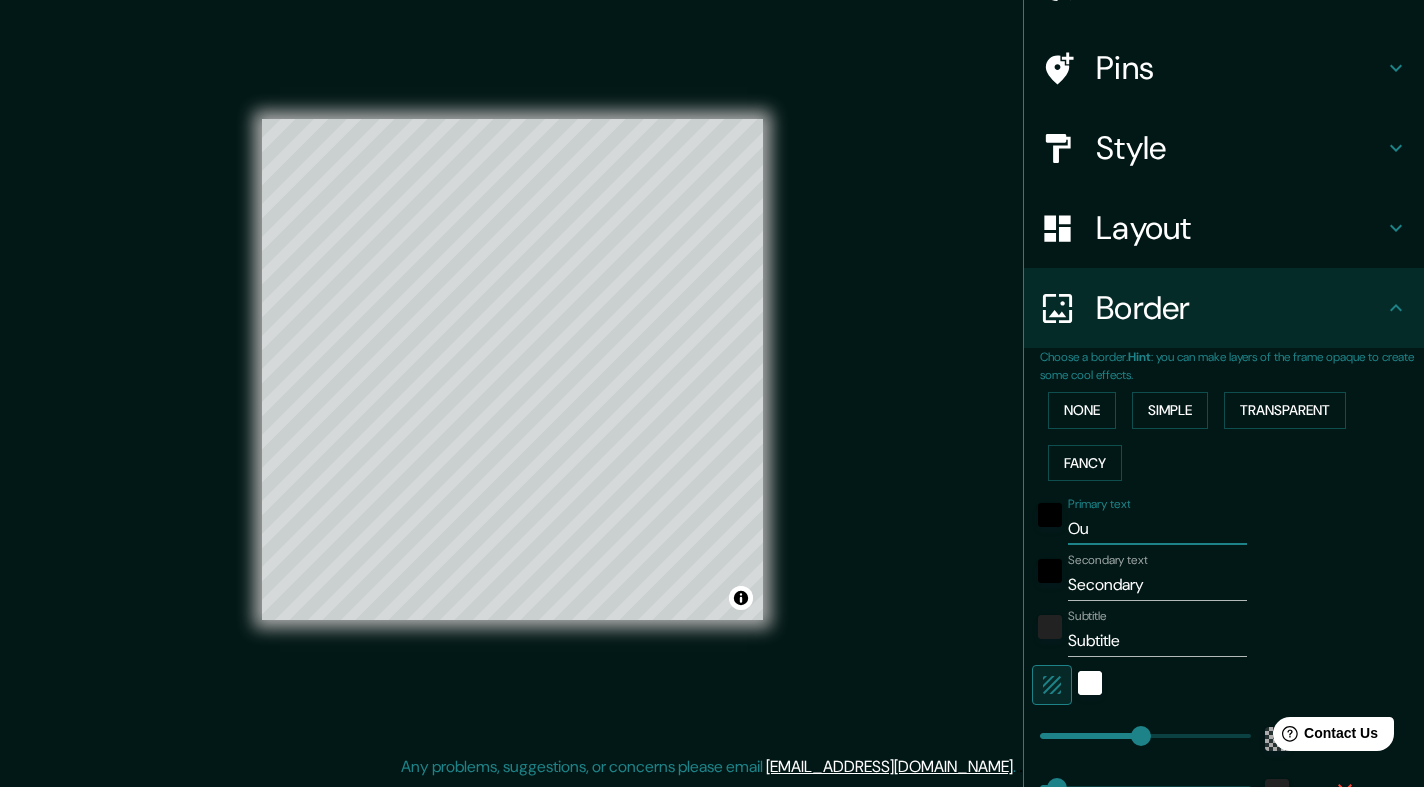 type on "O" 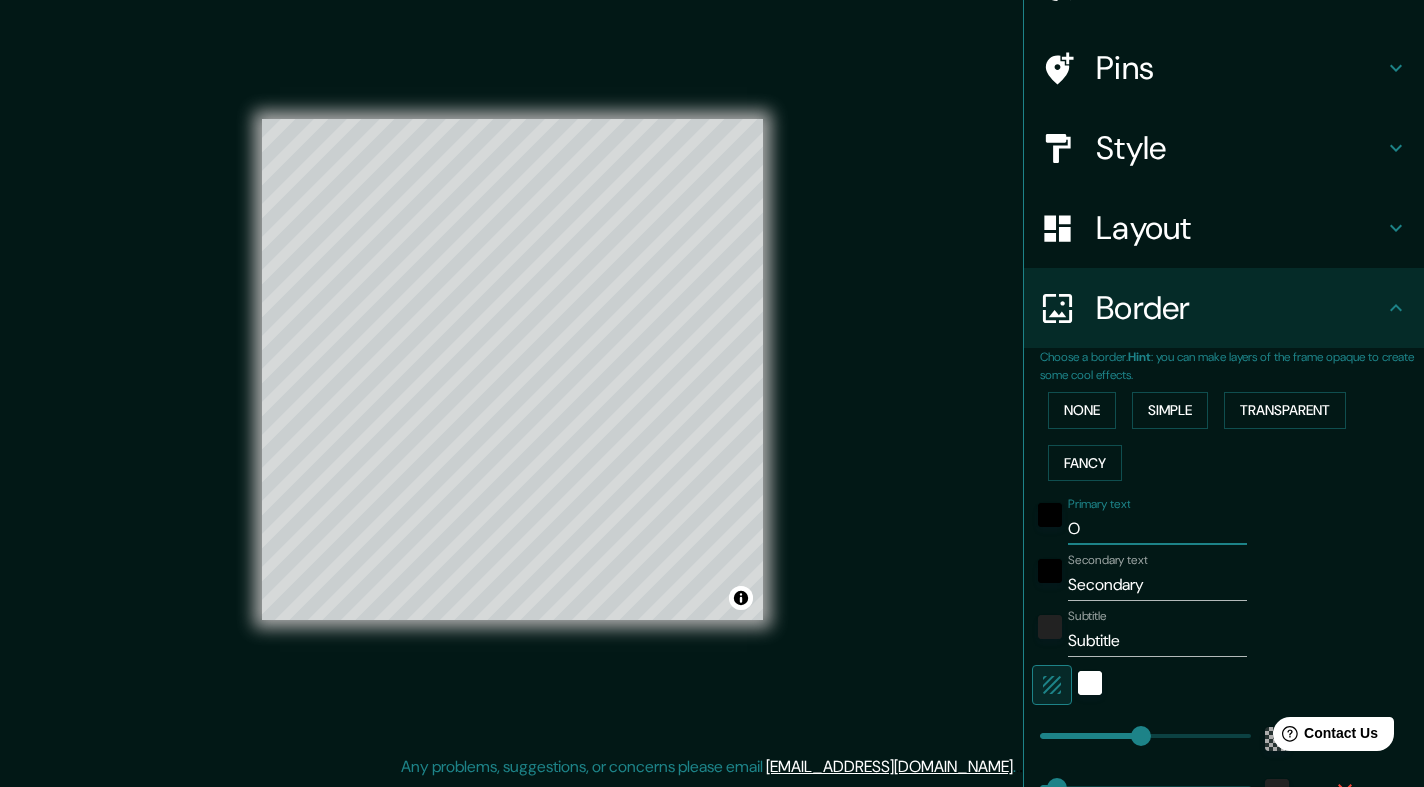 type 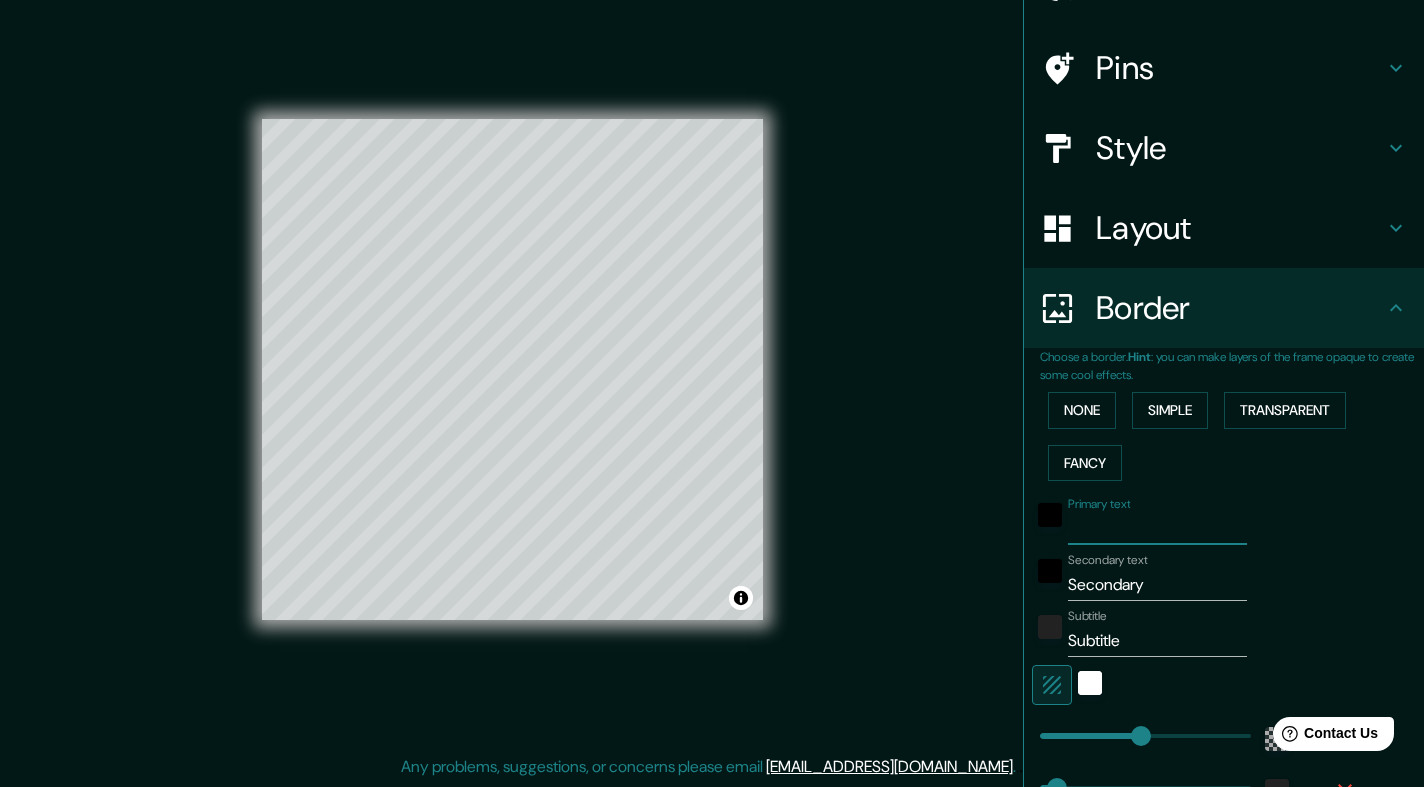type on "D" 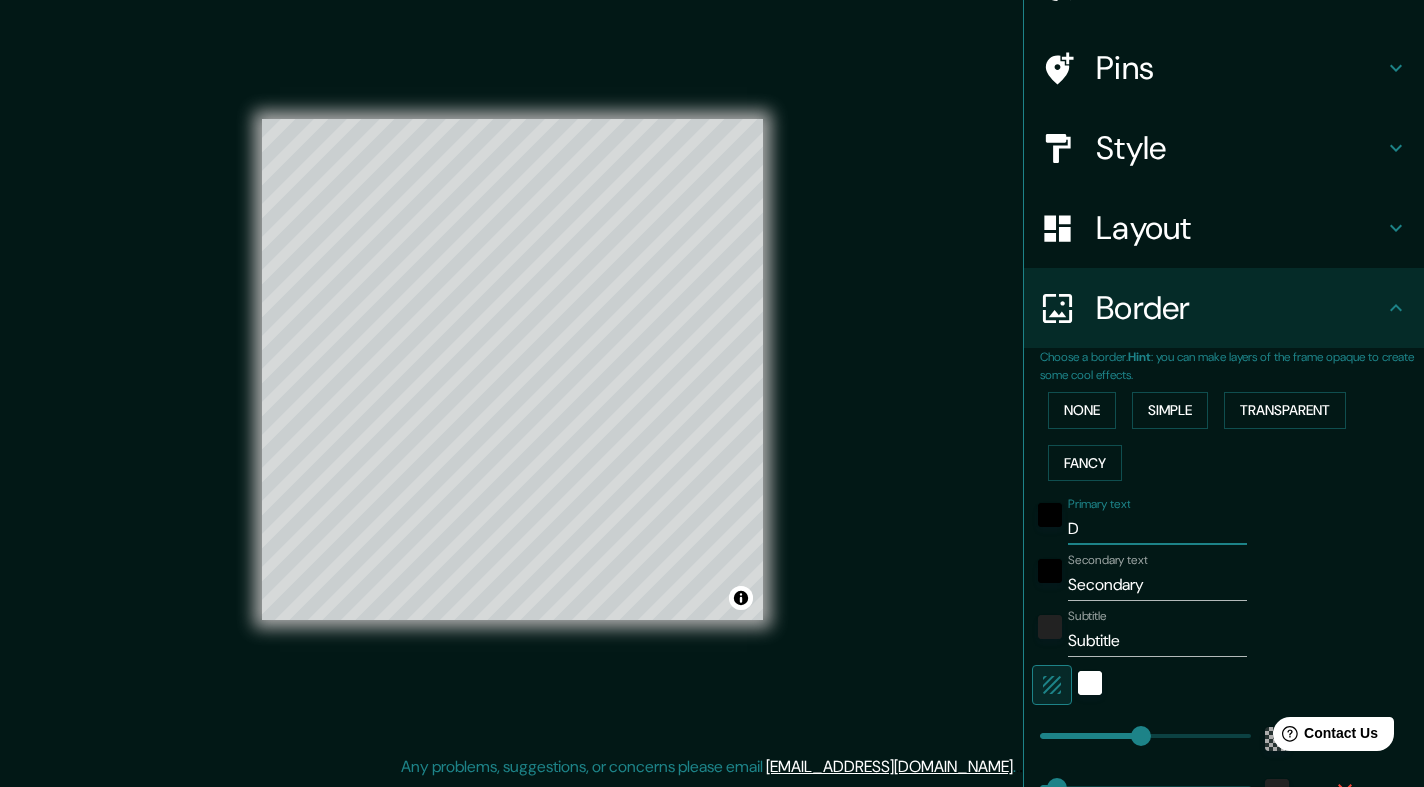 type on "Da" 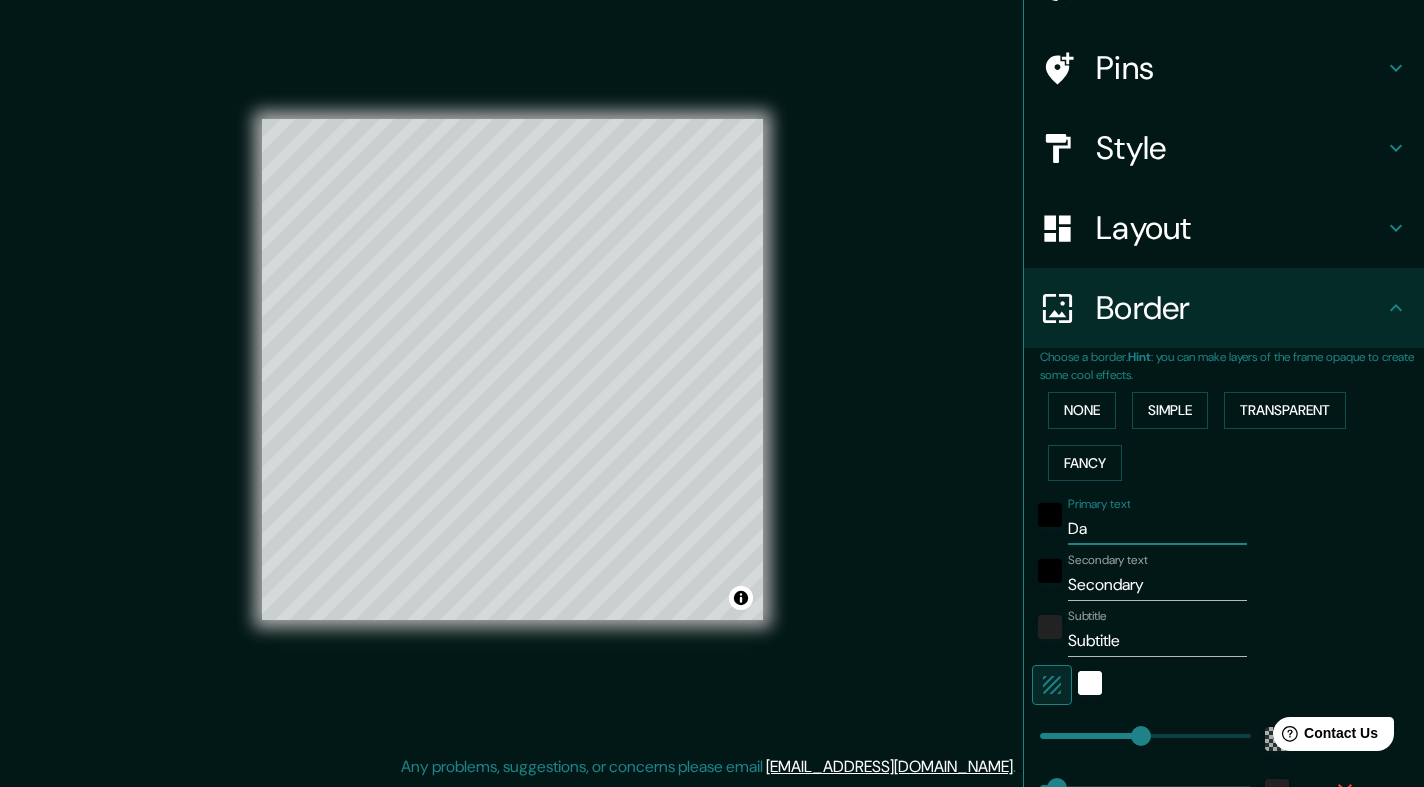 type on "Dav" 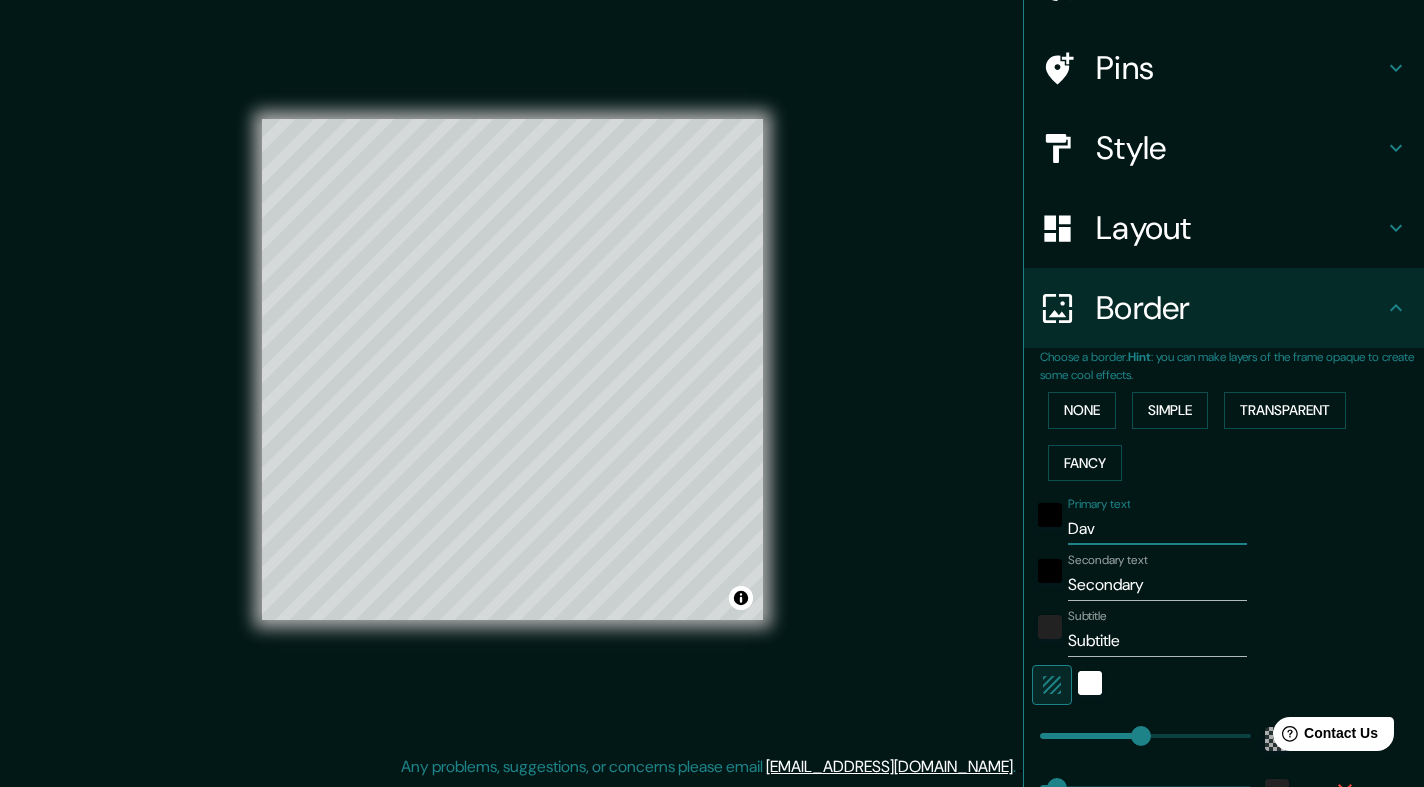 type on "Davi" 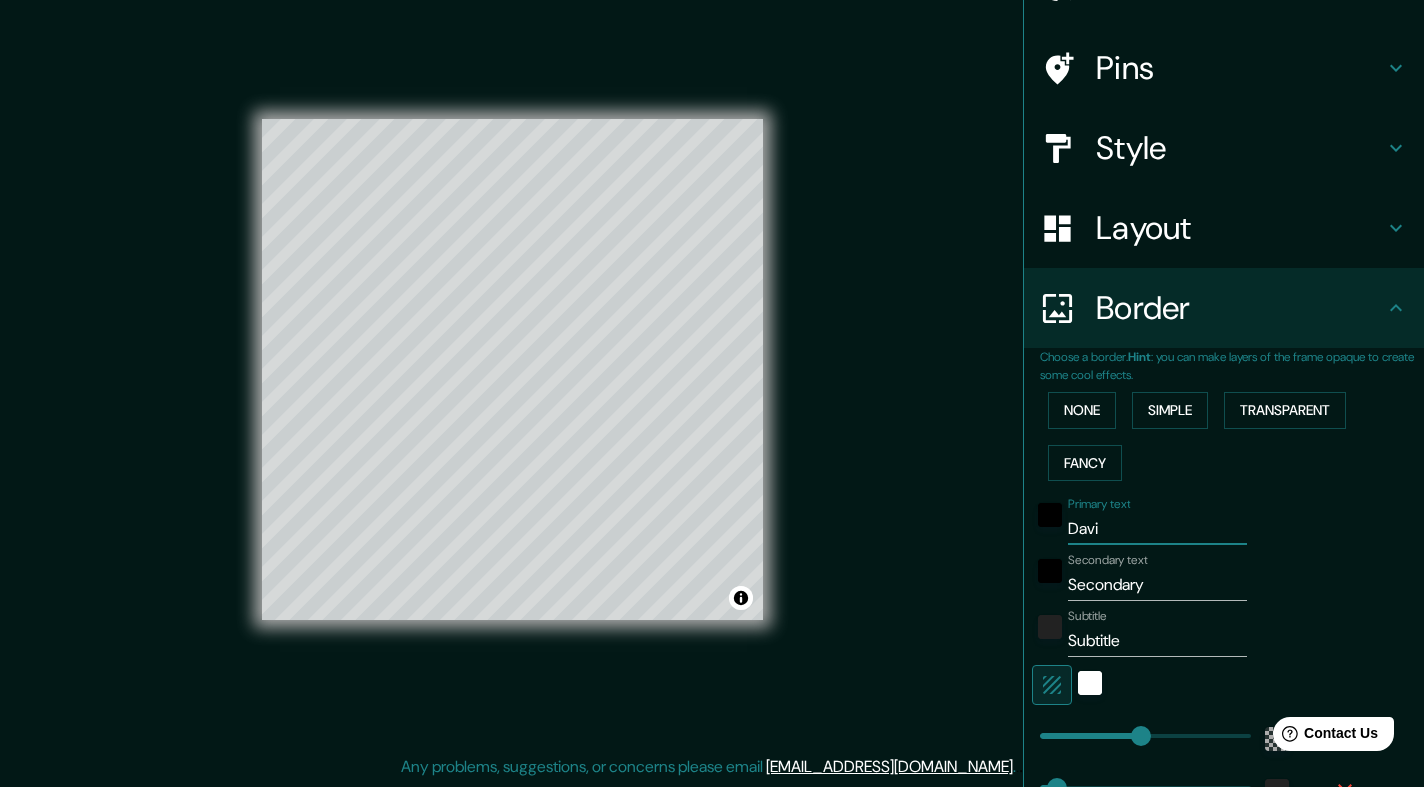 type on "David" 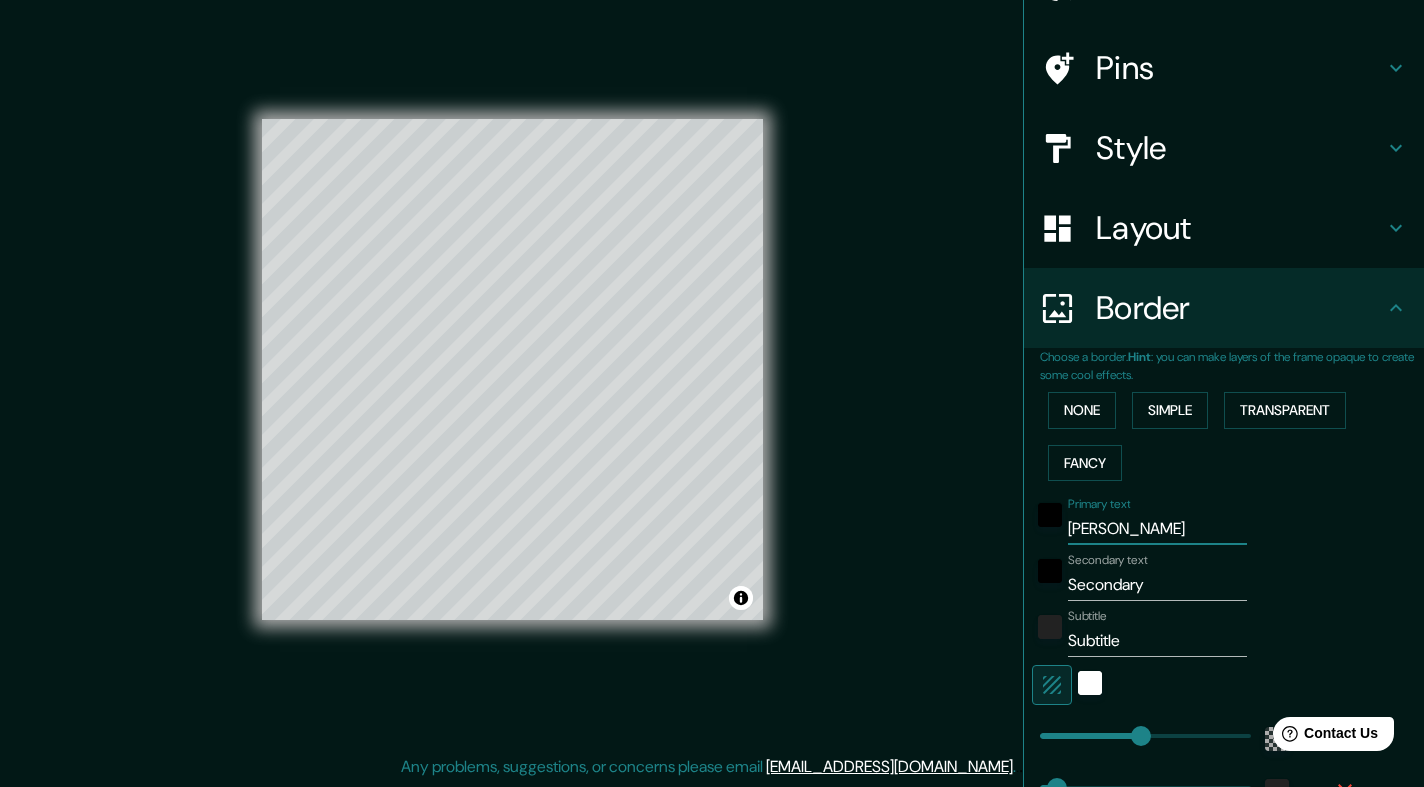 type on "David" 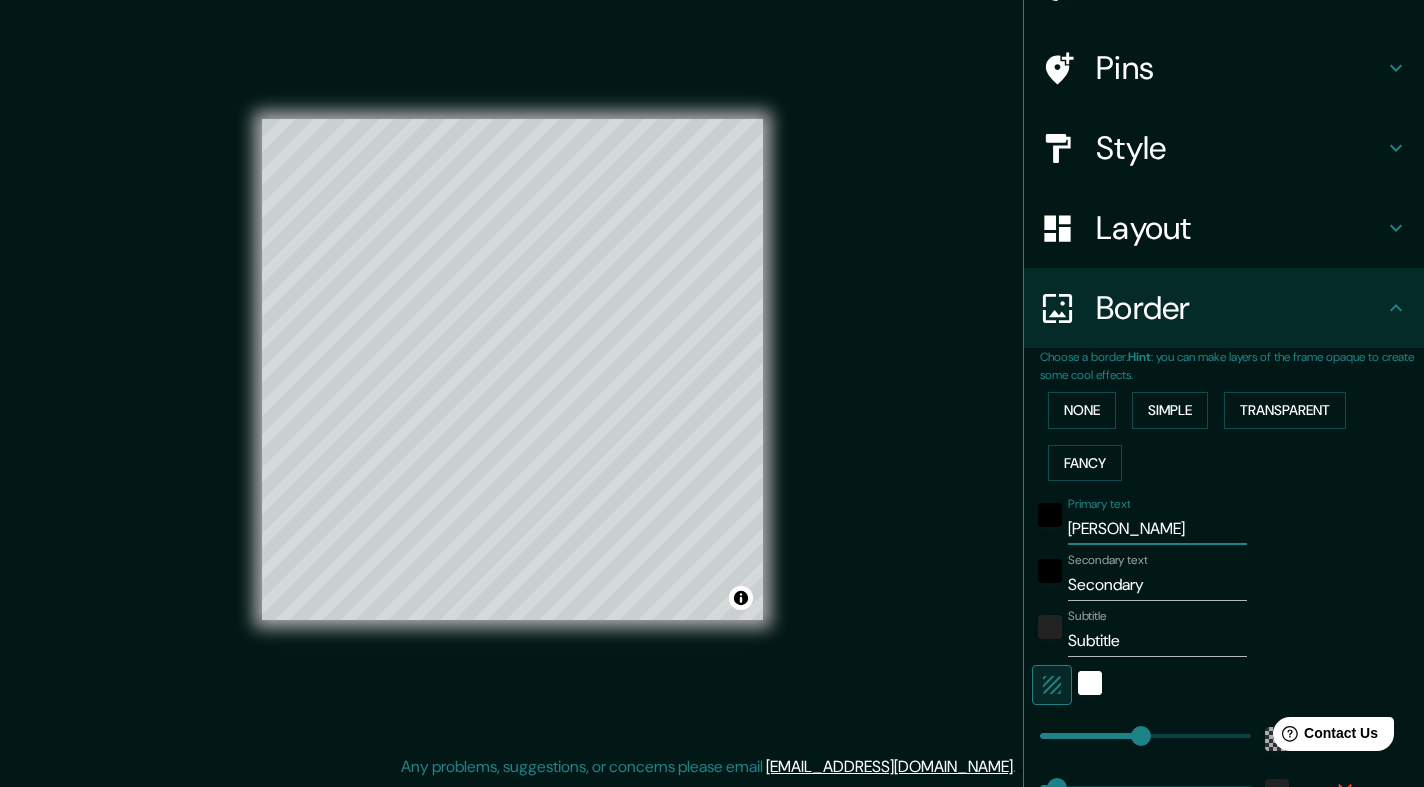 type on "David A" 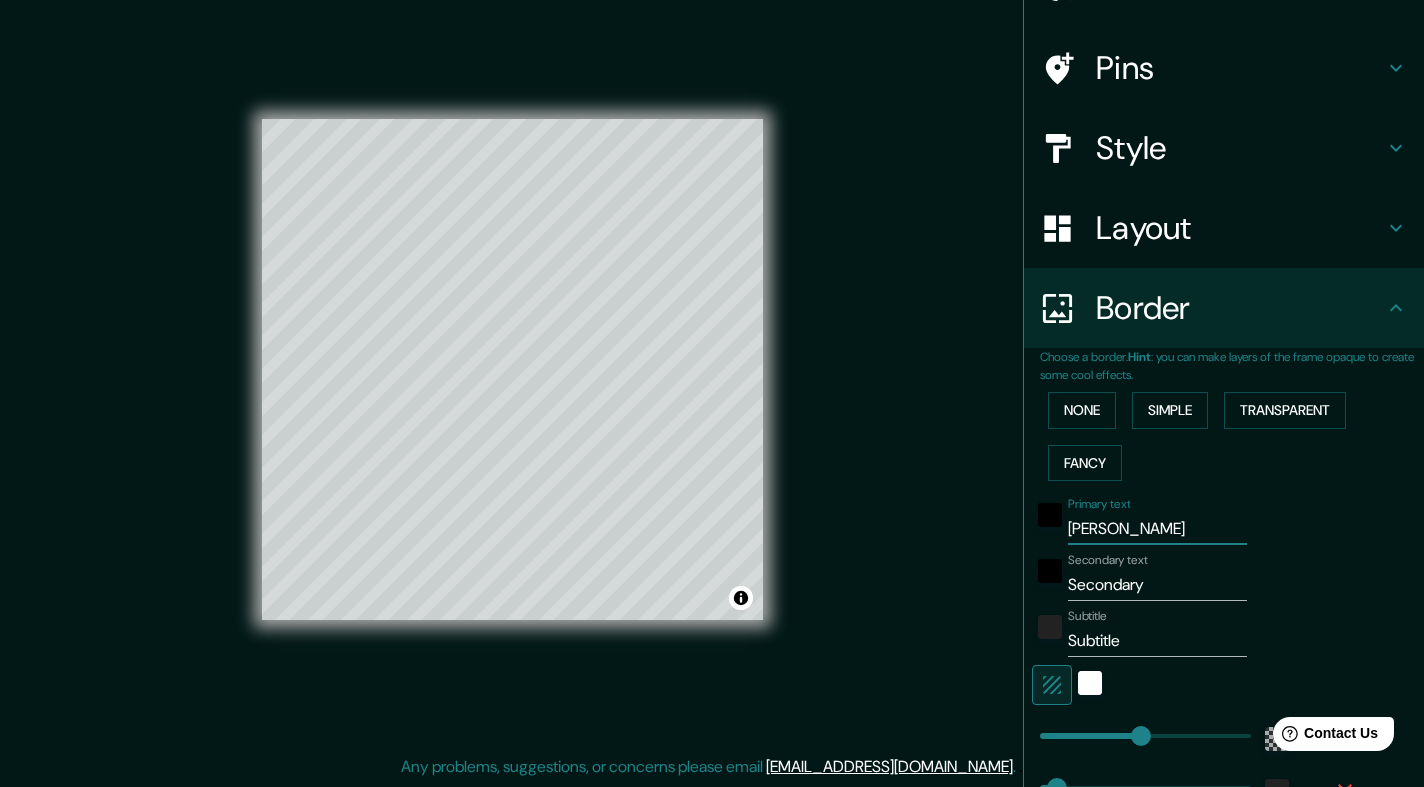 type on "David An" 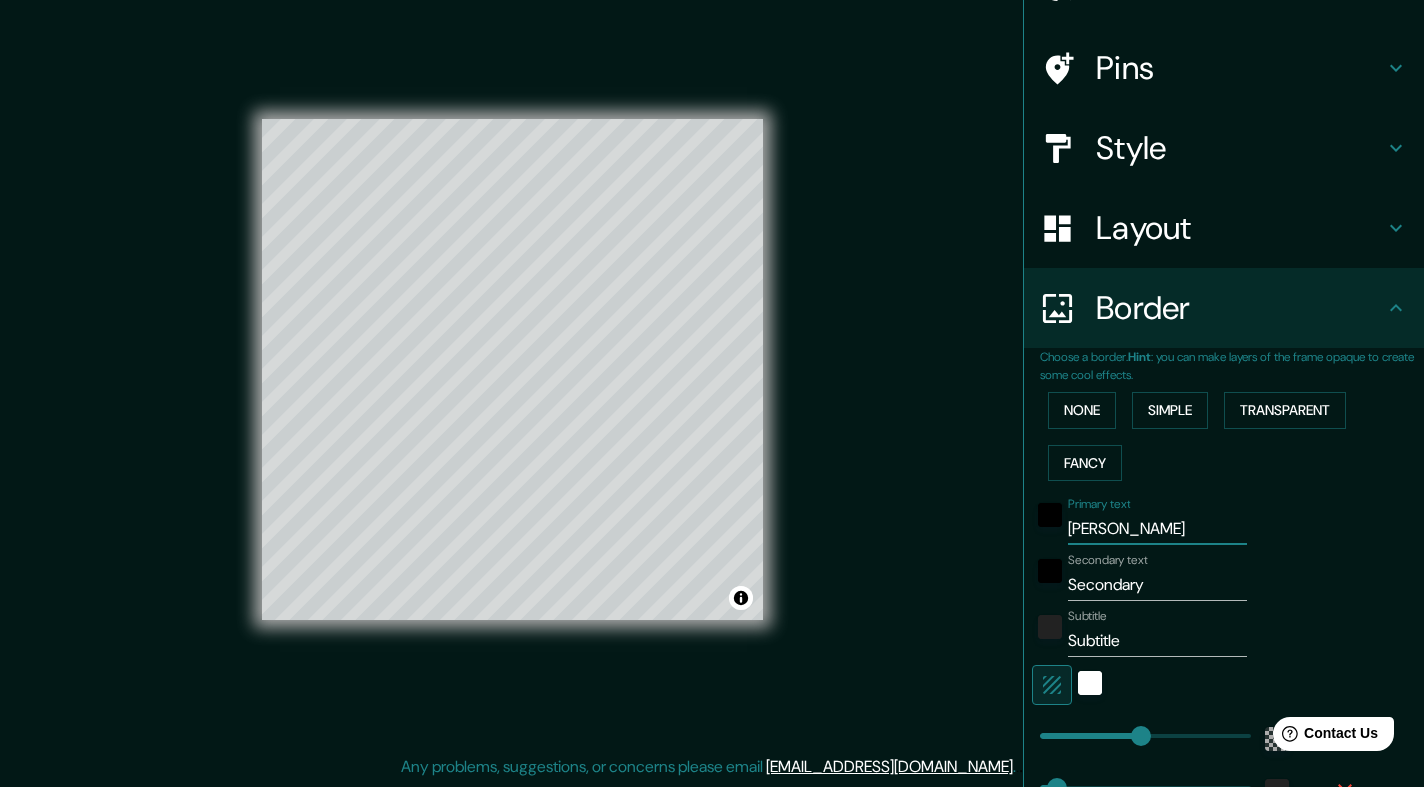 type on "David And" 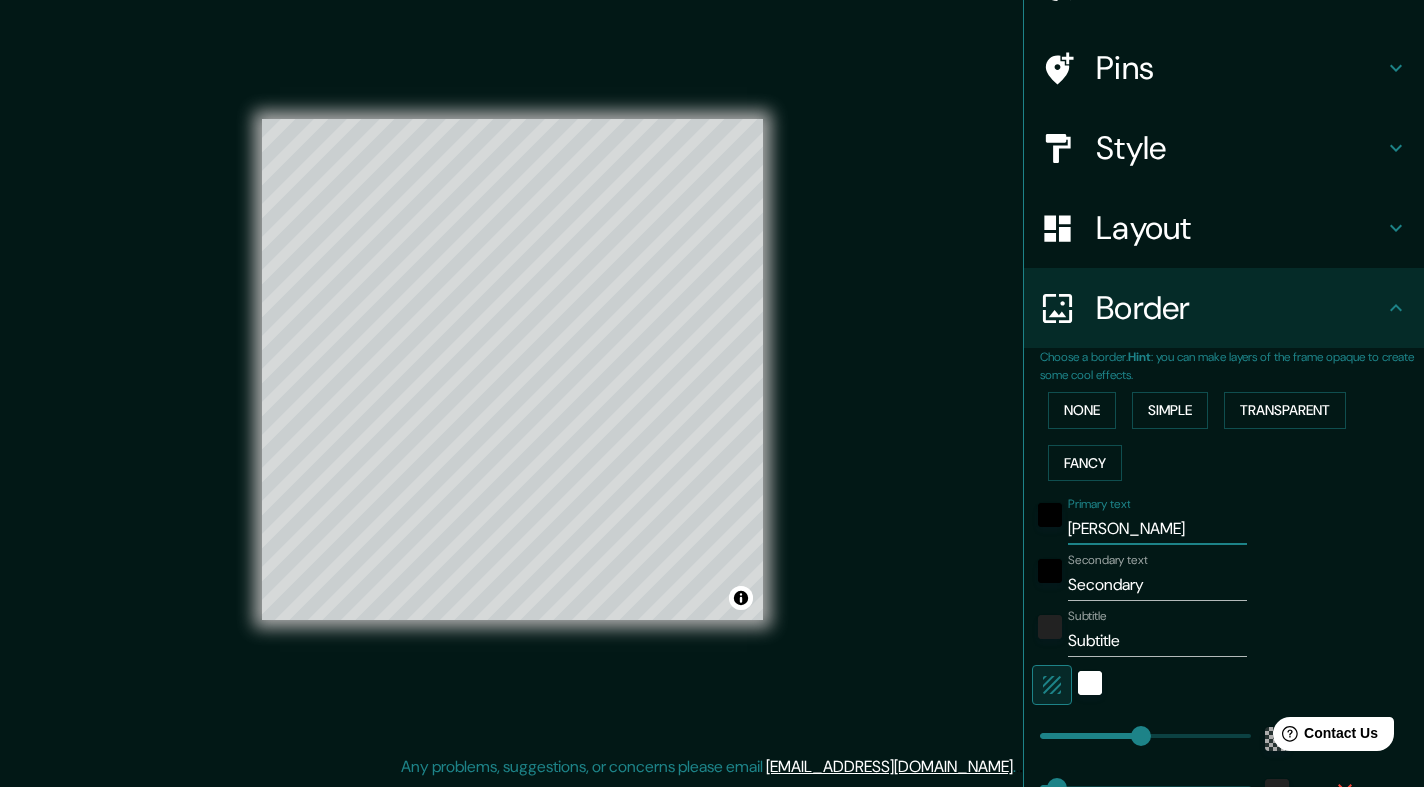 type on "David And" 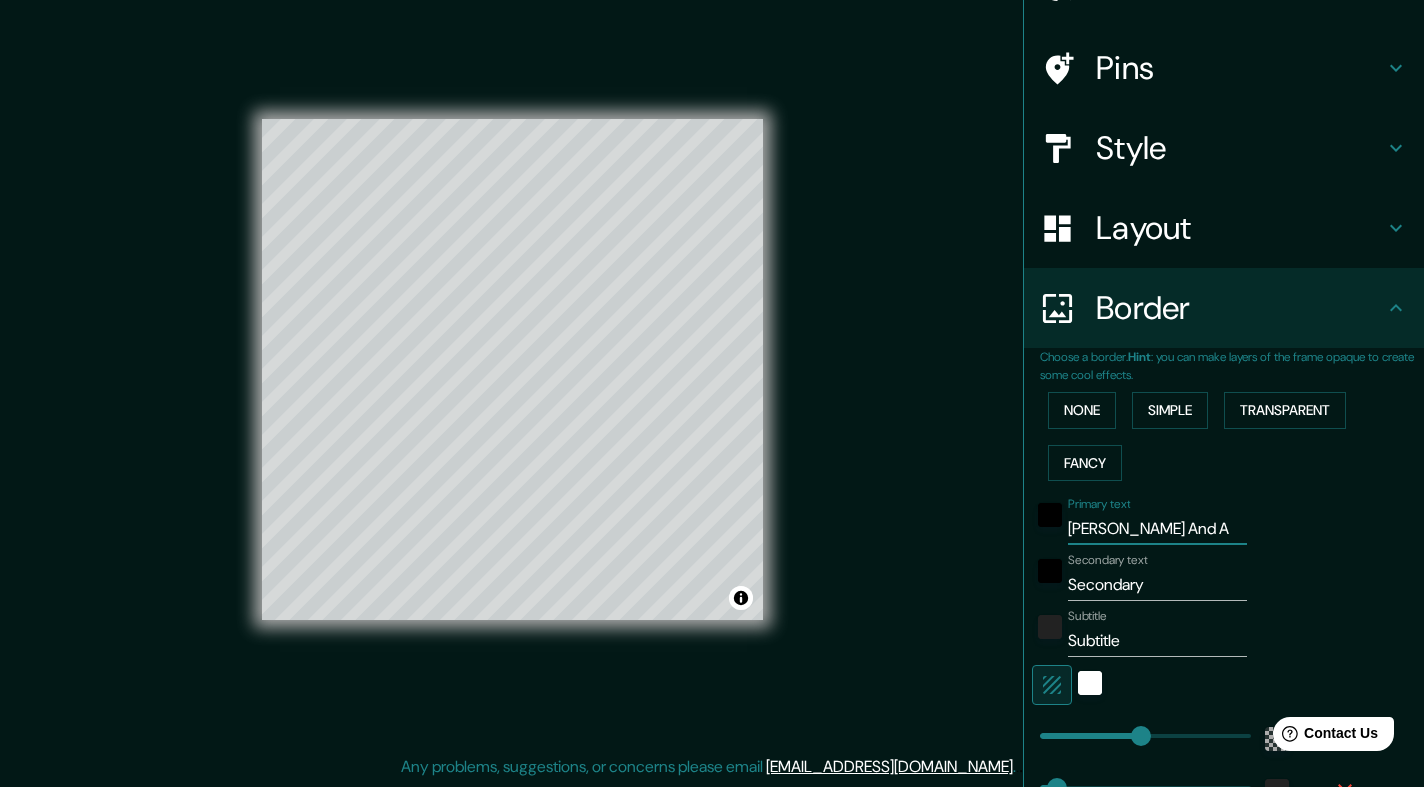 type on "David And An" 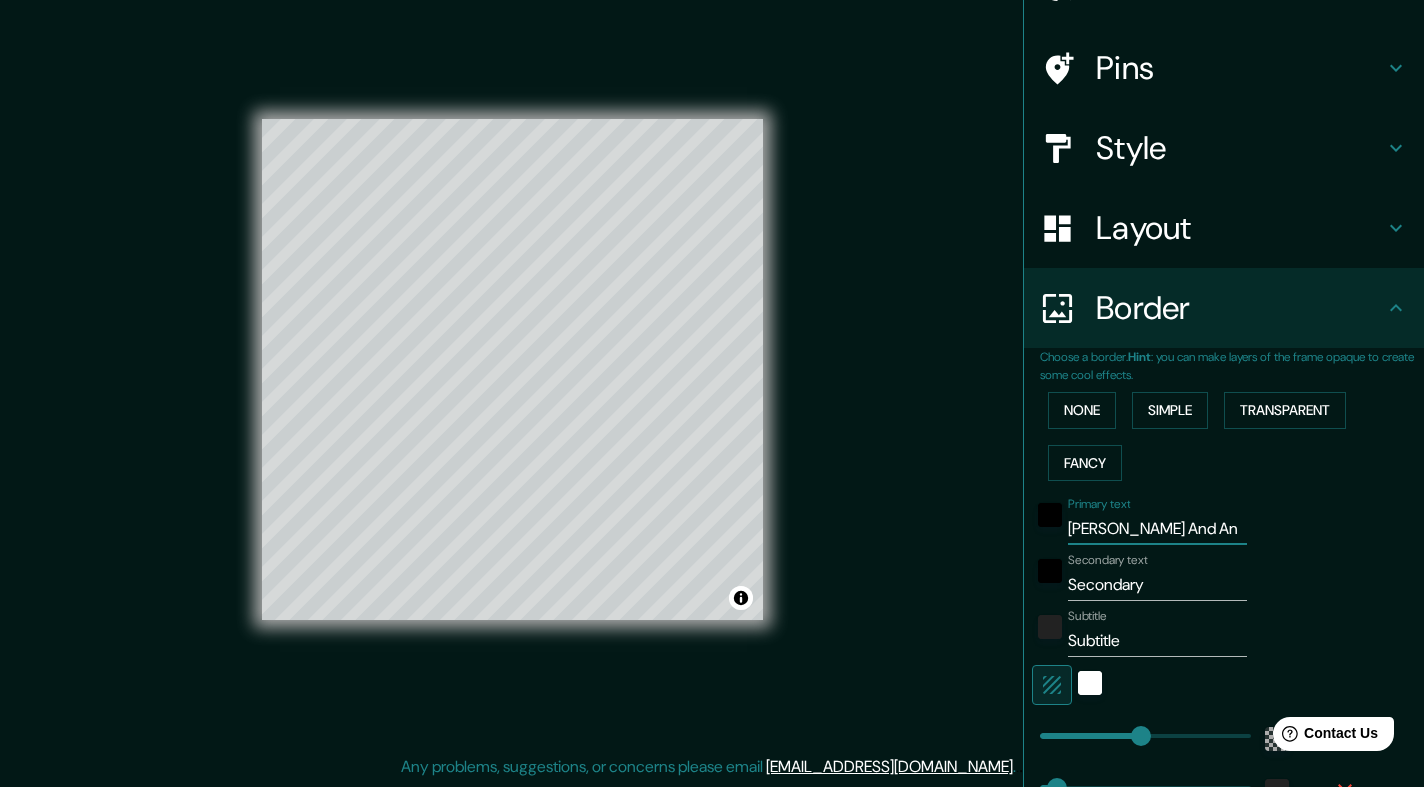 type on "David And Ana" 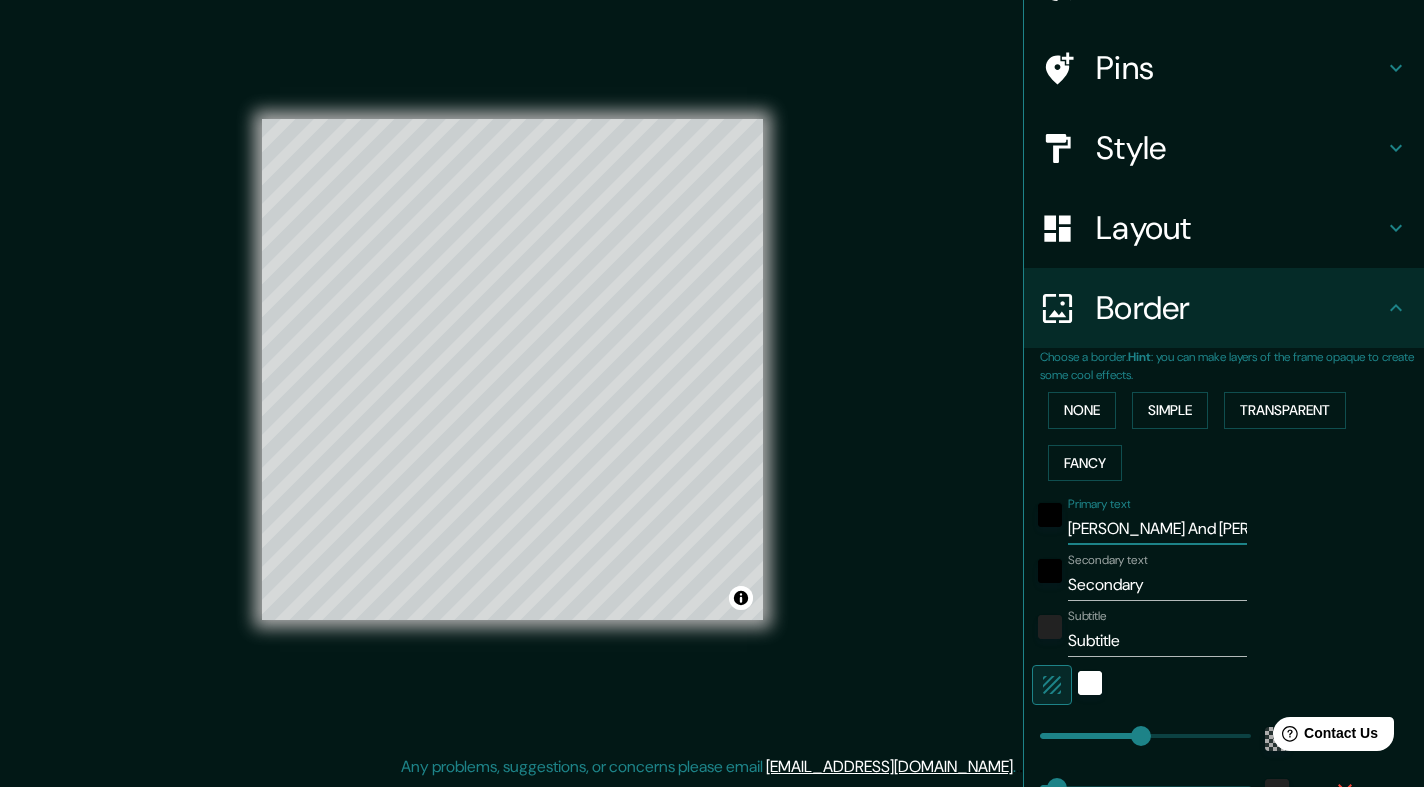 type on "David And Ana" 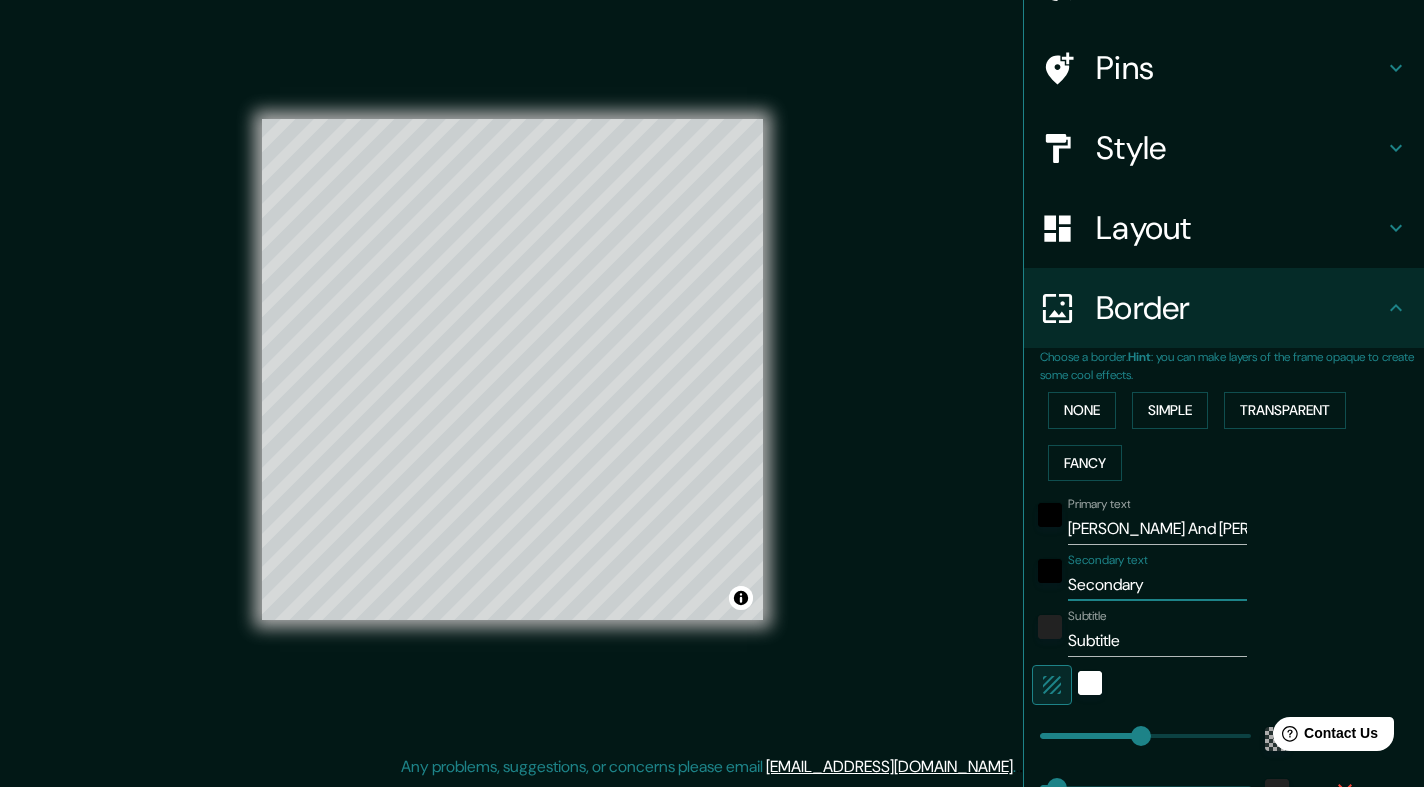 click on "Secondary" at bounding box center [1157, 585] 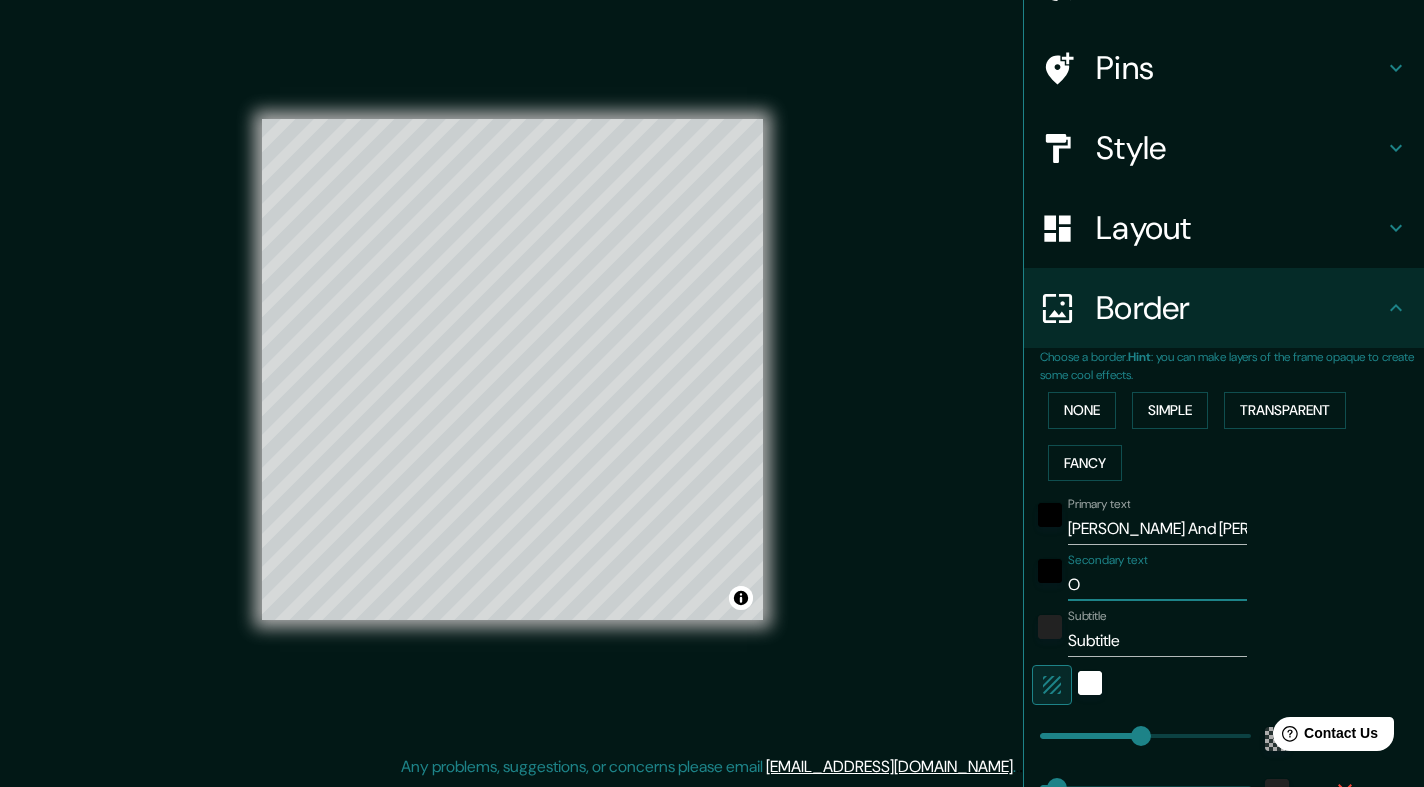 type on "Ou" 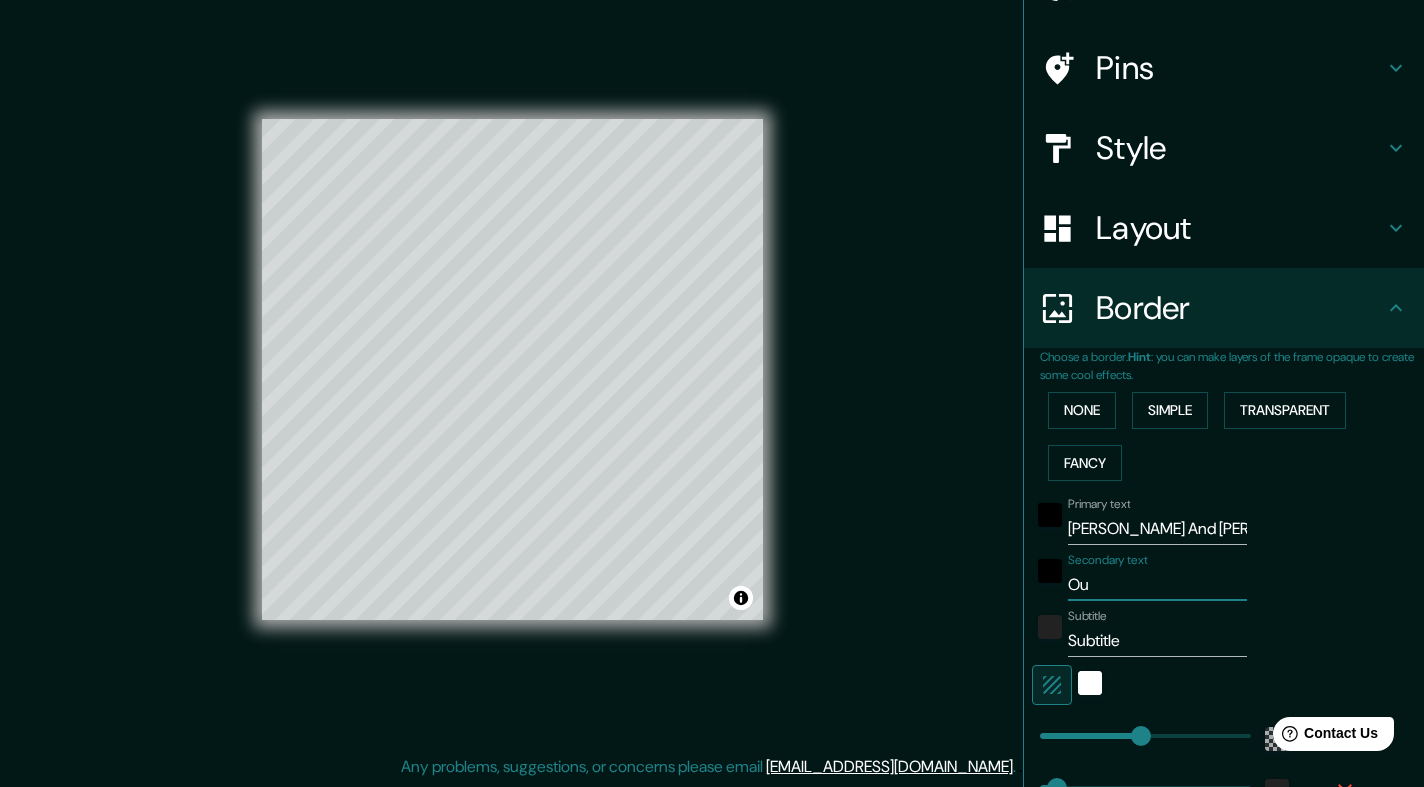 type on "Our" 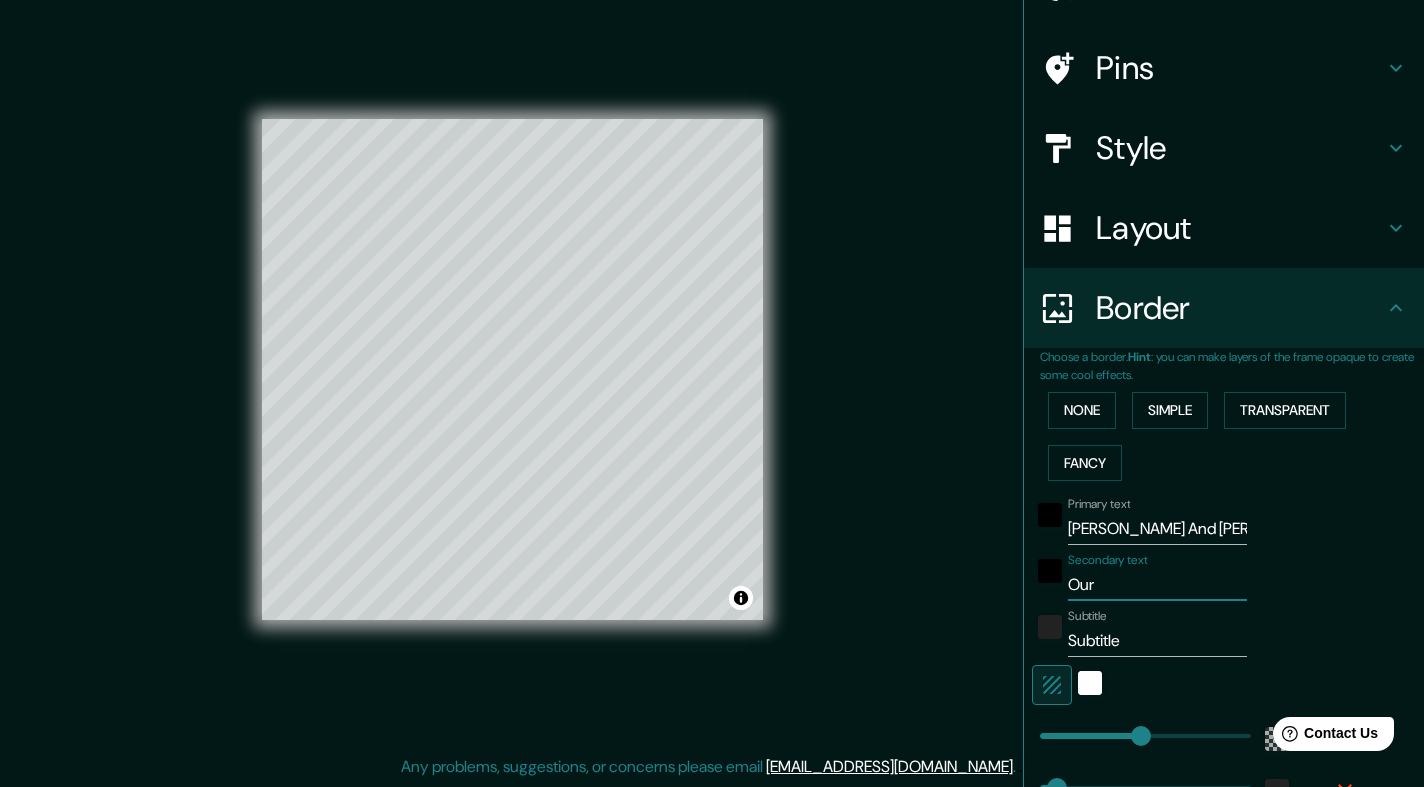 type on "Our" 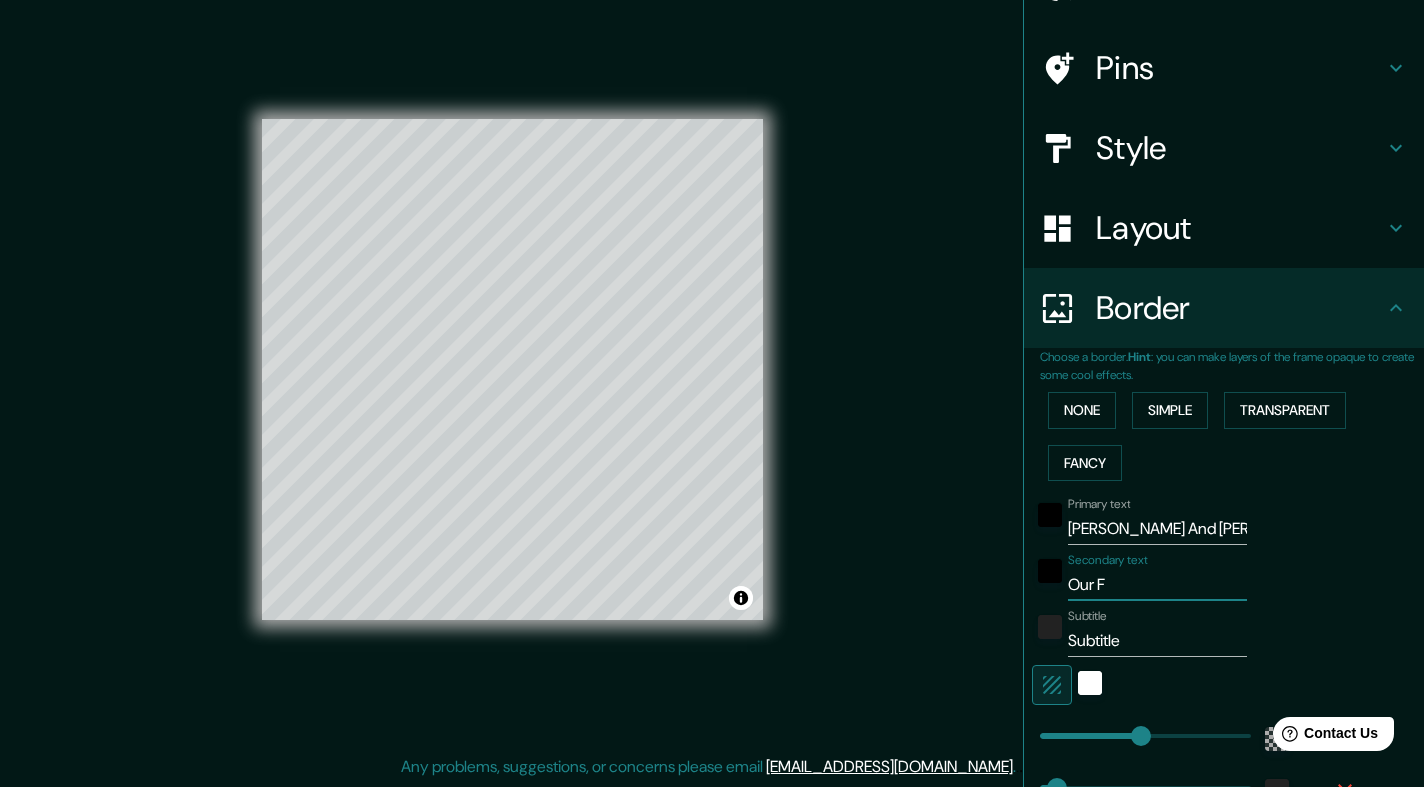 type on "Our Fi" 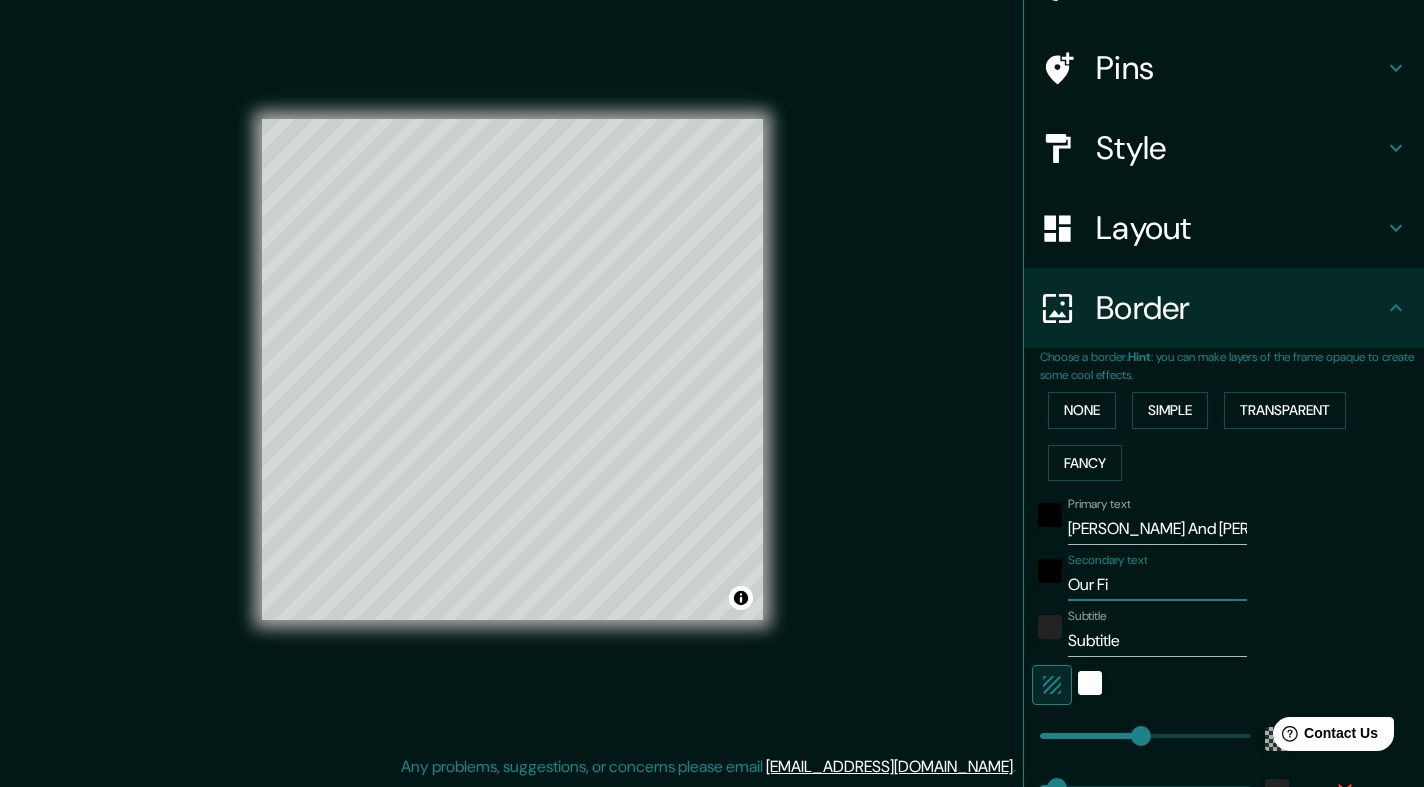 type on "Our Fir" 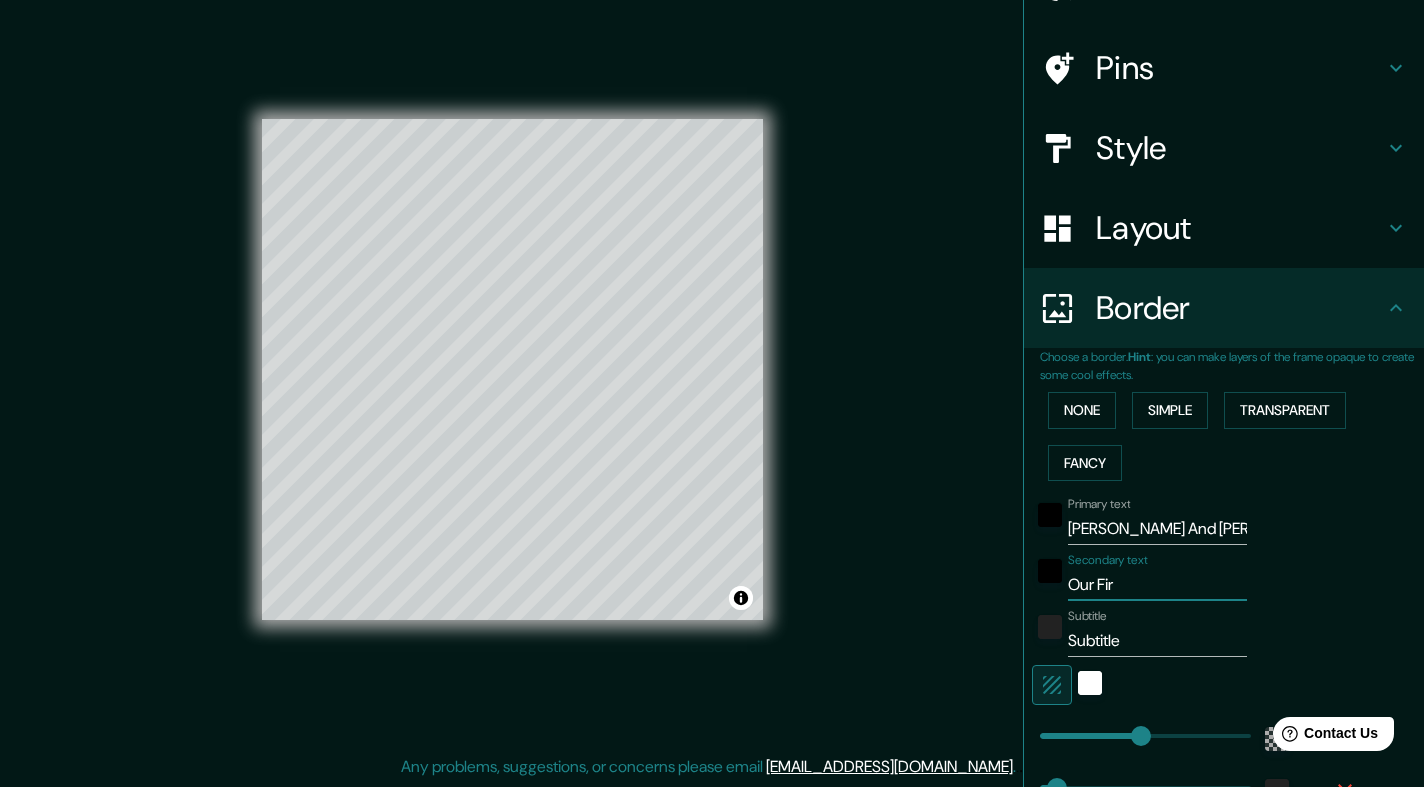 type on "Our Firs" 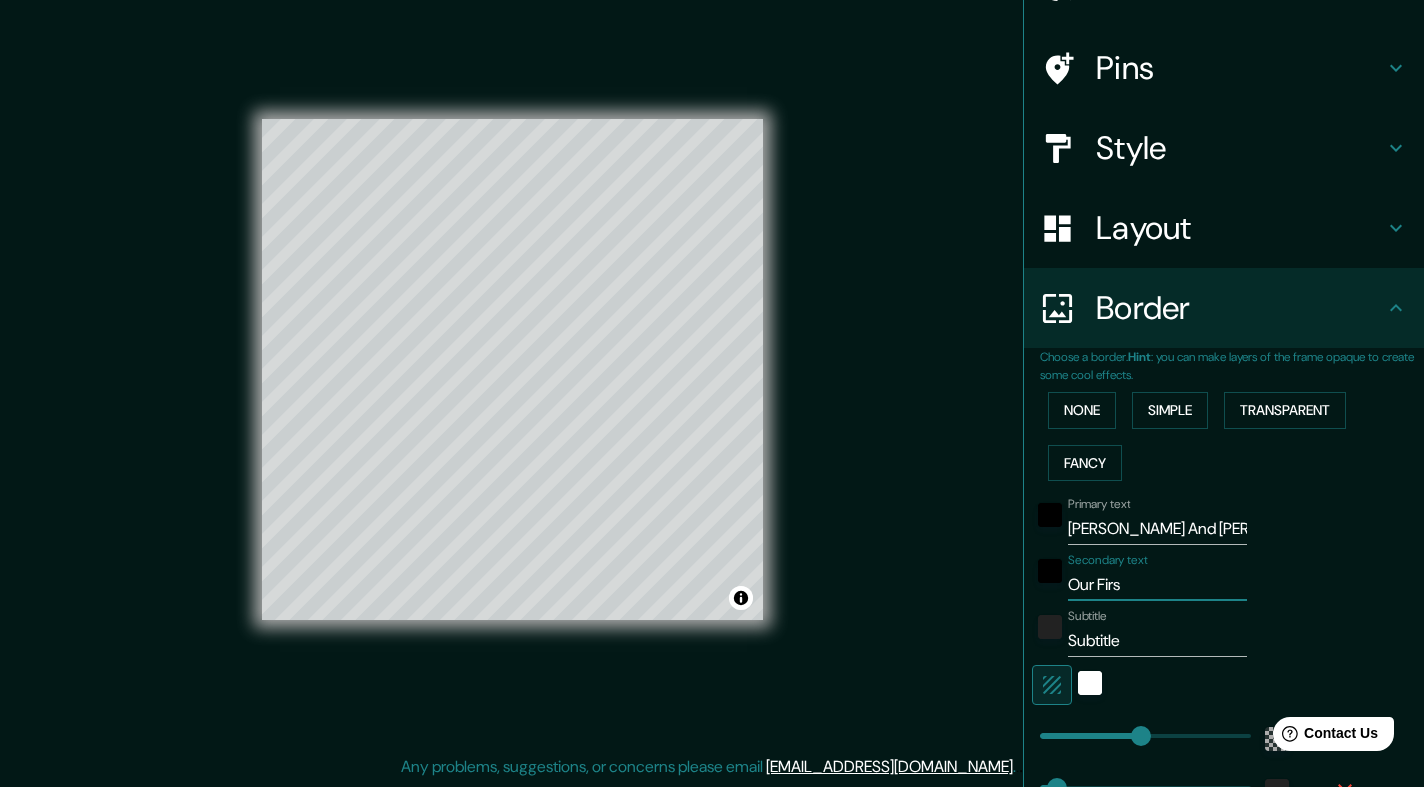 type on "Our First" 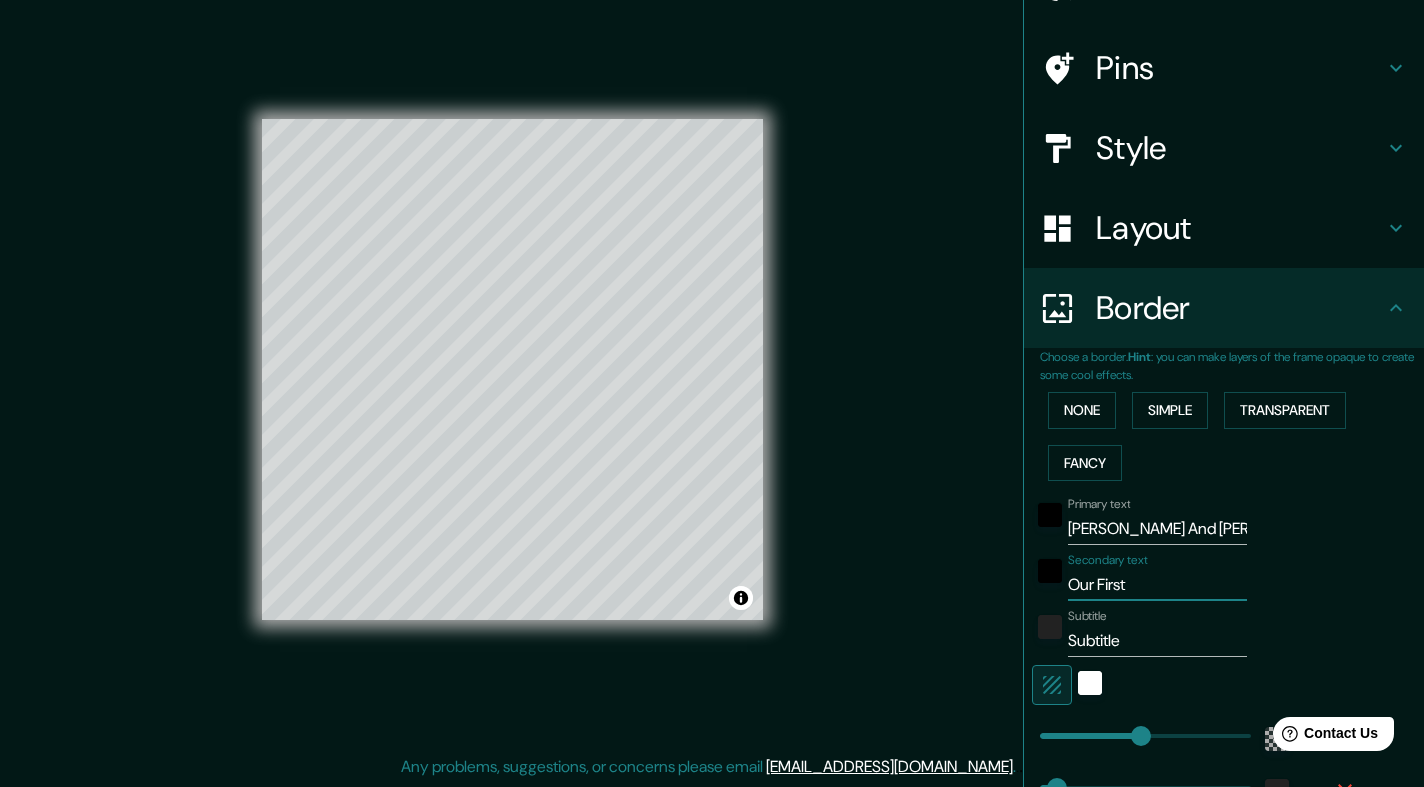 type on "Our First" 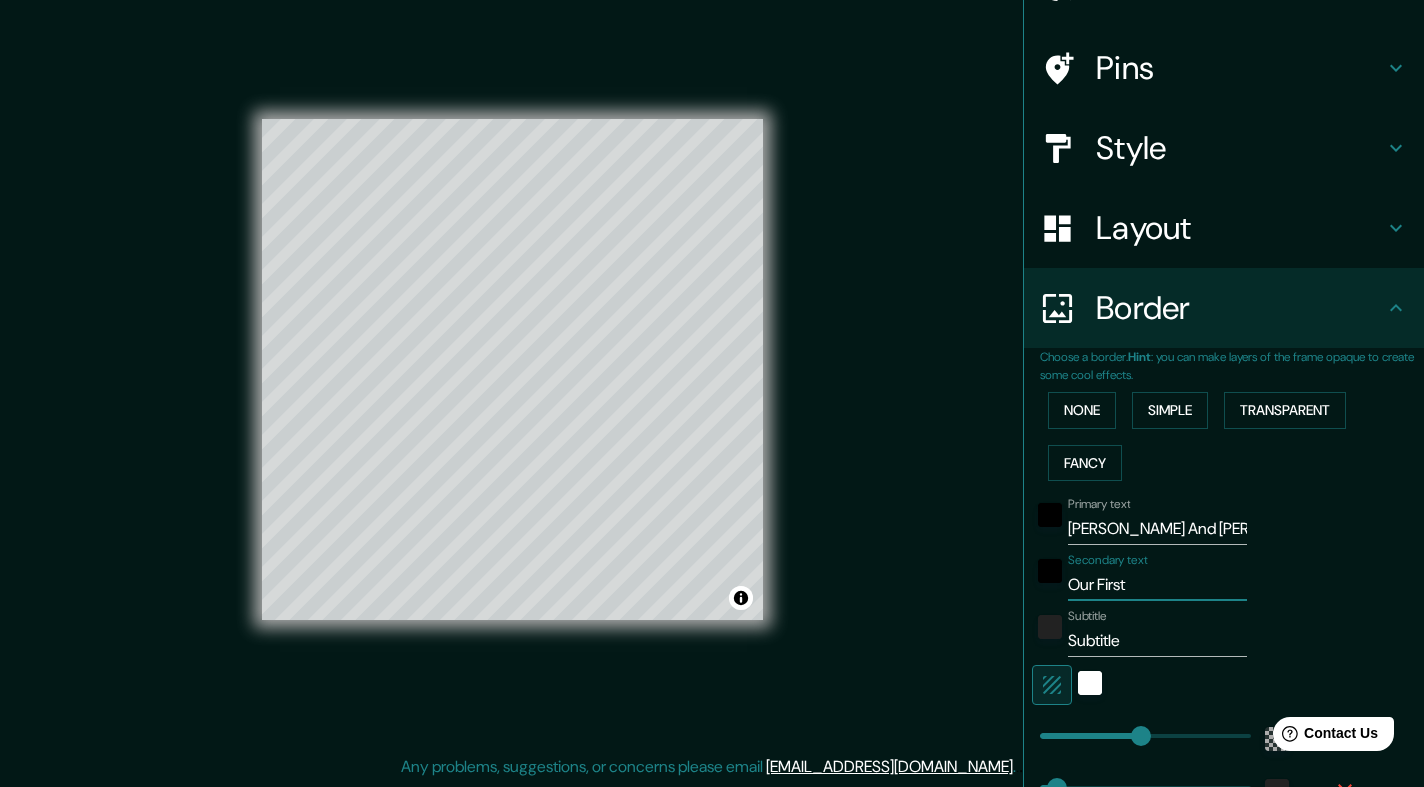 type on "Our First D" 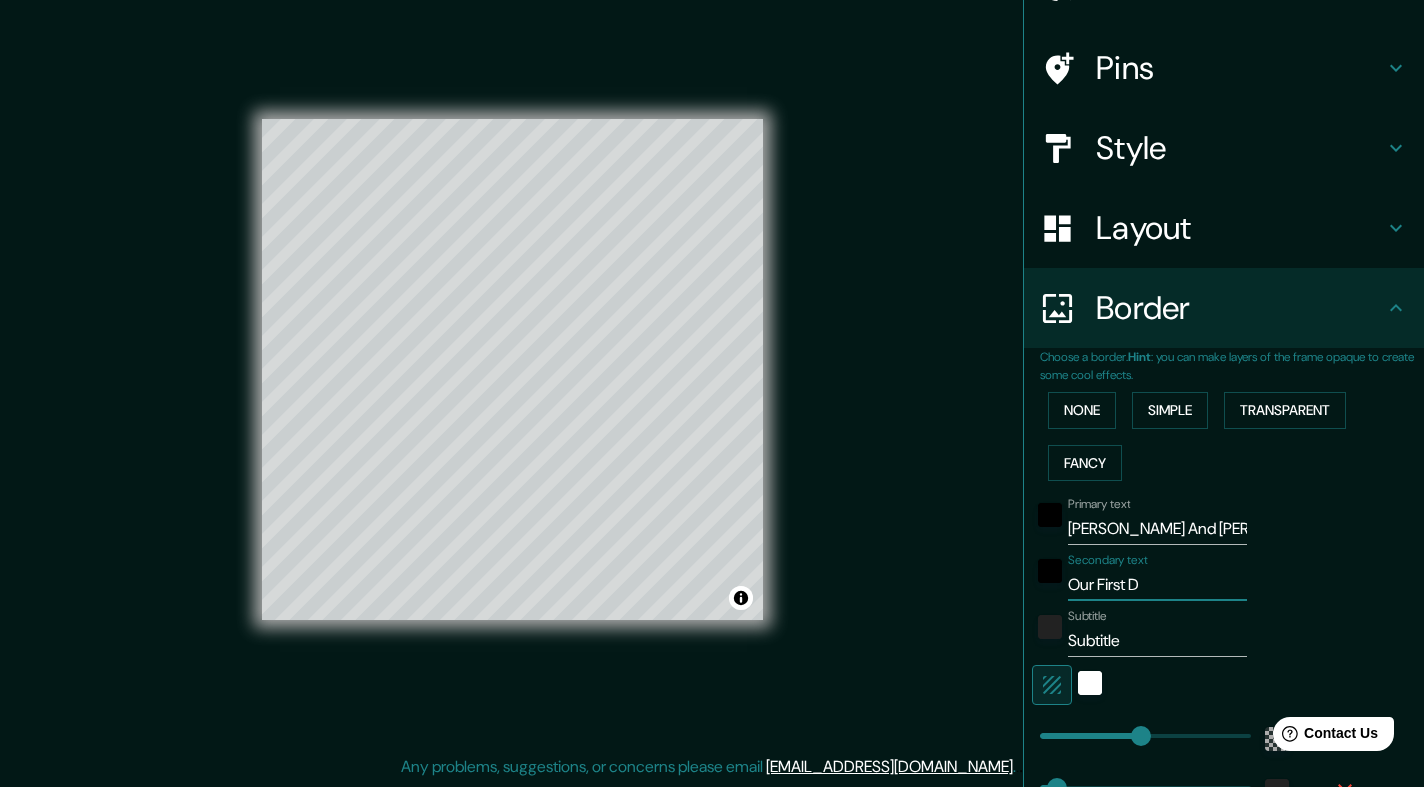 type on "Our First Da" 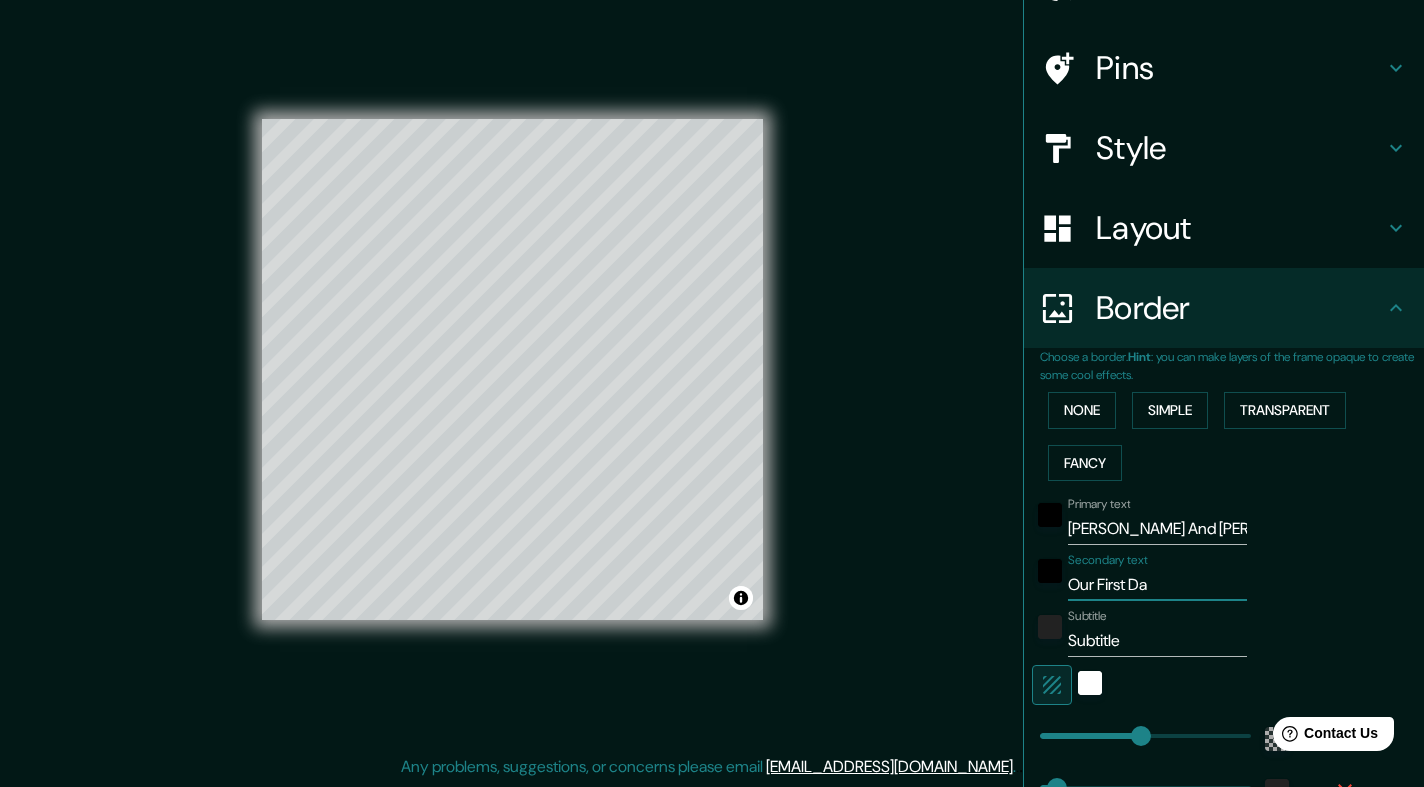 type on "Our First Dat" 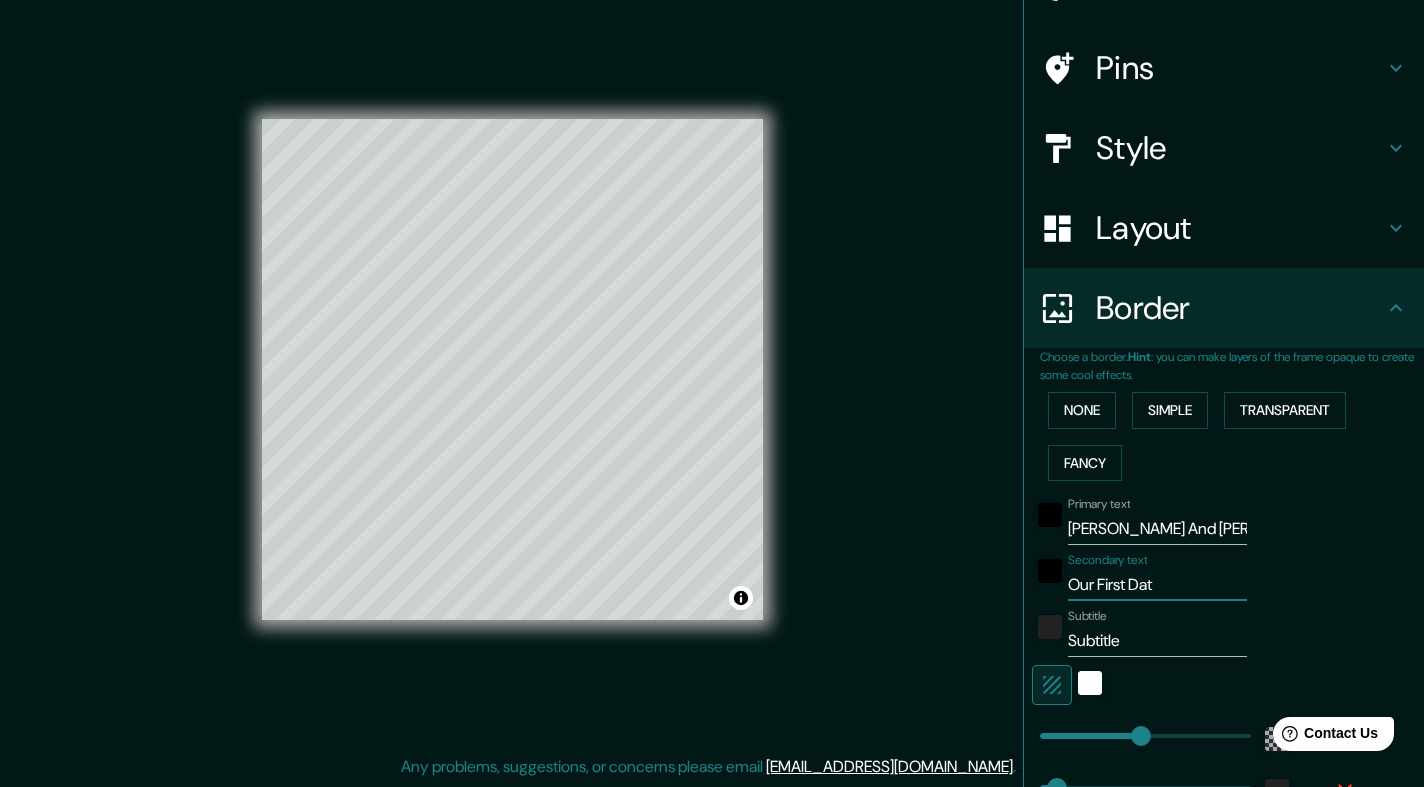 type on "Our First Date" 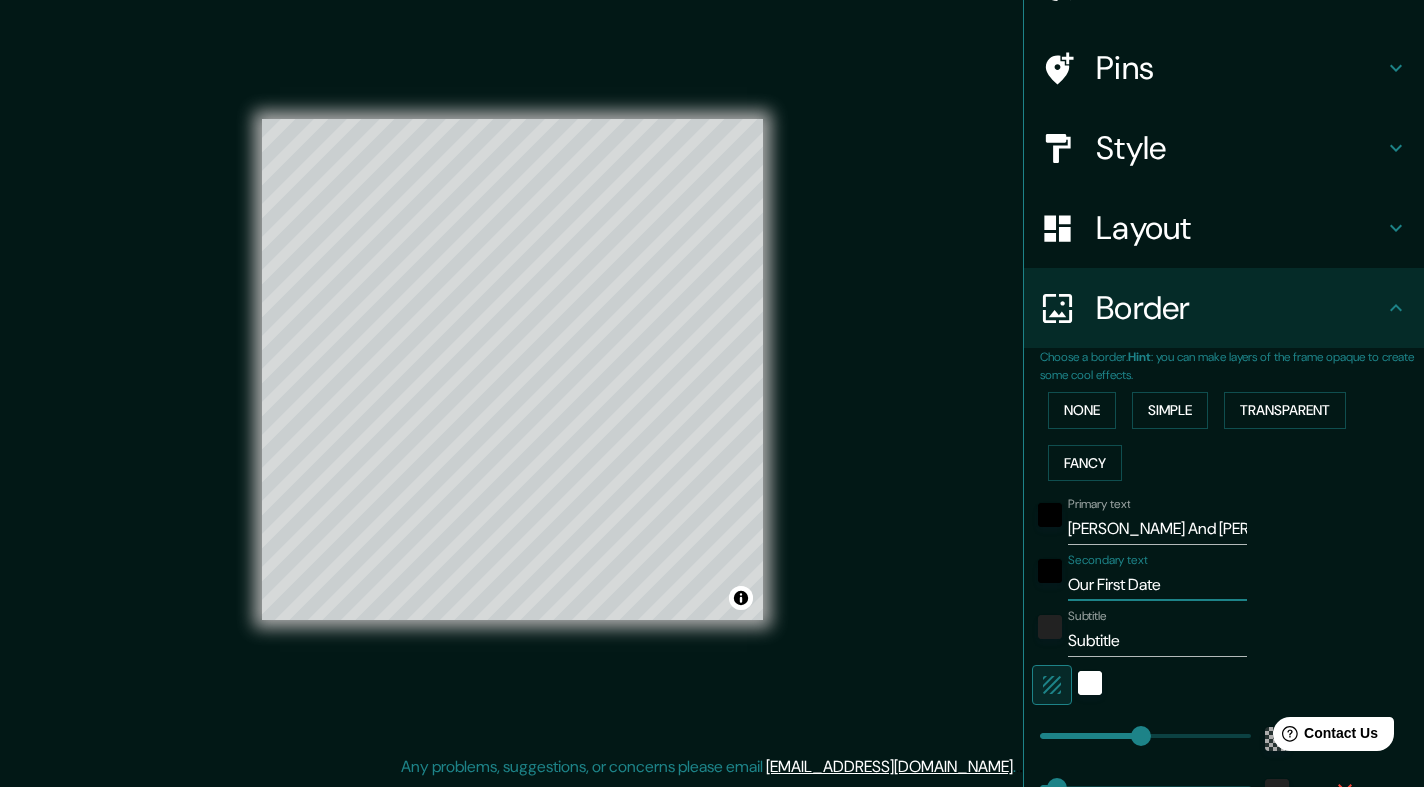 type on "Our First Date" 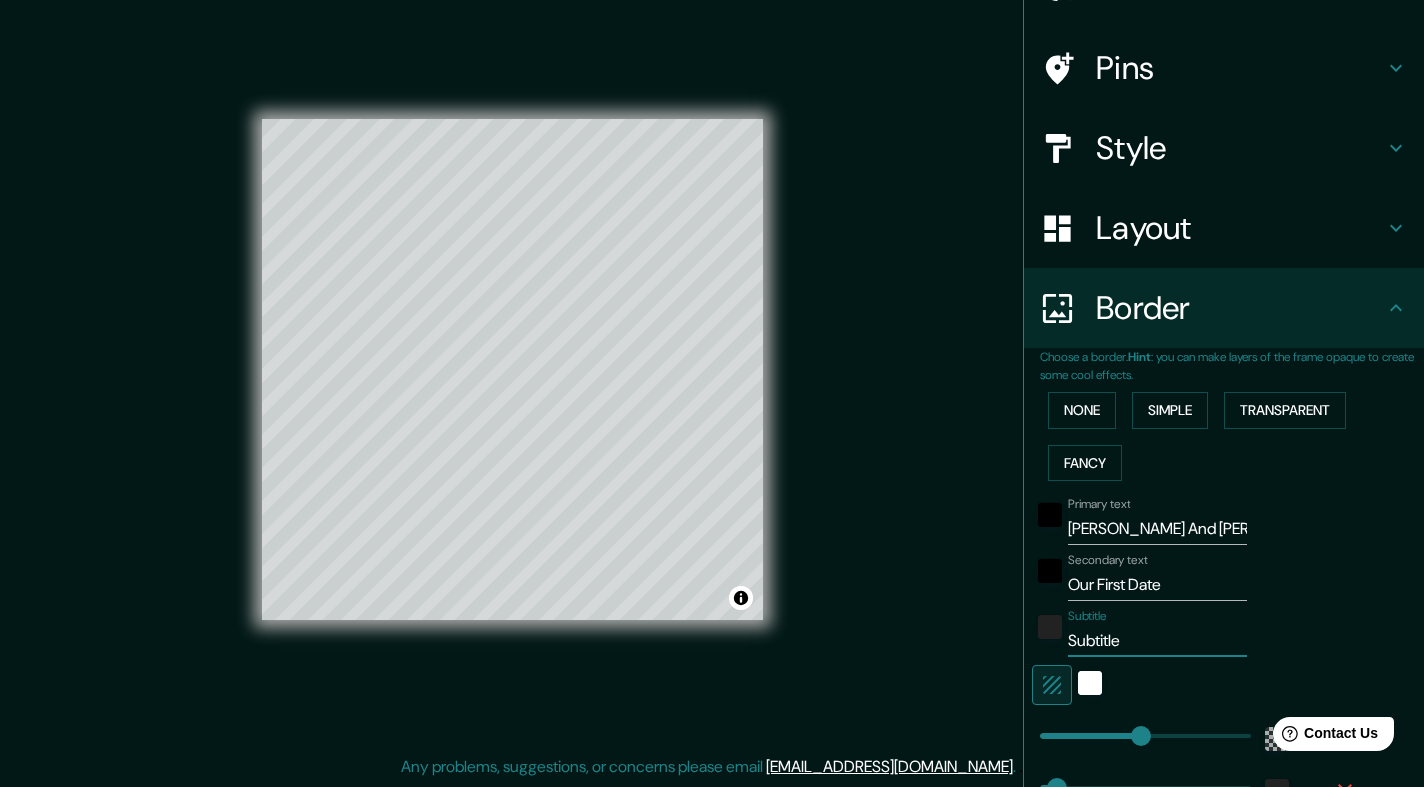 click on "Subtitle" at bounding box center [1157, 641] 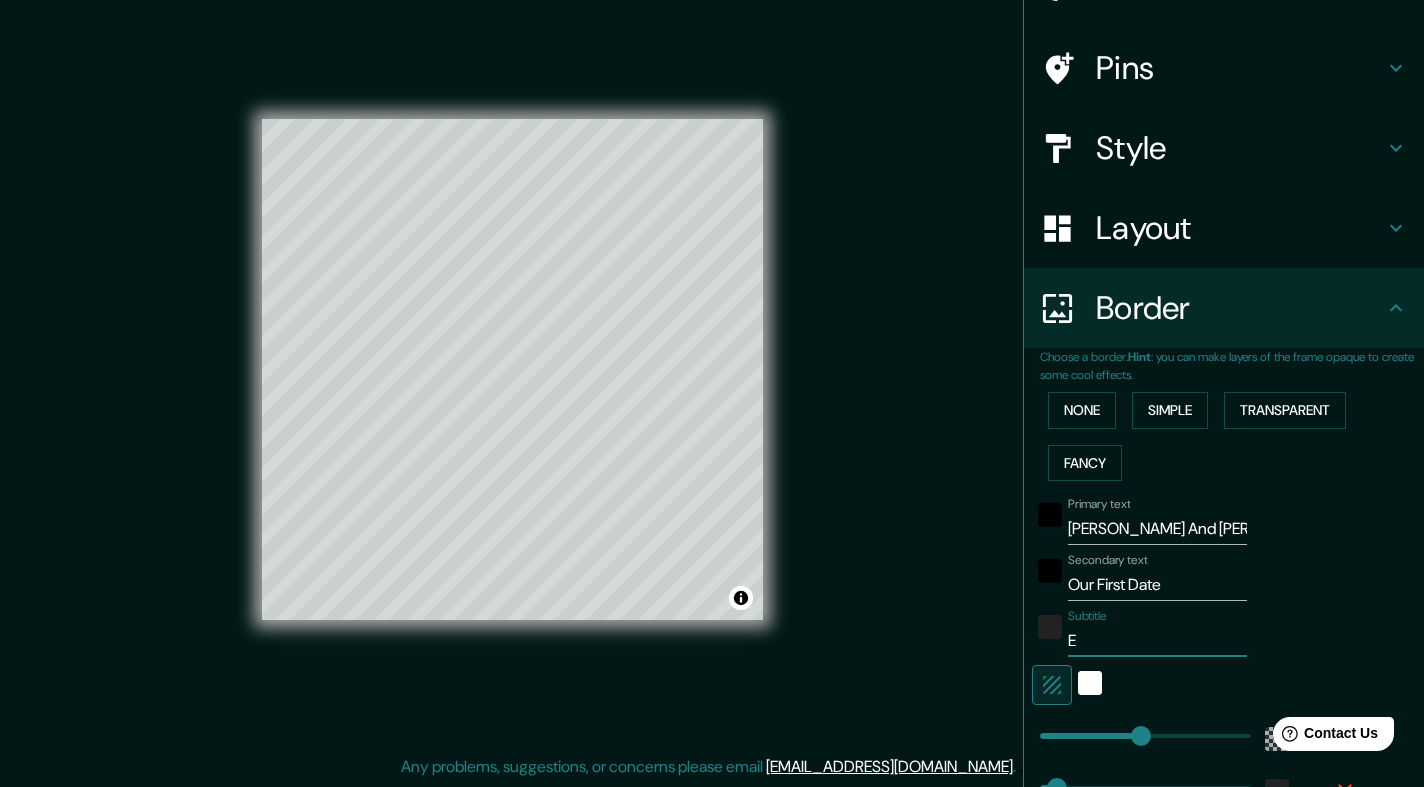type on "El" 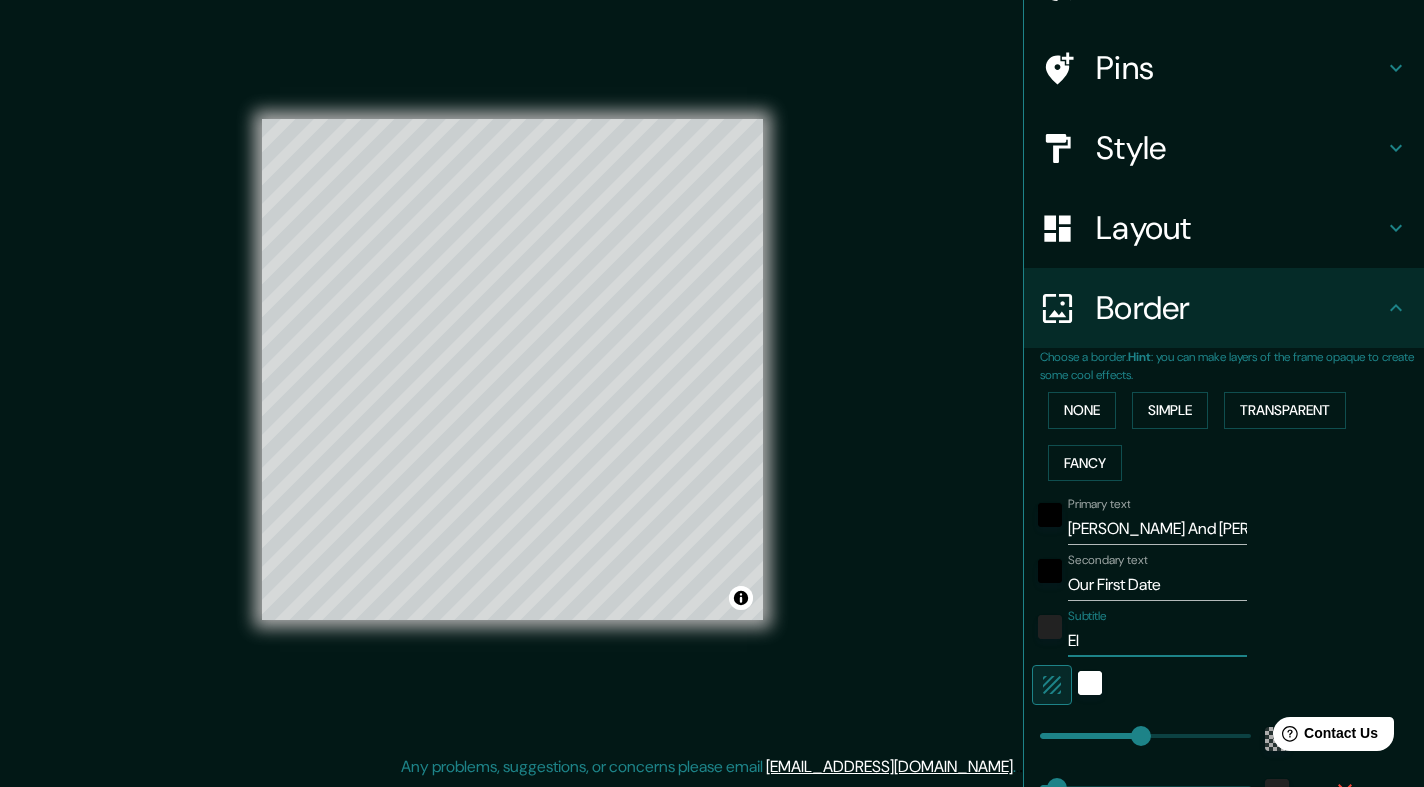 type on "El" 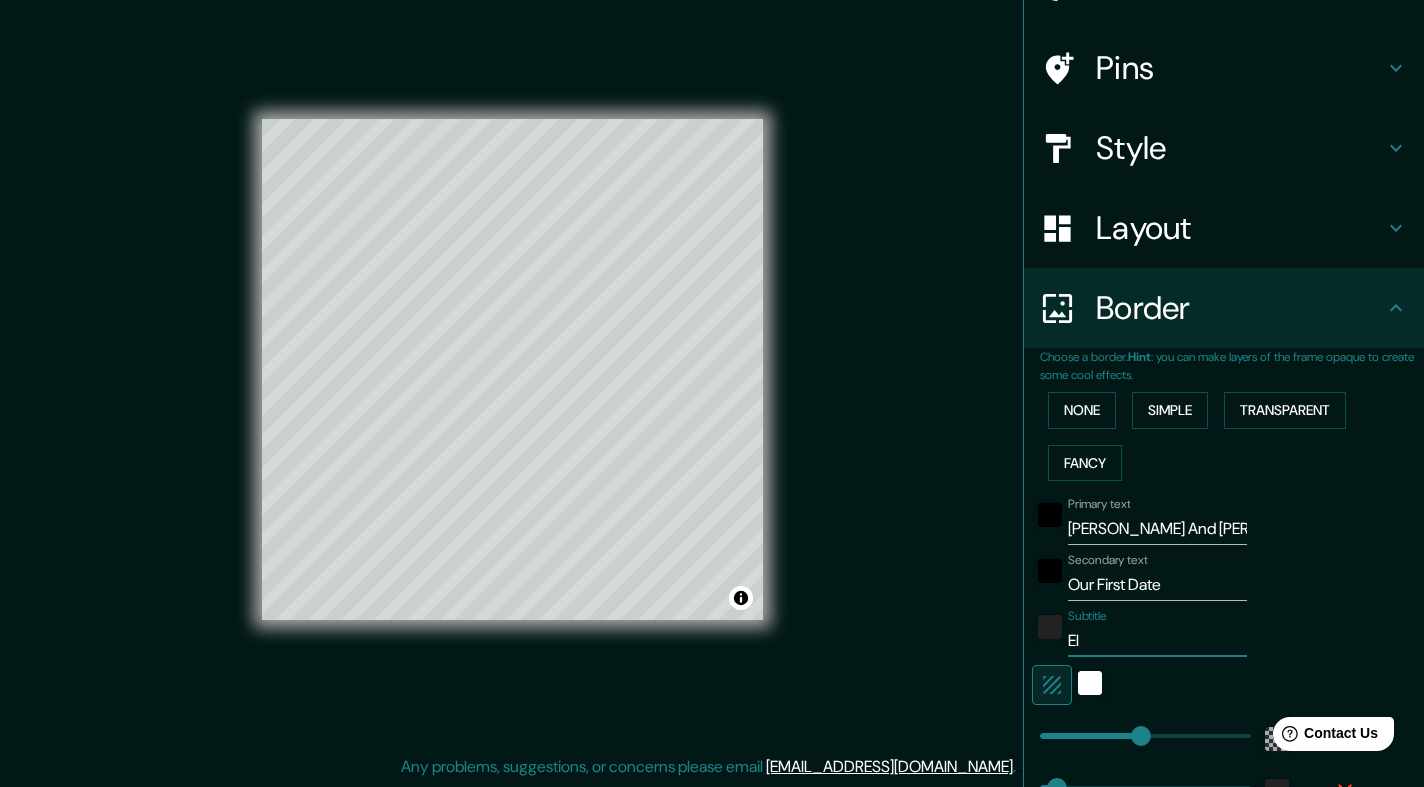 click on "El" at bounding box center [1157, 641] 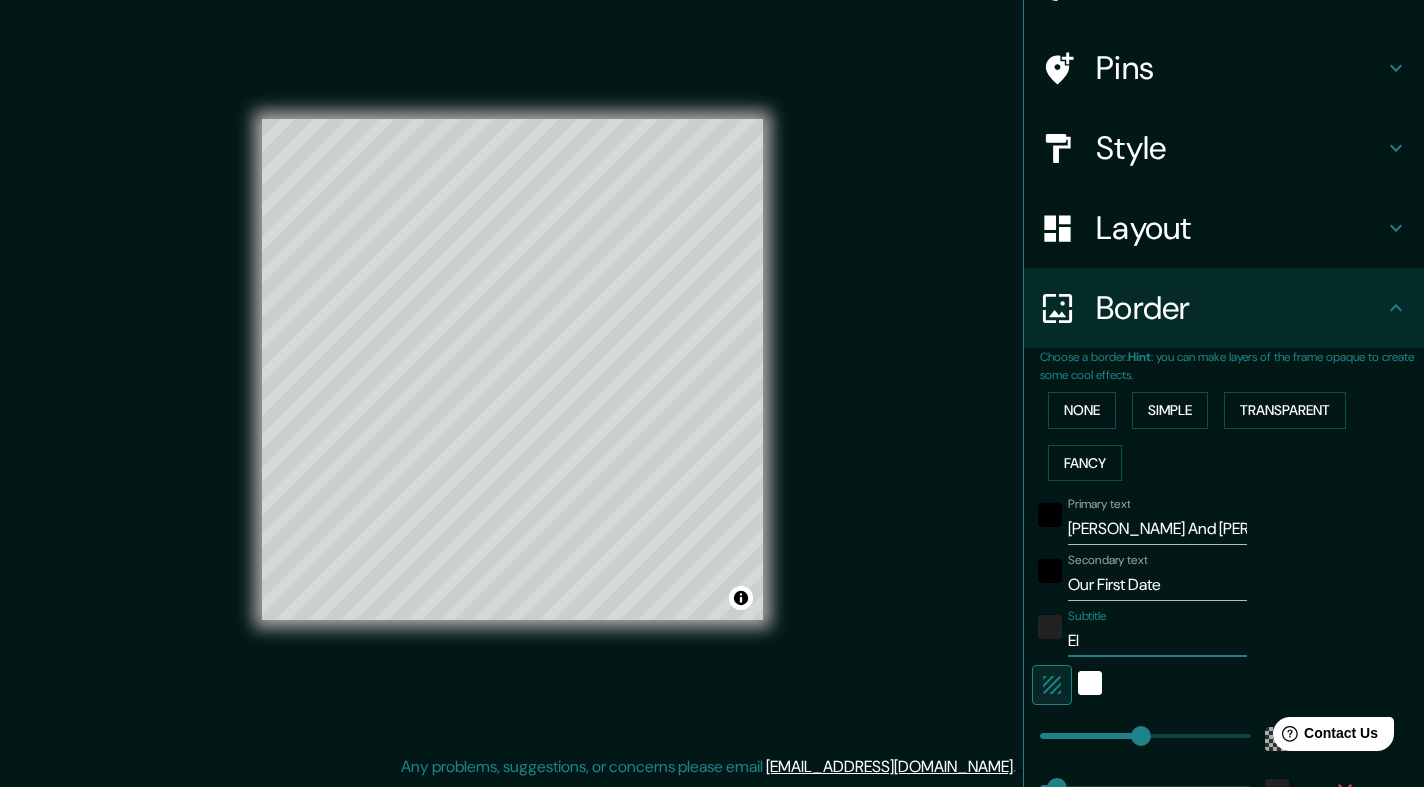 paste on "Morfi" 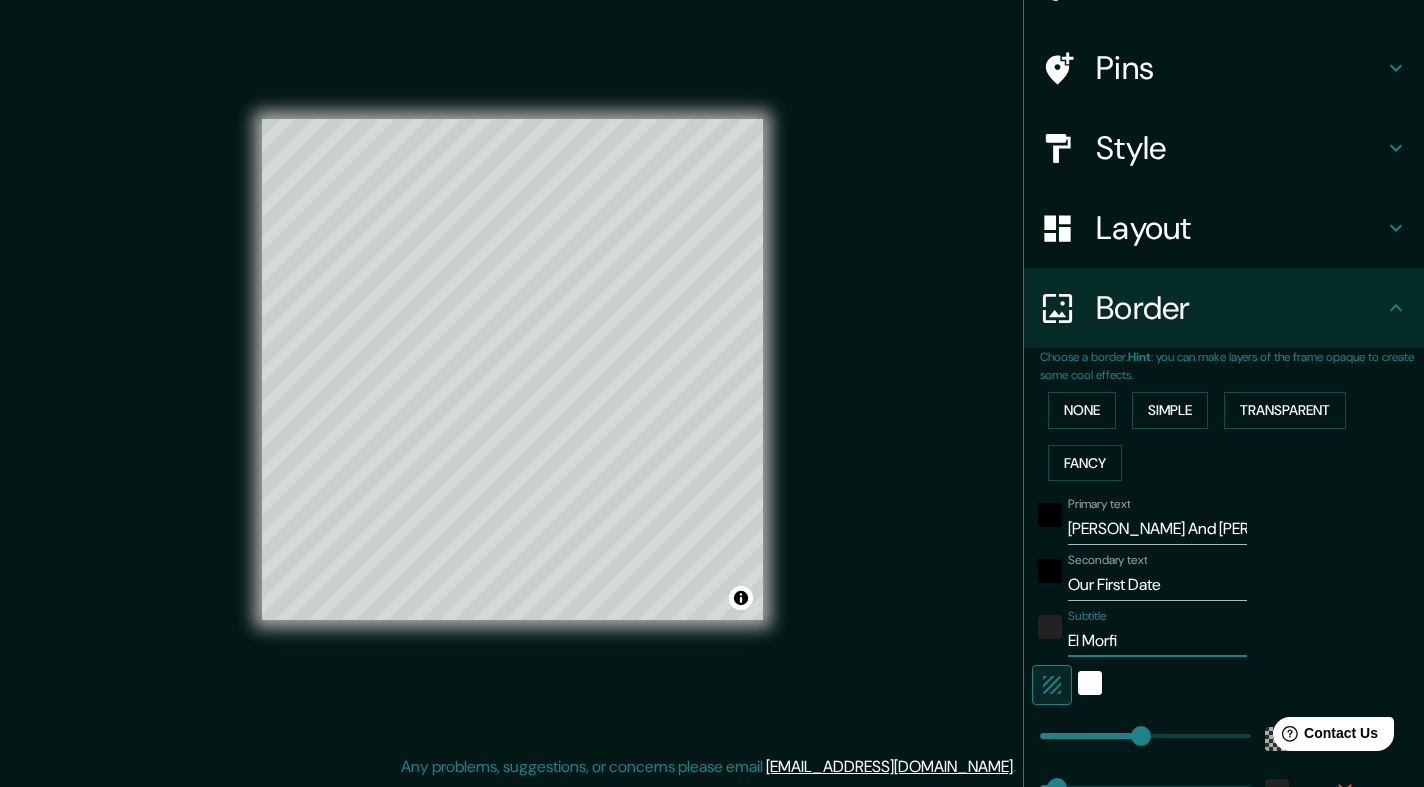 type on "El Morfi" 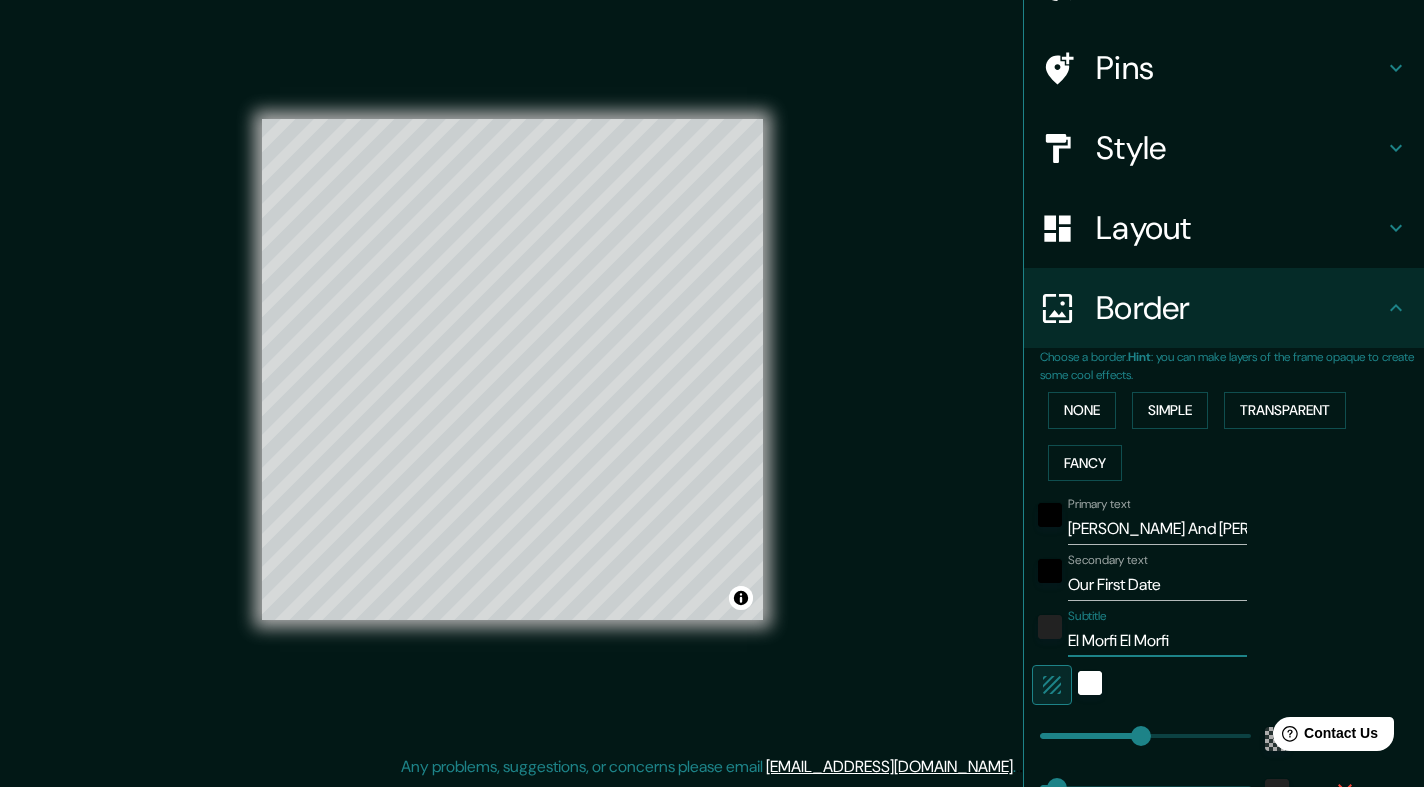 type on "El Morfi El Morf" 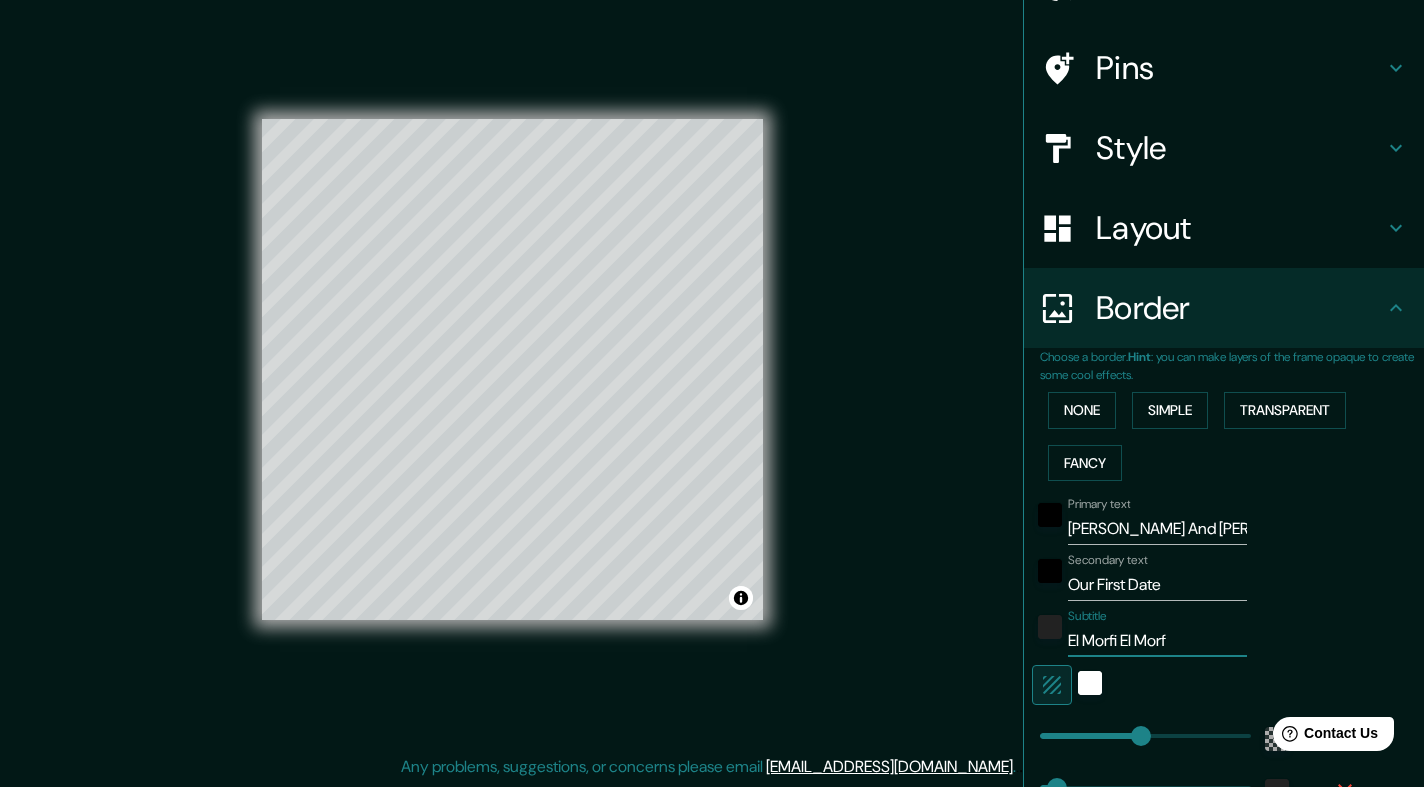 type on "El Morfi El Mor" 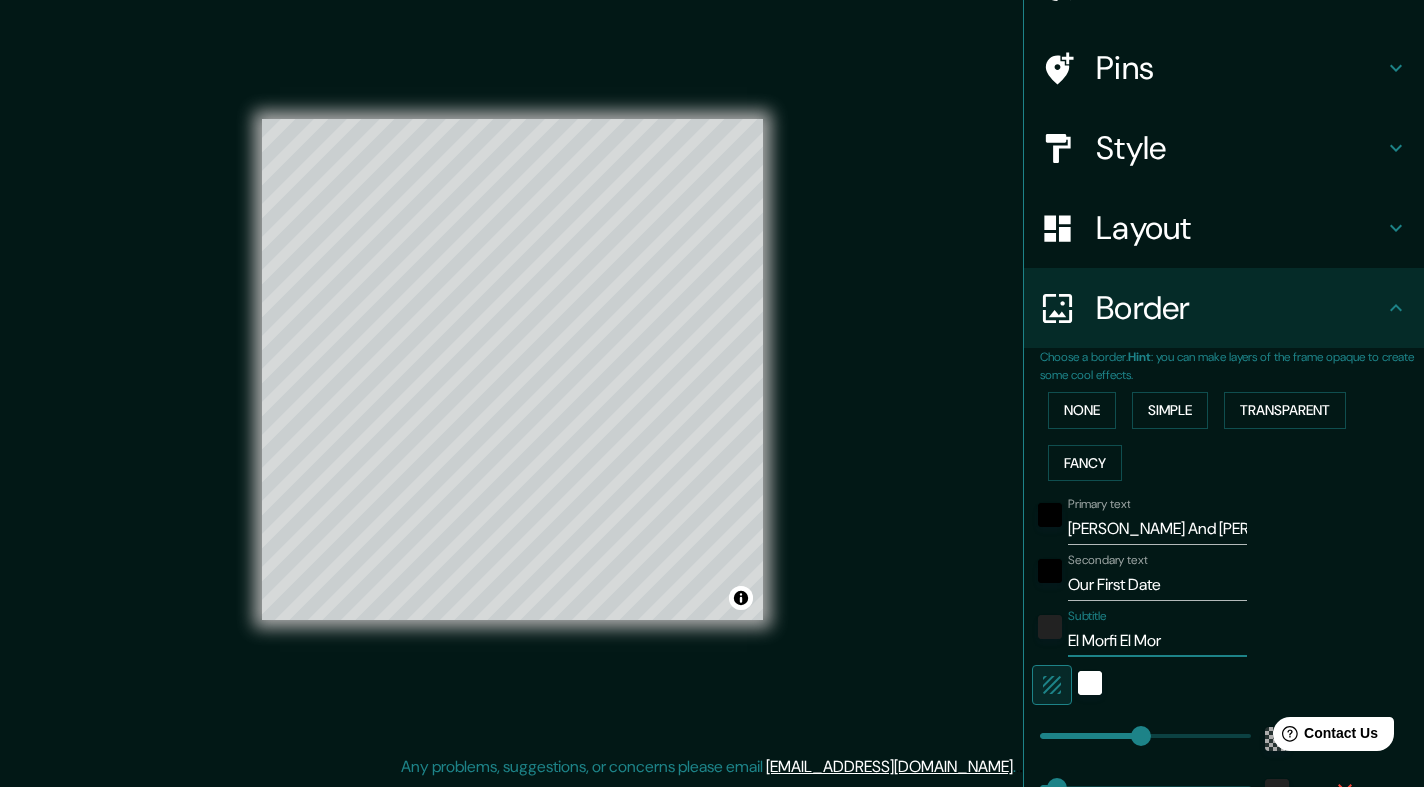 type on "El Morfi El Mo" 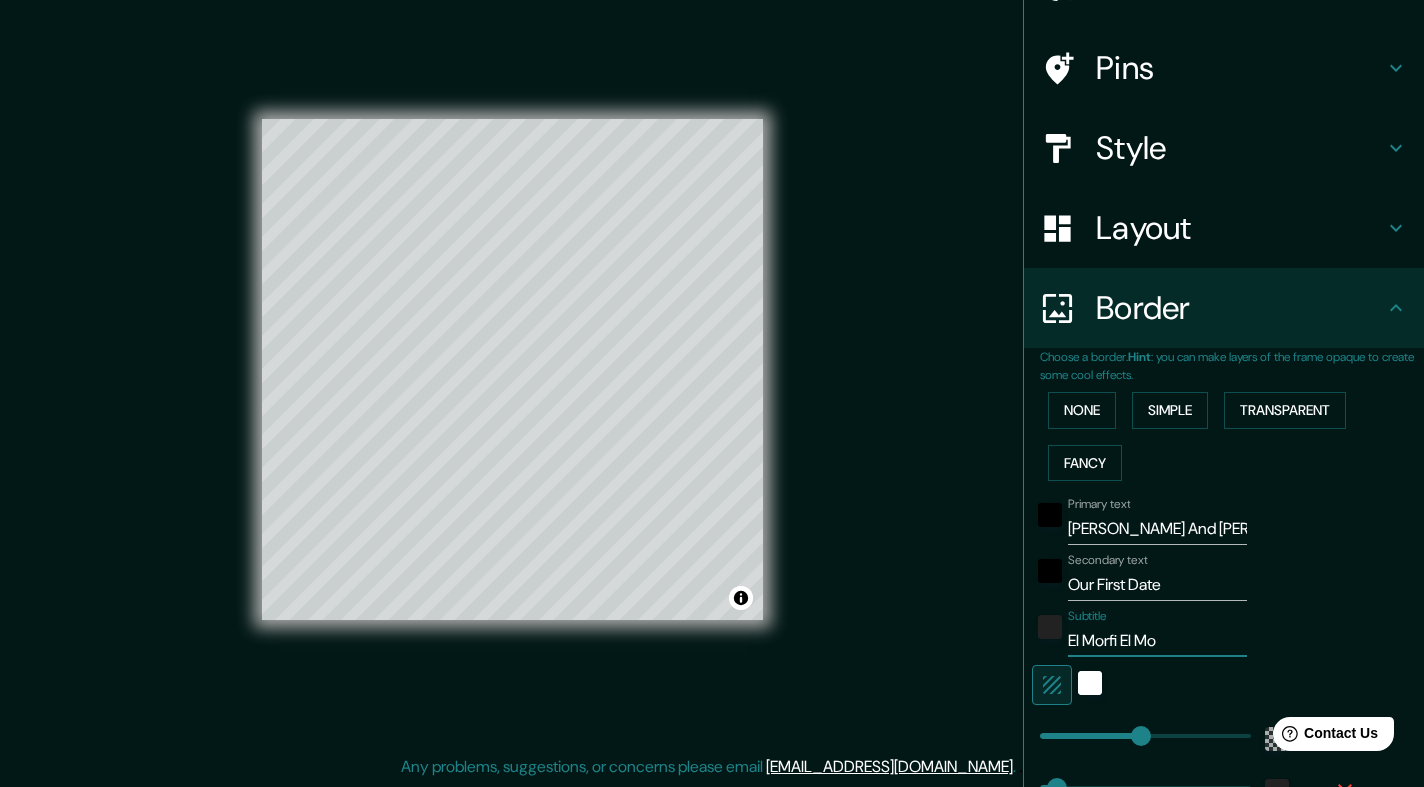 type on "El Morfi El M" 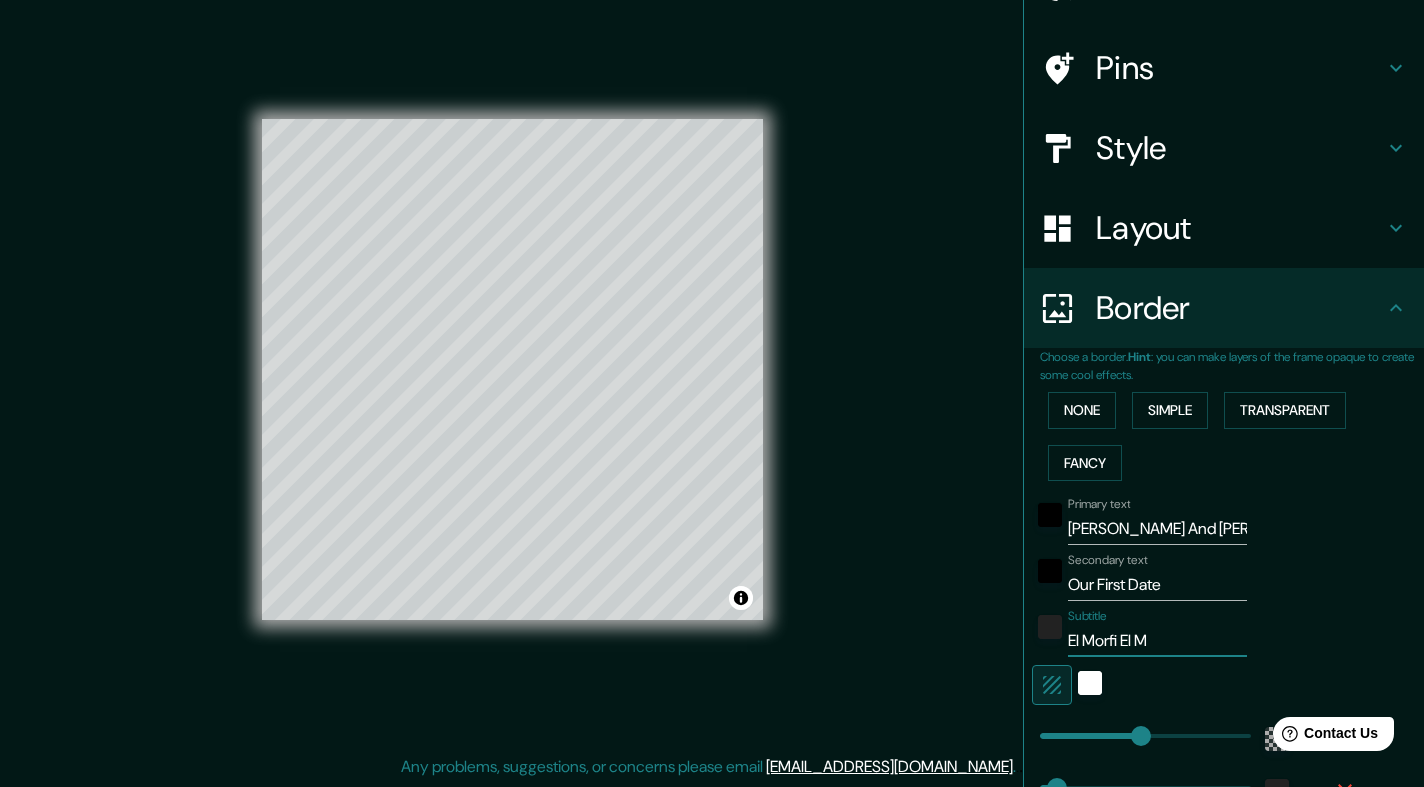 type on "El Morfi El" 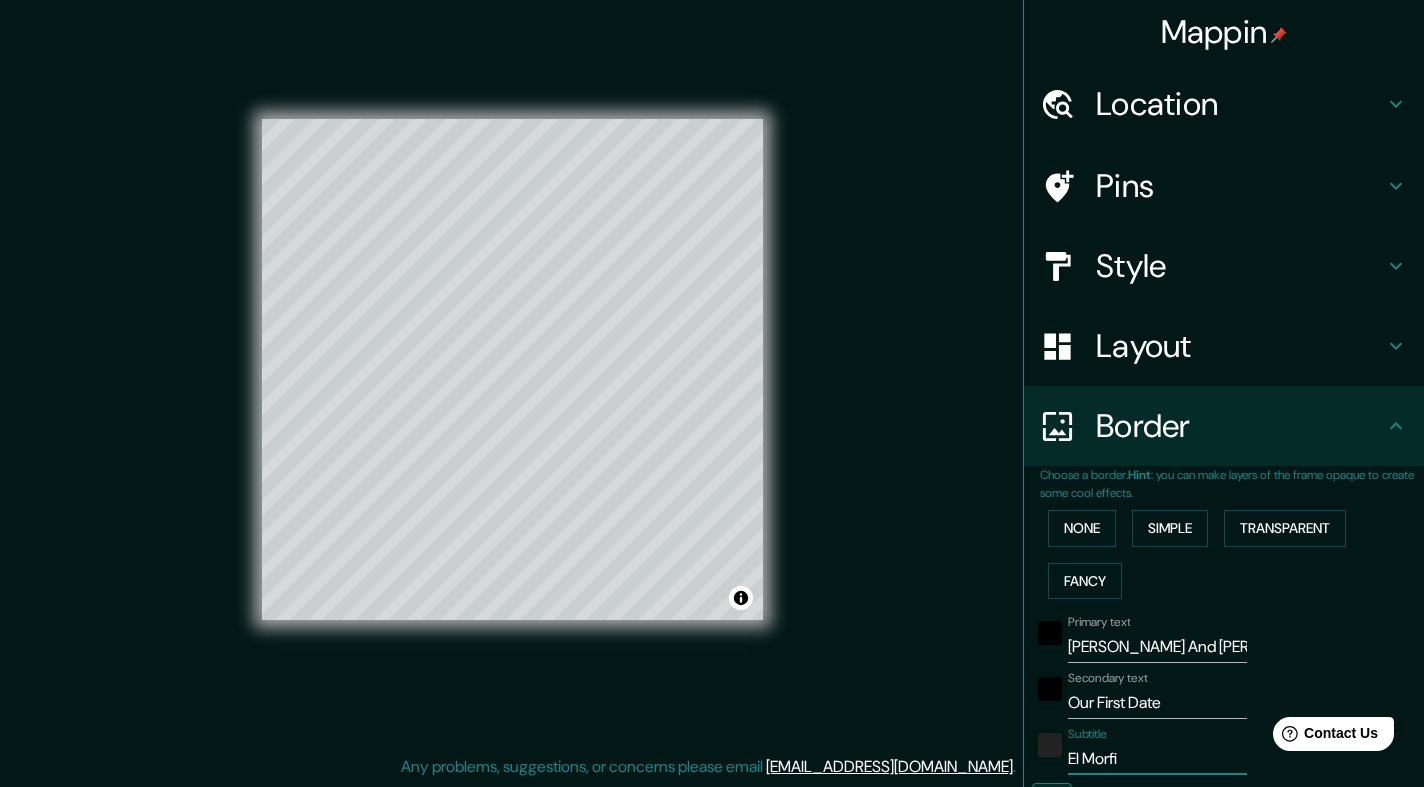 scroll, scrollTop: 0, scrollLeft: 0, axis: both 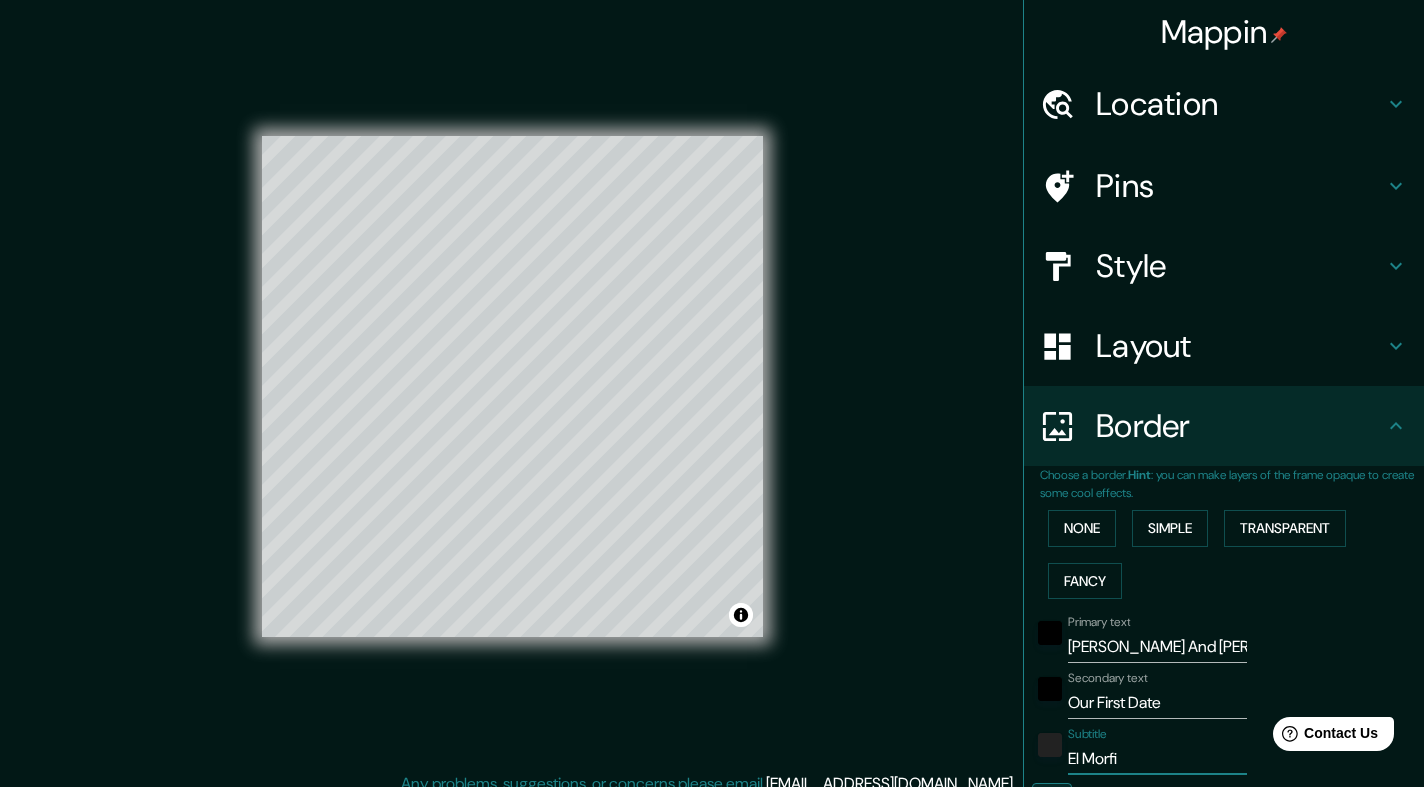 click on "Location" at bounding box center (1240, 104) 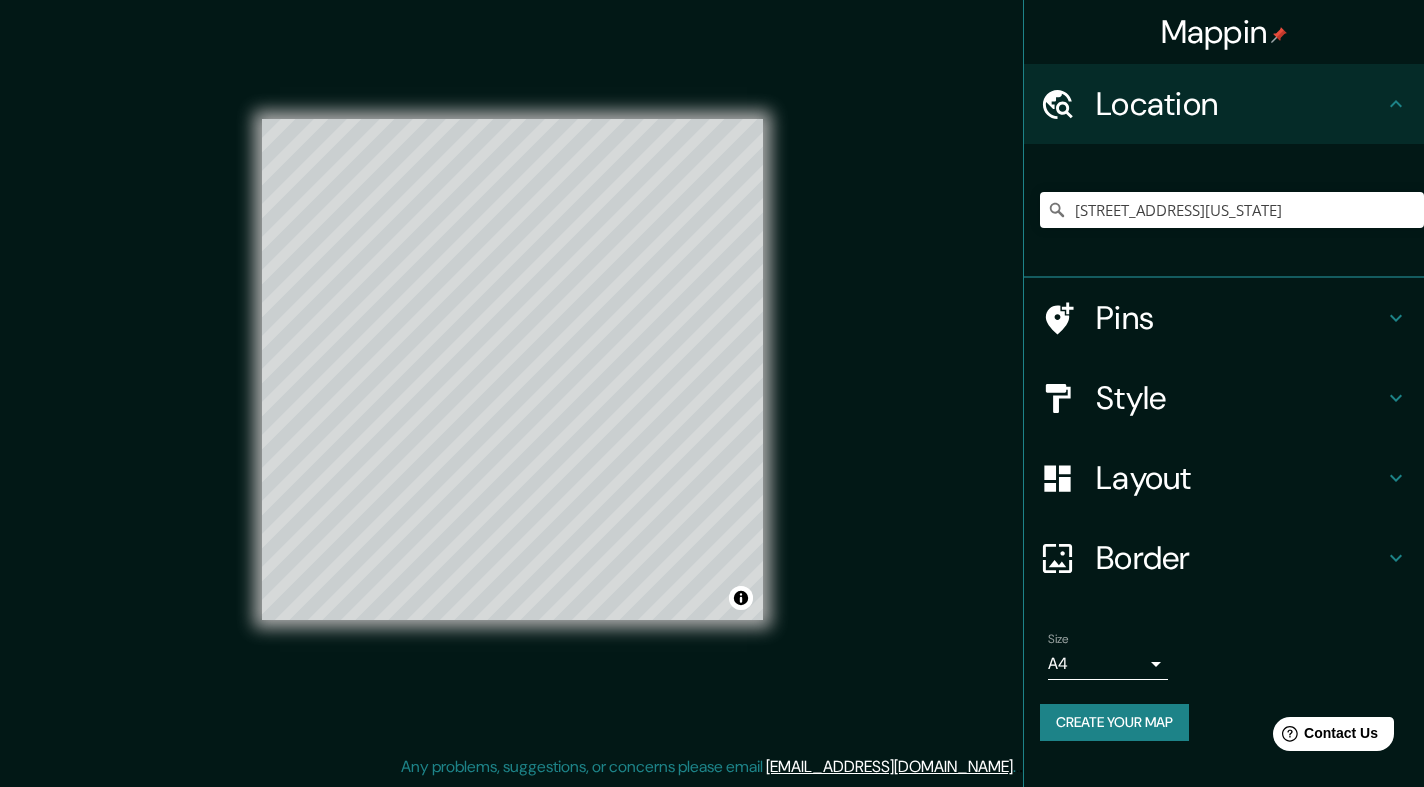 scroll, scrollTop: 17, scrollLeft: 0, axis: vertical 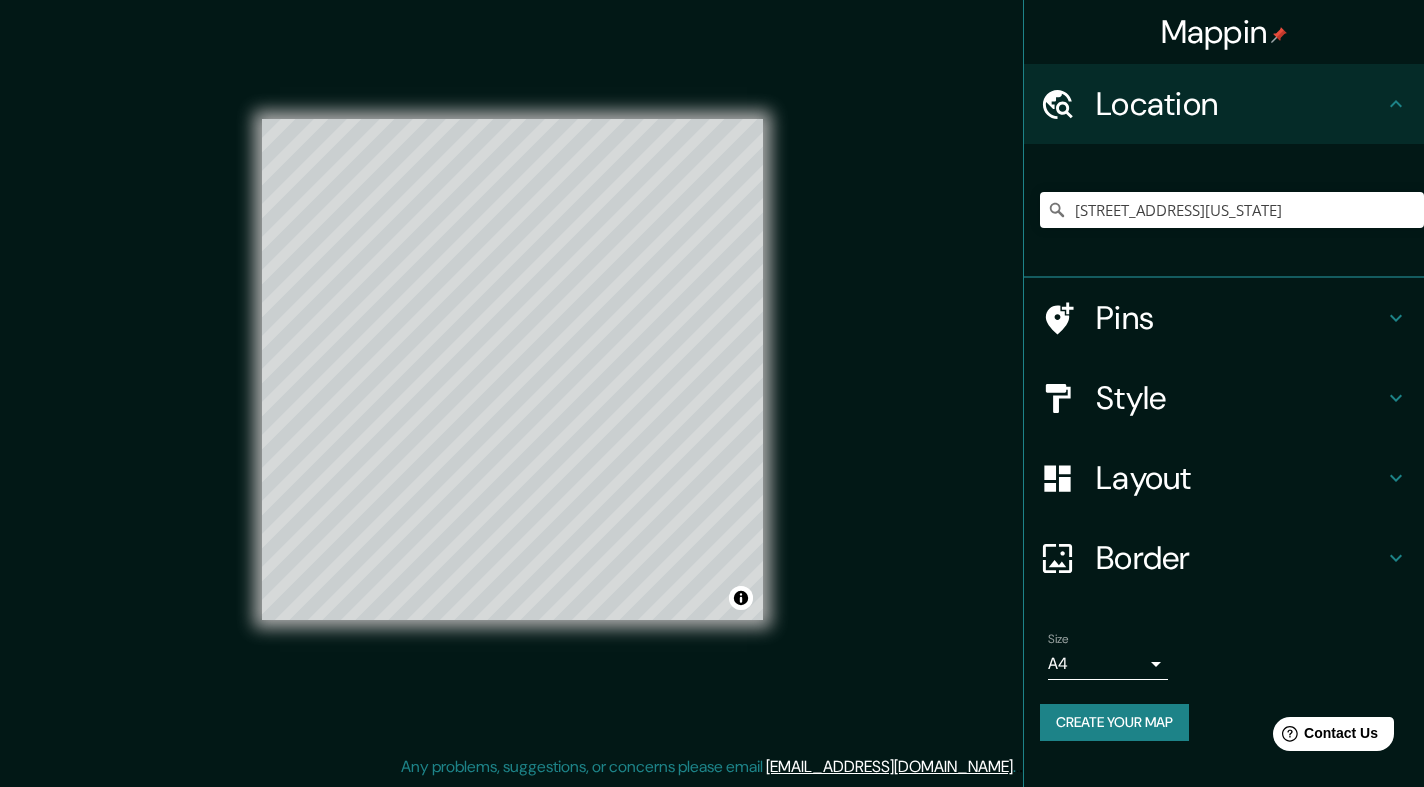 click on "Location" at bounding box center (1224, 104) 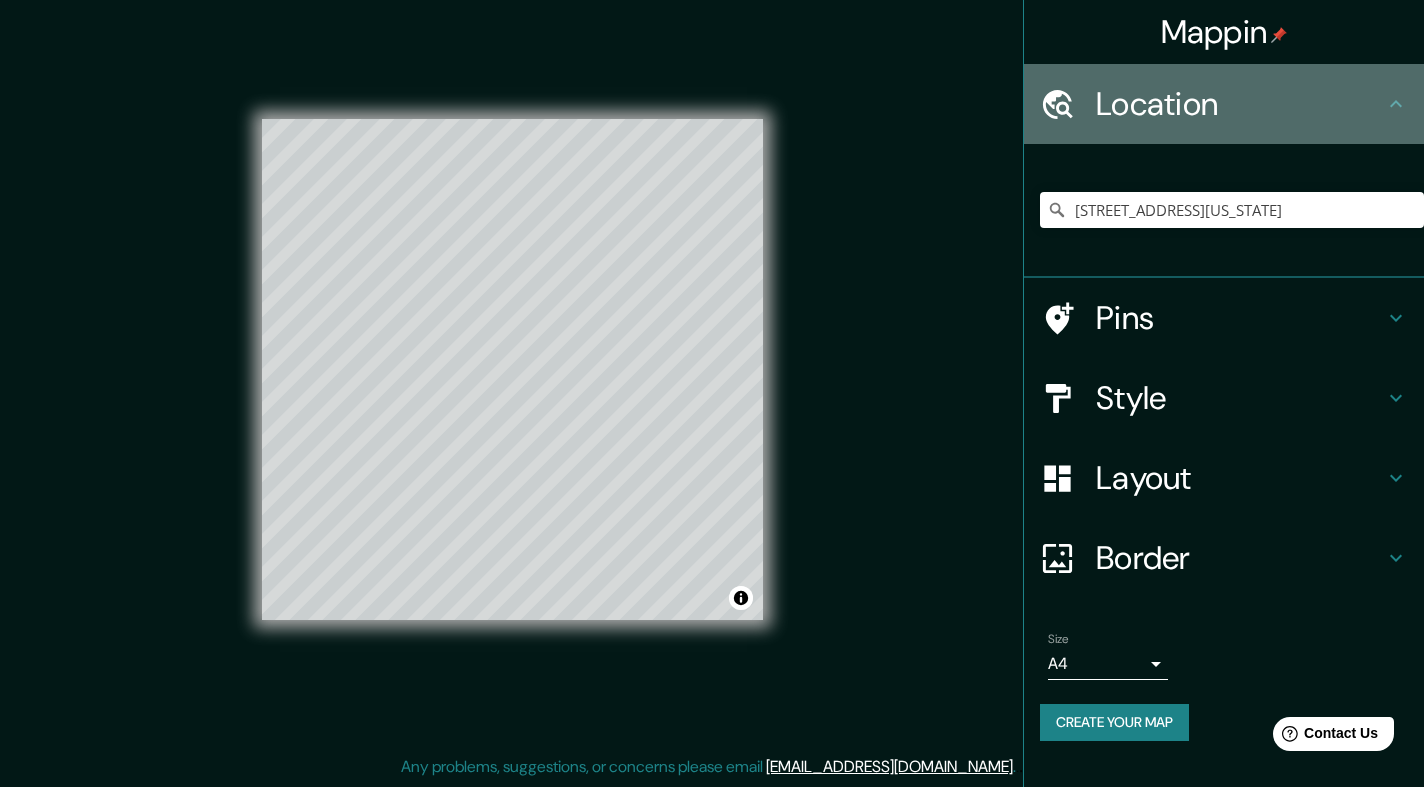 click 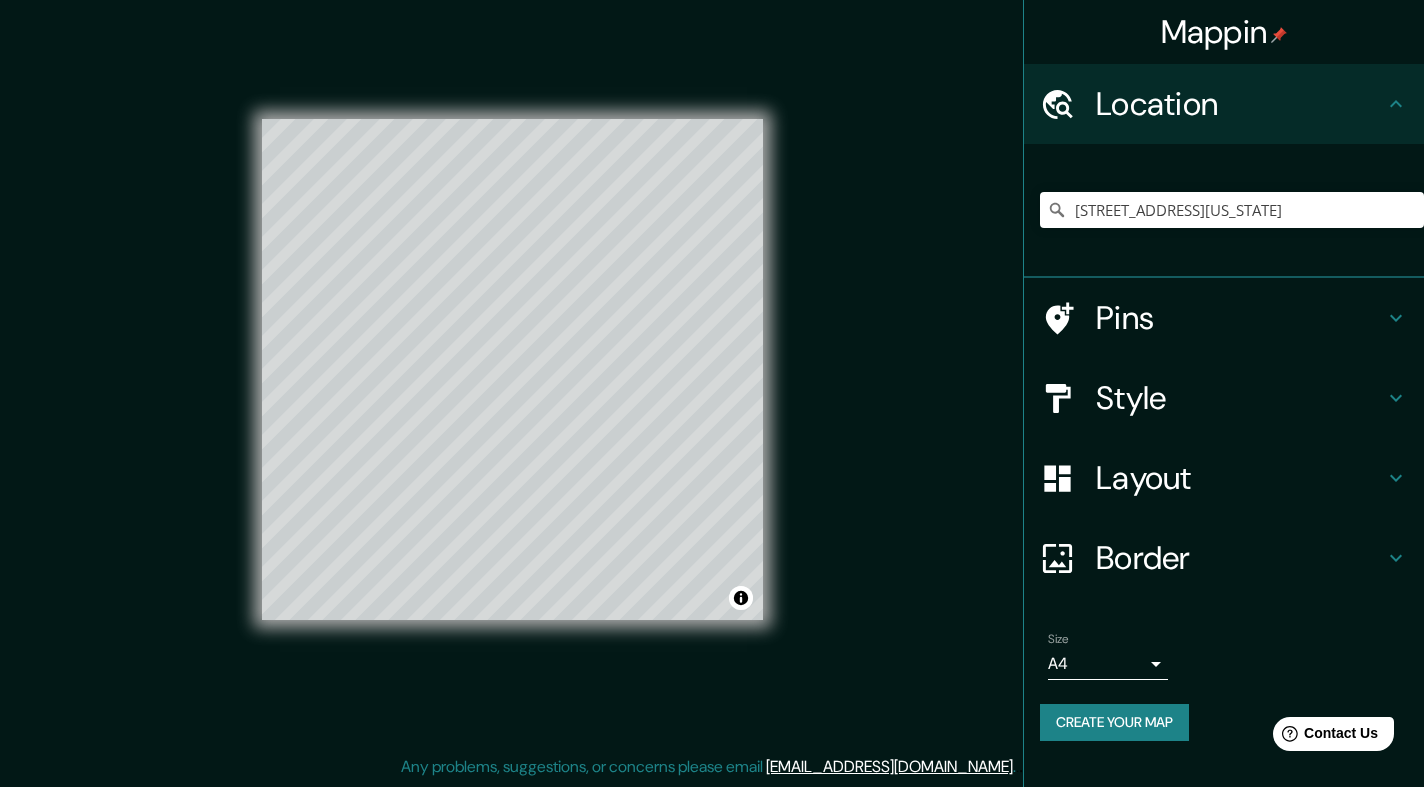 click on "Border" at bounding box center (1240, 558) 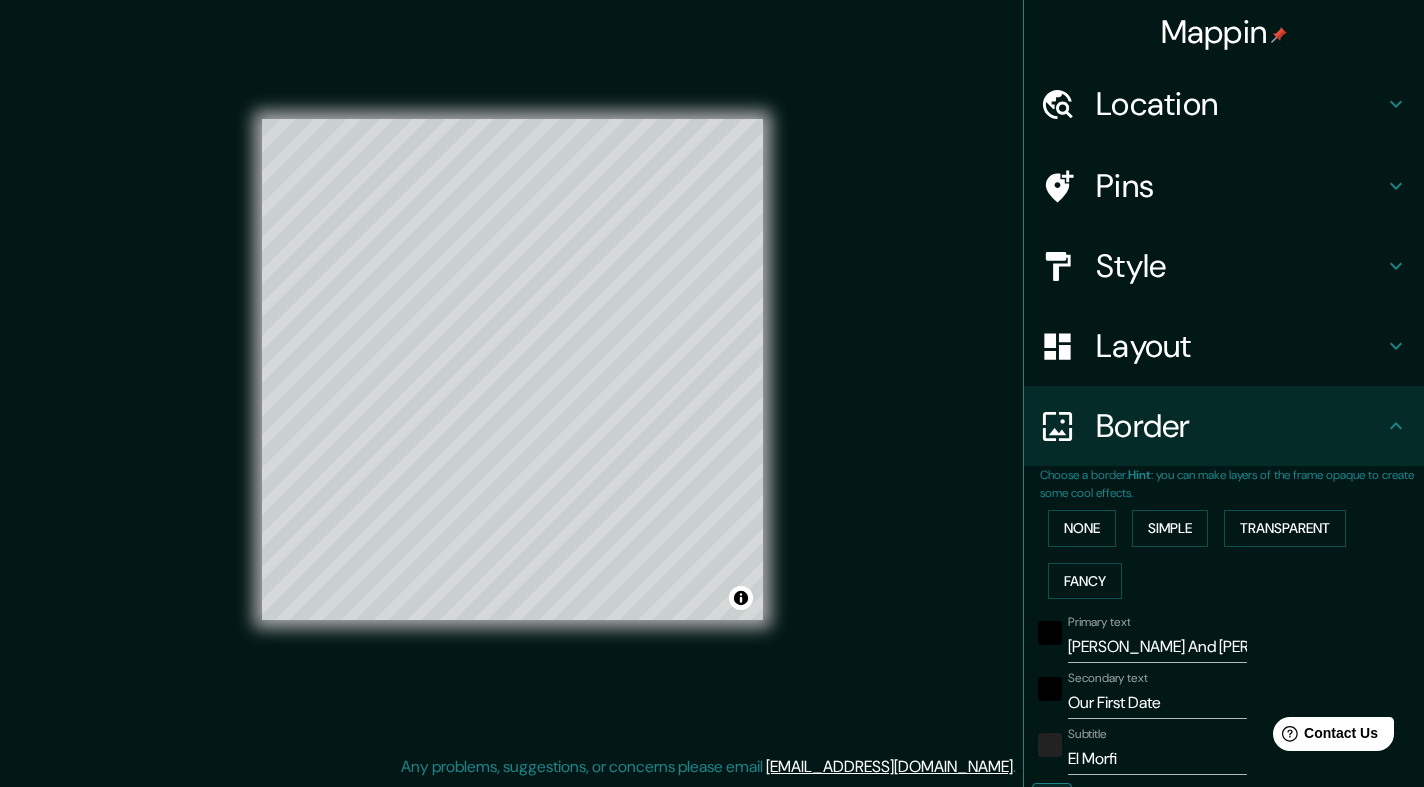 click on "El Morfi" at bounding box center (1157, 759) 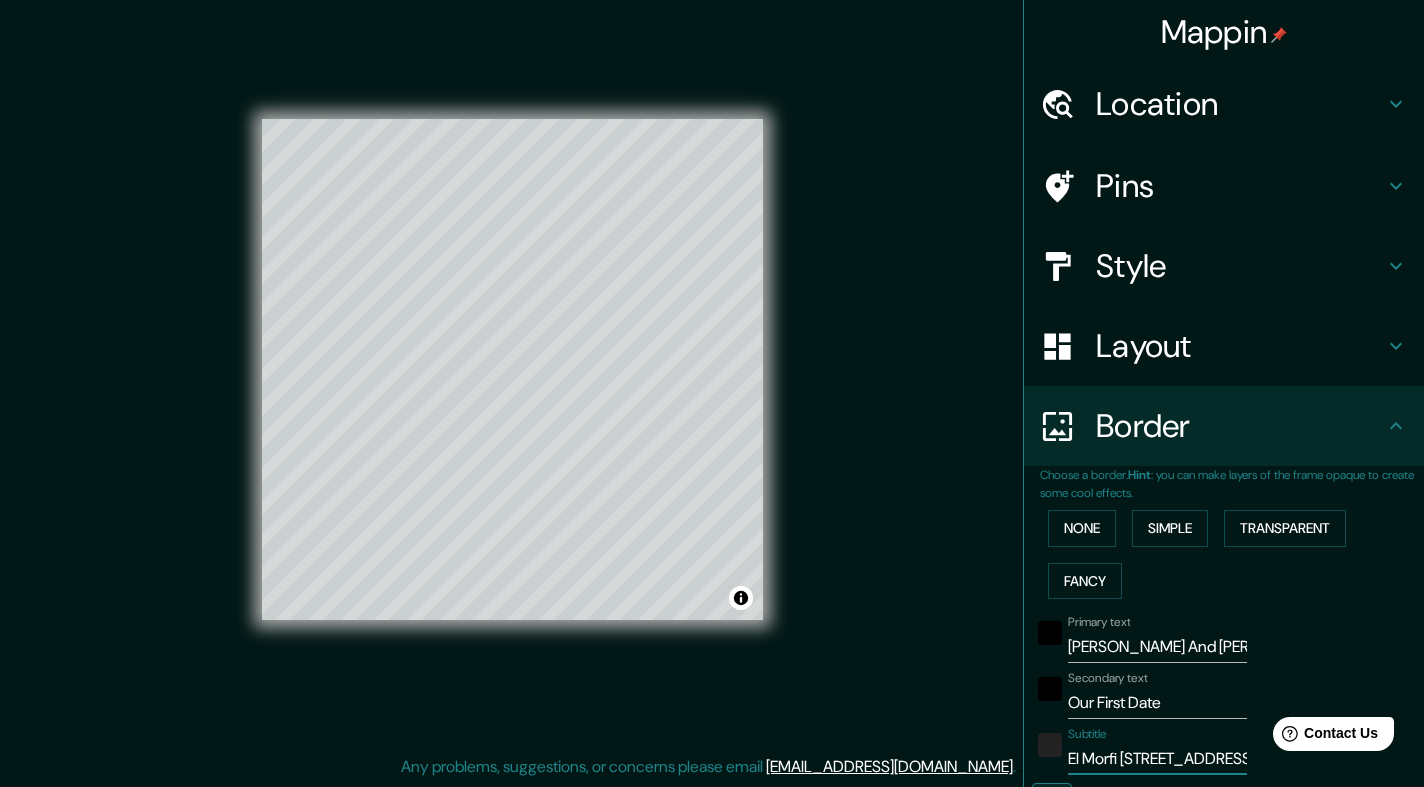 click on "David And Ana" at bounding box center (1157, 647) 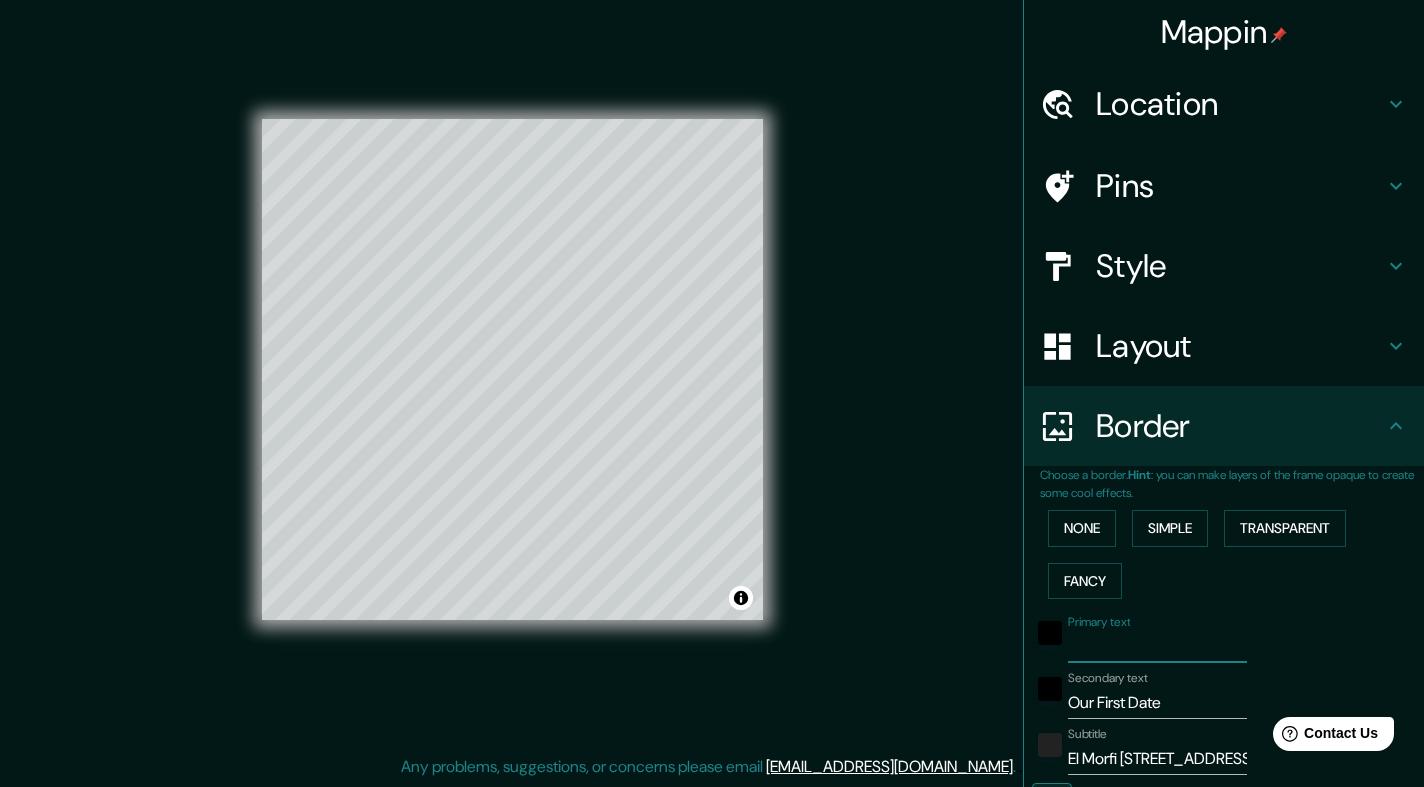click on "Primary text Secondary text Our First Date Subtitle El Morfi 241 N. Brand Blvd Add frame layer" at bounding box center [1232, 789] 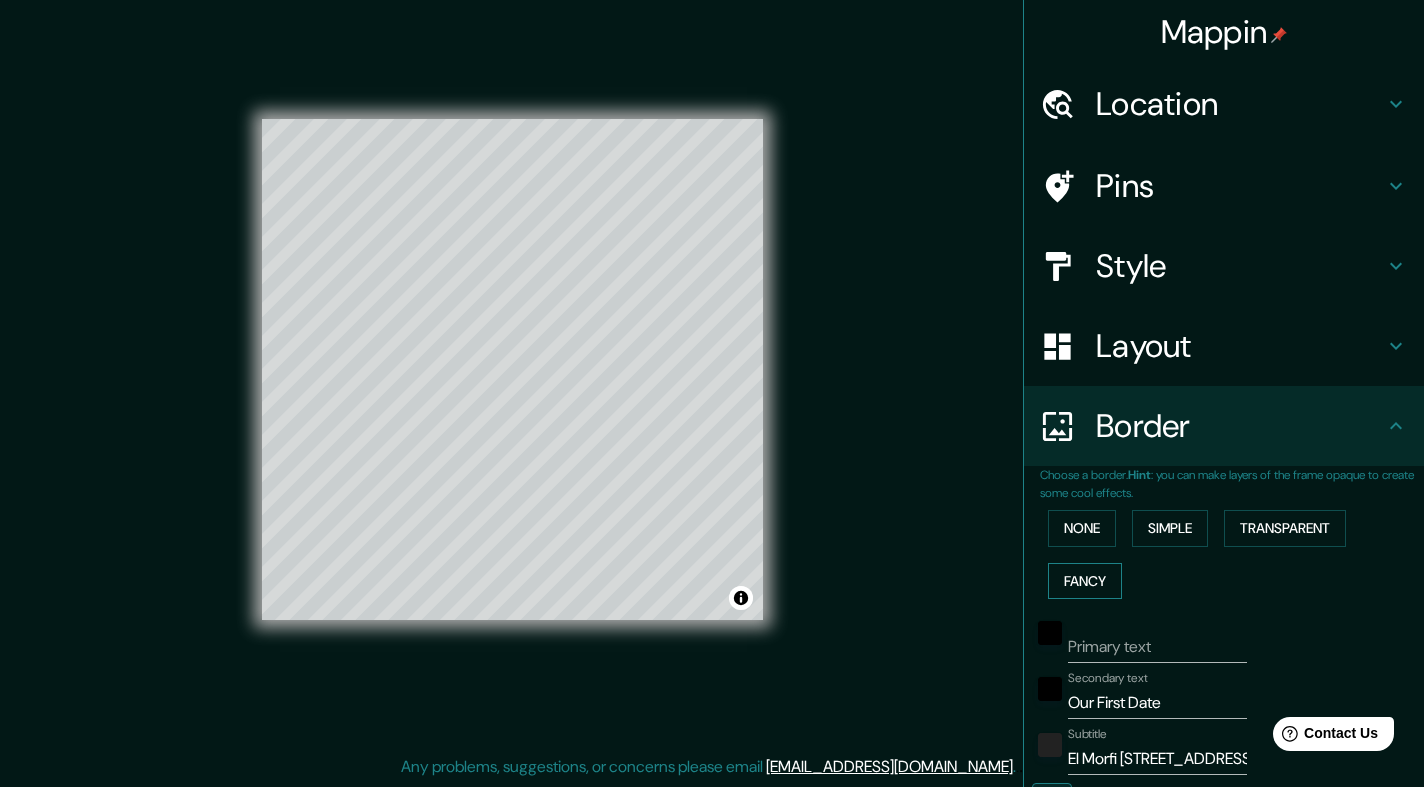 click on "Fancy" at bounding box center (1085, 581) 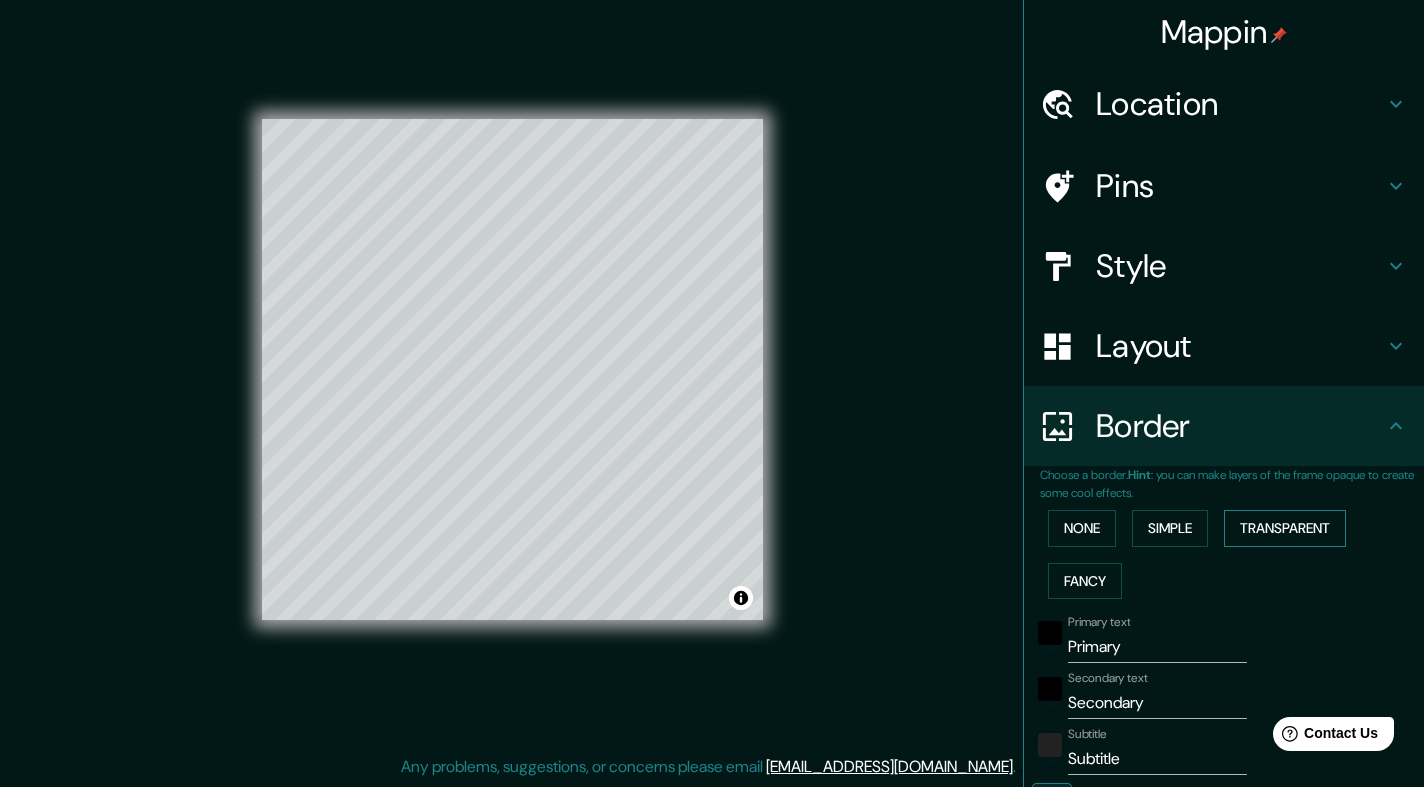 click on "Transparent" at bounding box center (1285, 528) 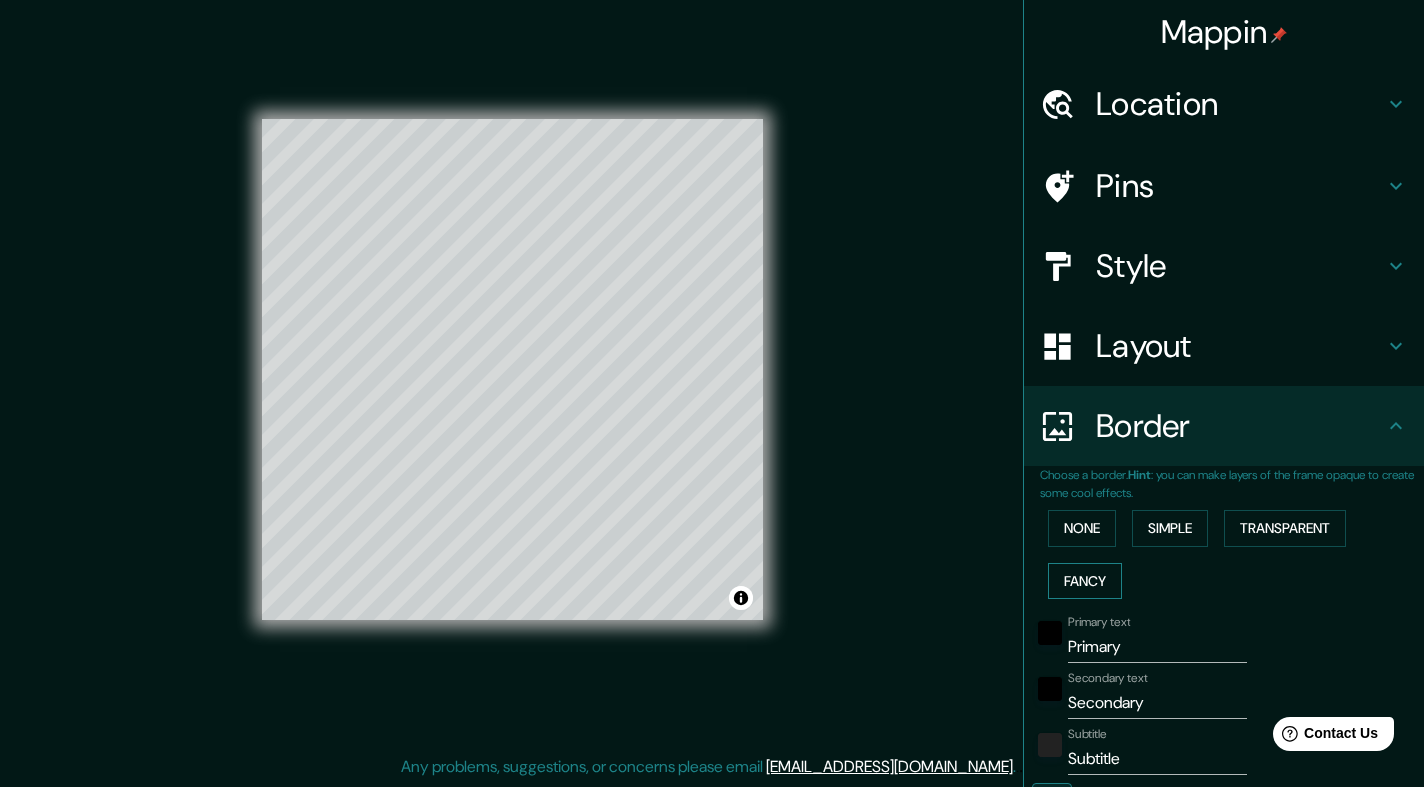 click on "Fancy" at bounding box center (1085, 581) 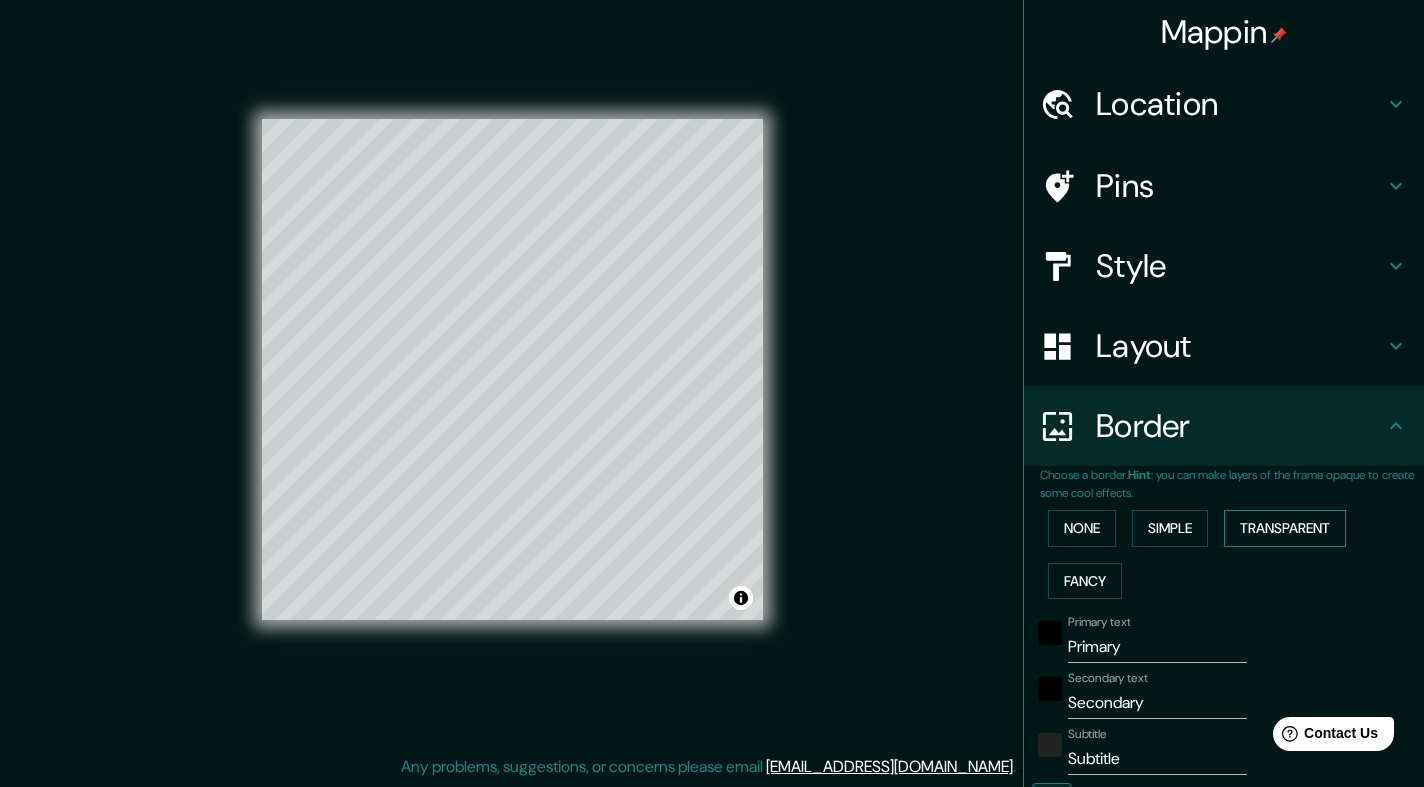 click on "Transparent" at bounding box center [1285, 528] 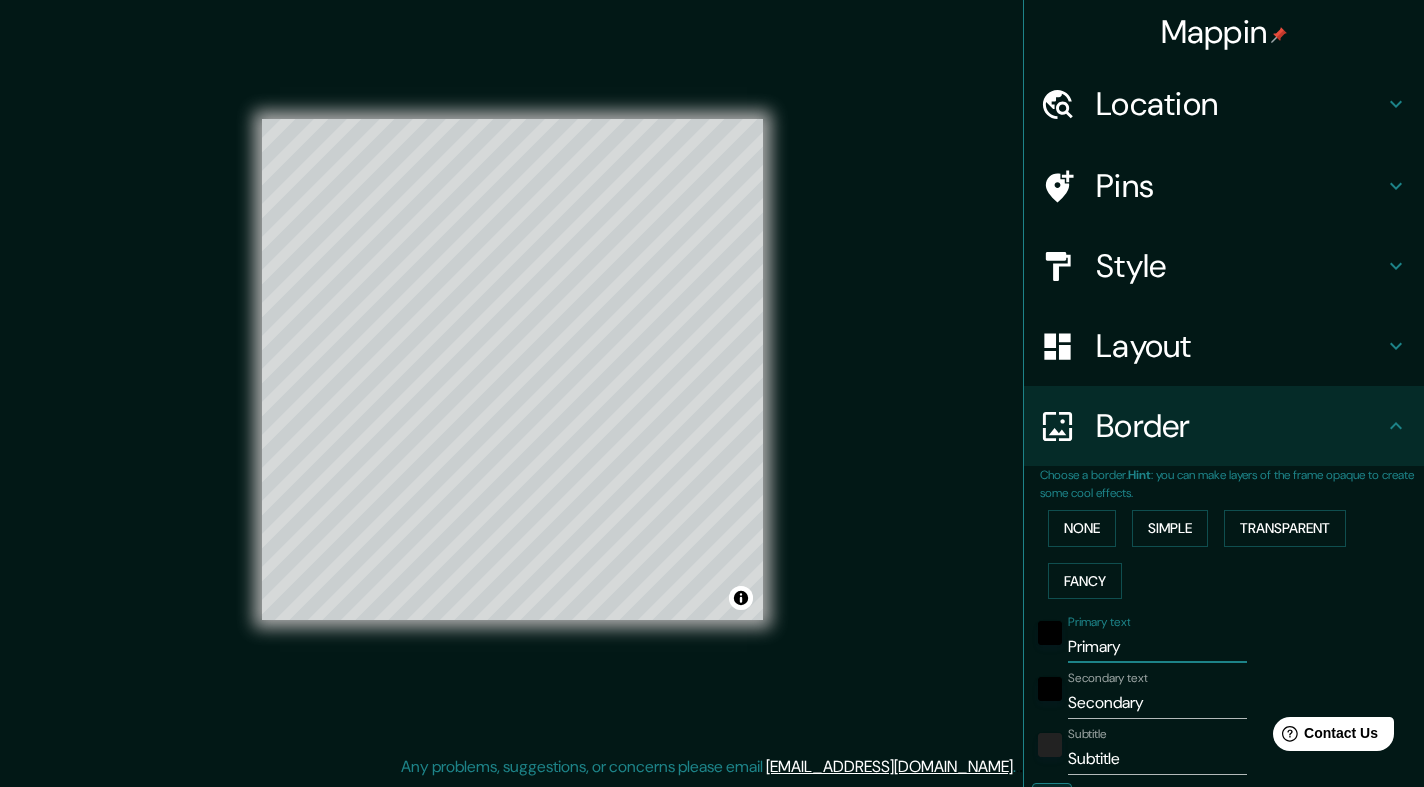 drag, startPoint x: 1159, startPoint y: 640, endPoint x: 1051, endPoint y: 641, distance: 108.00463 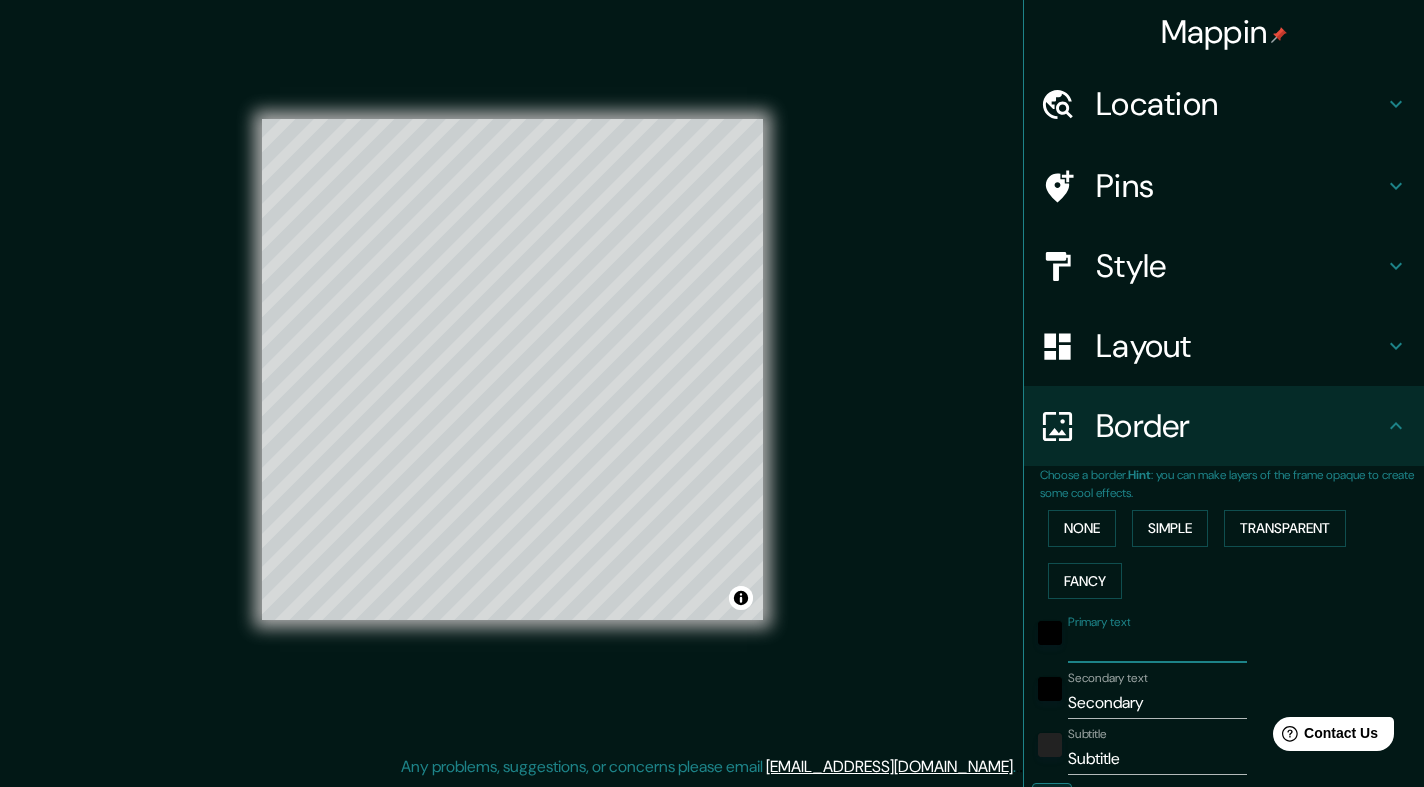 click on "Secondary" at bounding box center [1157, 703] 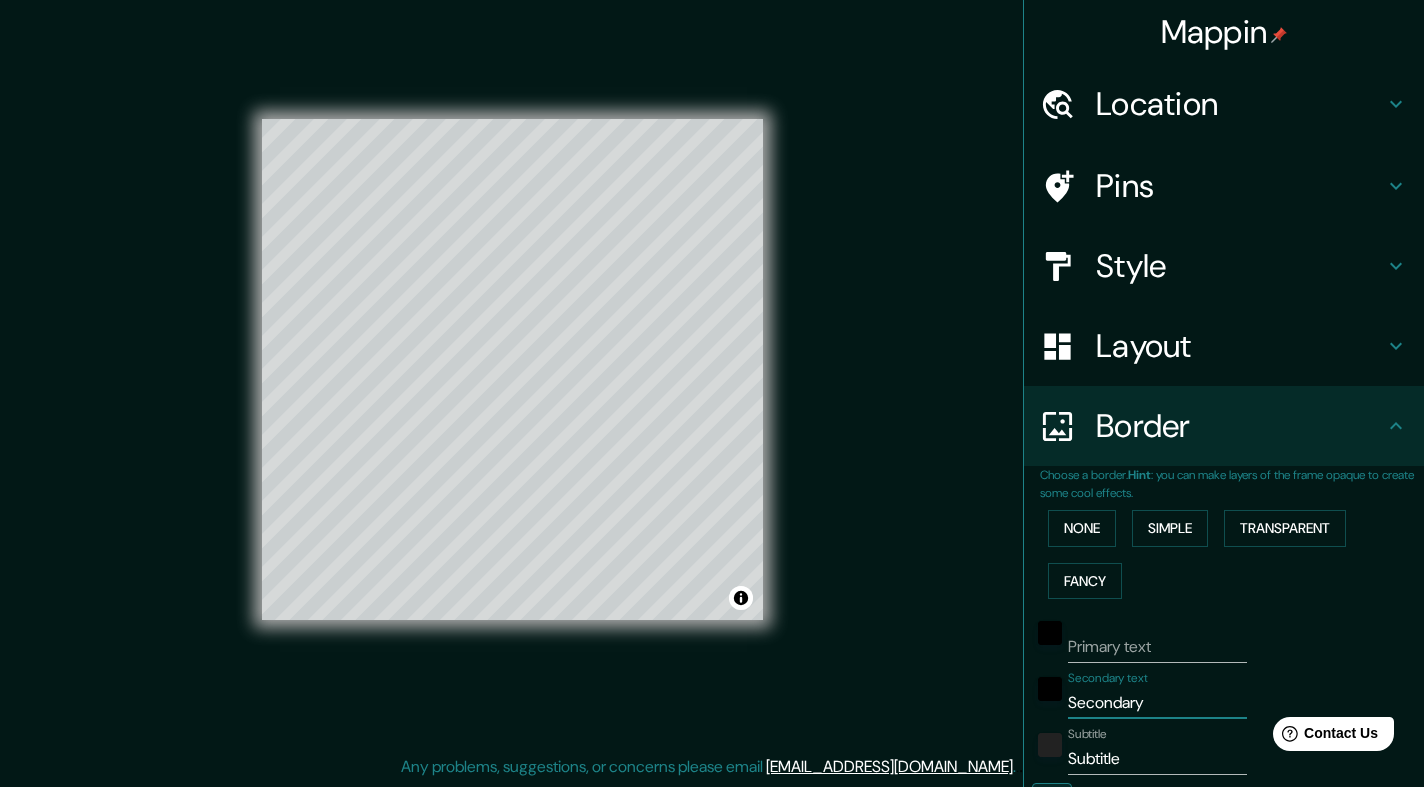 click on "Secondary" at bounding box center (1157, 703) 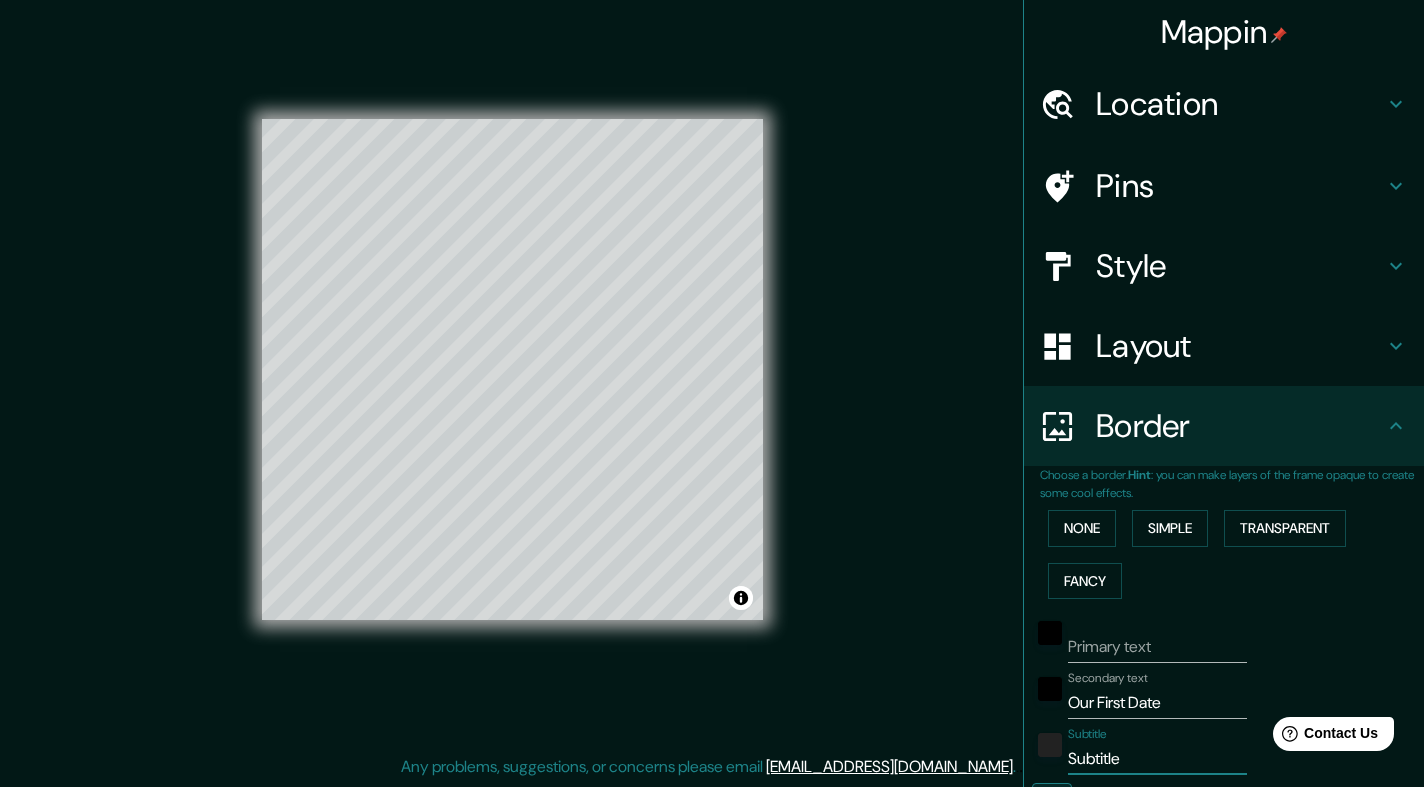 click on "Subtitle" at bounding box center [1157, 759] 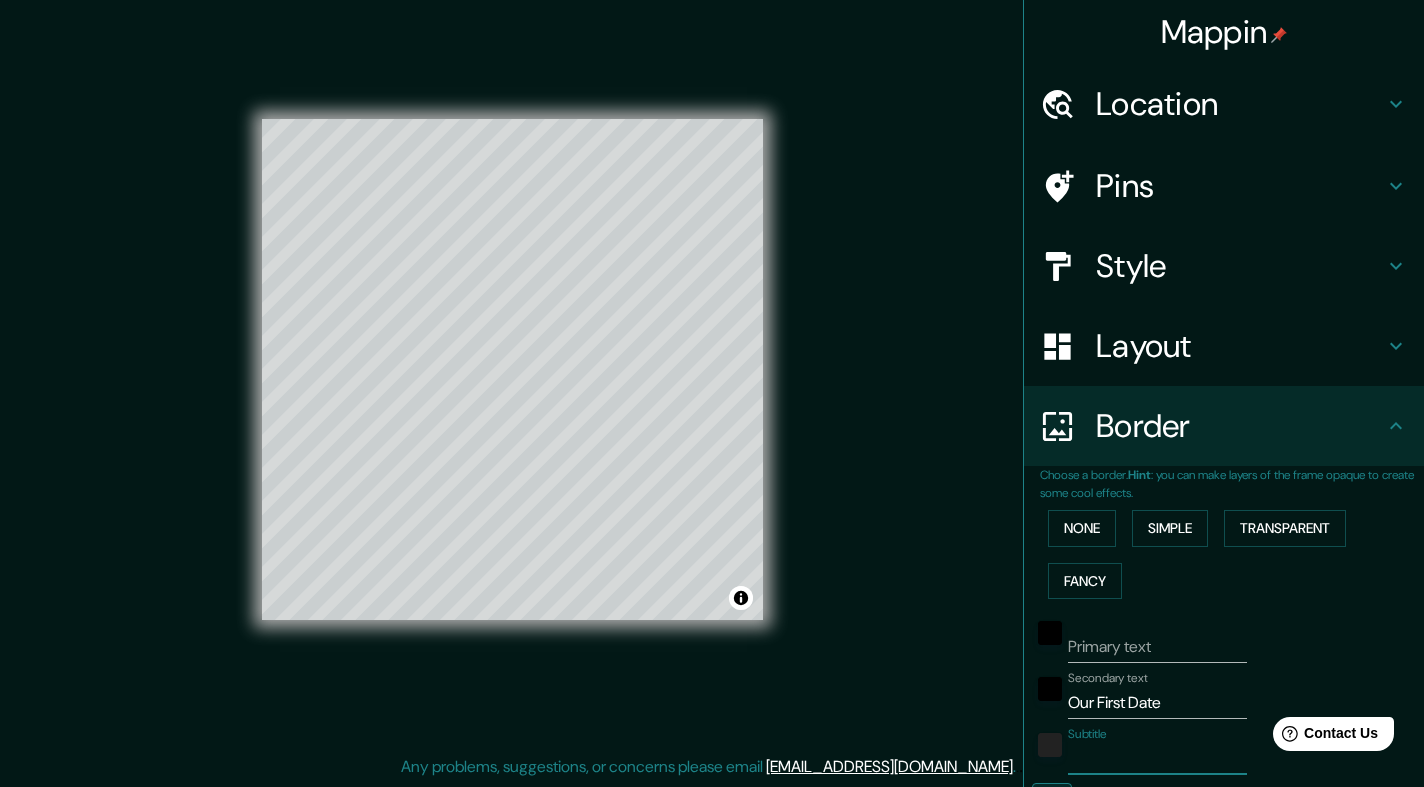paste on "El Morfi" 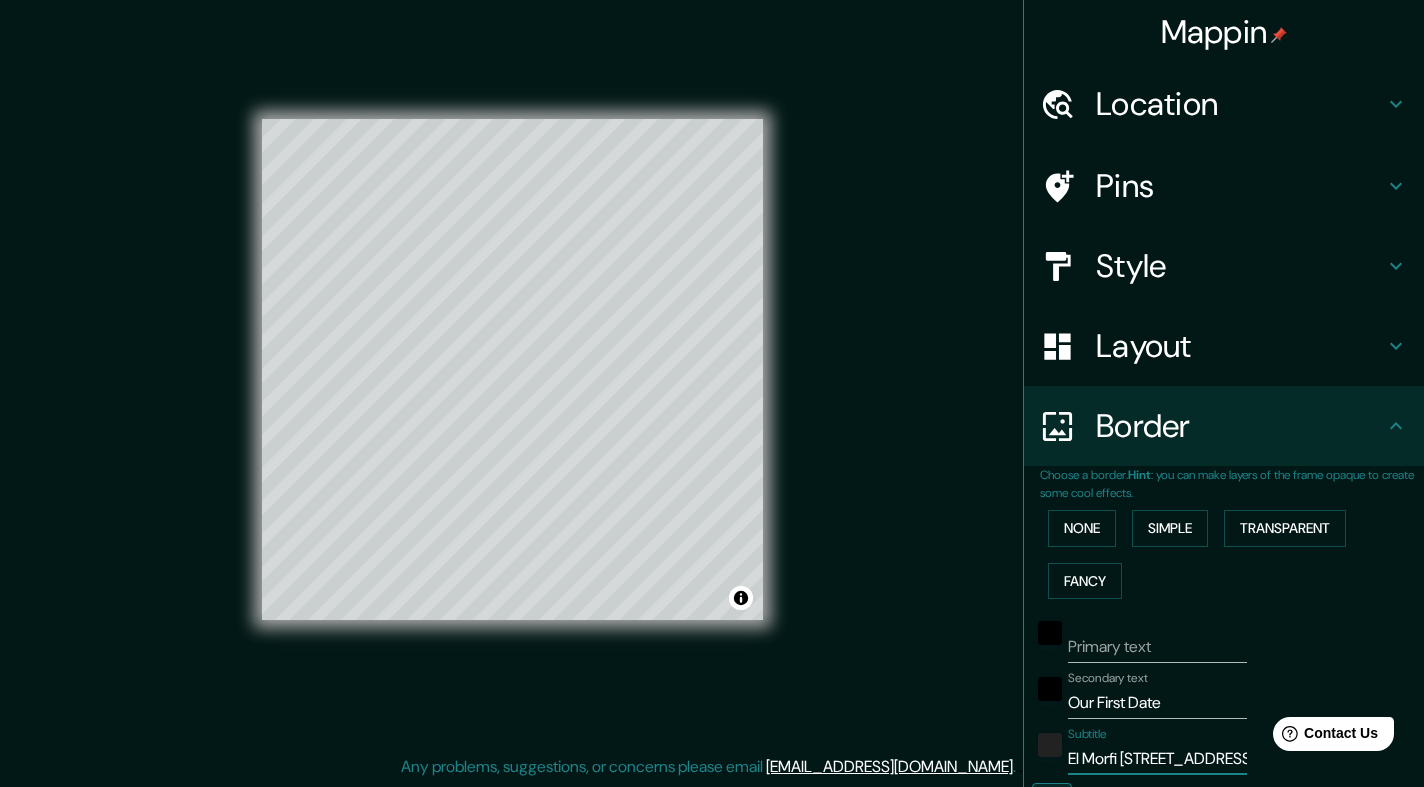 click on "Primary text Secondary text Our First Date Subtitle El Morfi 241 N. Brand Blvd Add frame layer" at bounding box center (1200, 789) 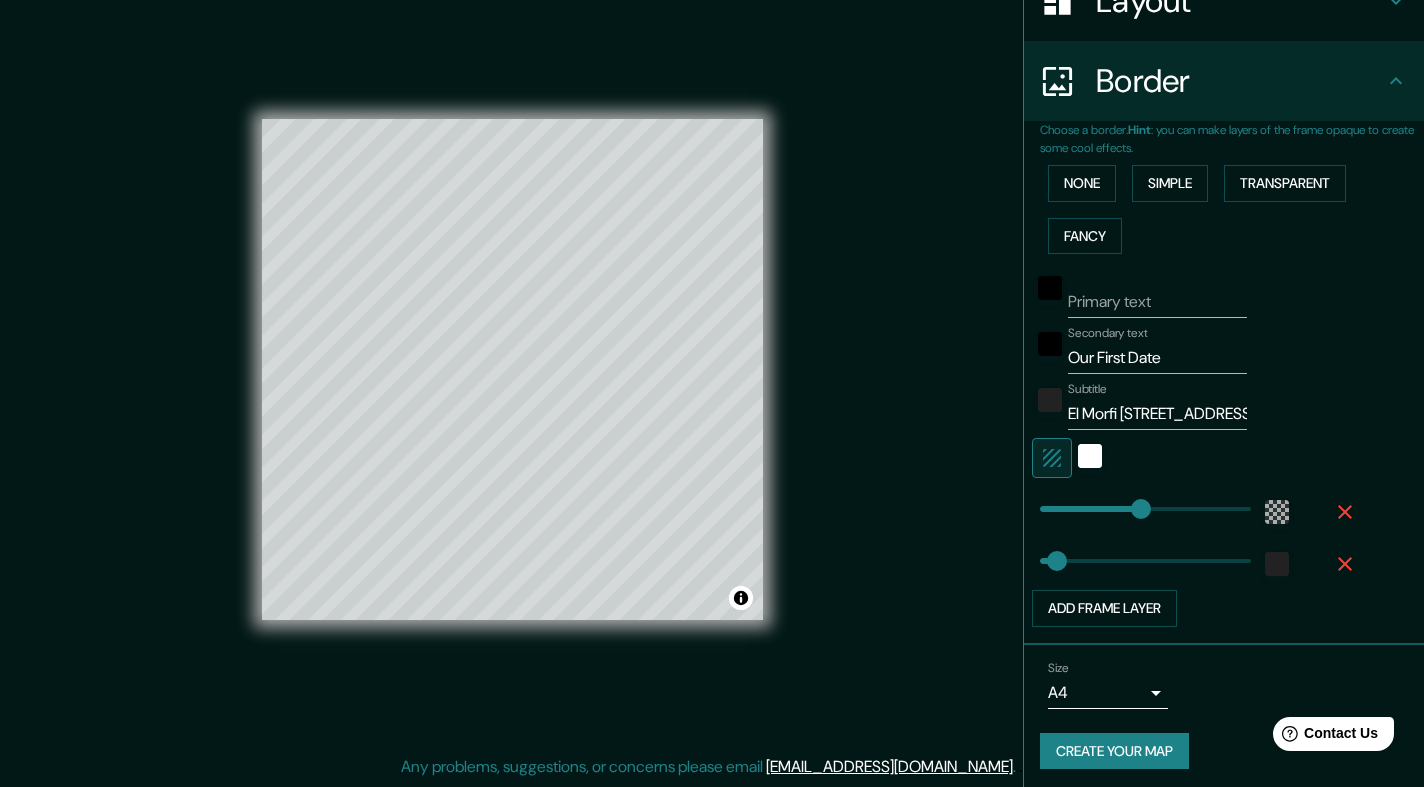 scroll, scrollTop: 344, scrollLeft: 0, axis: vertical 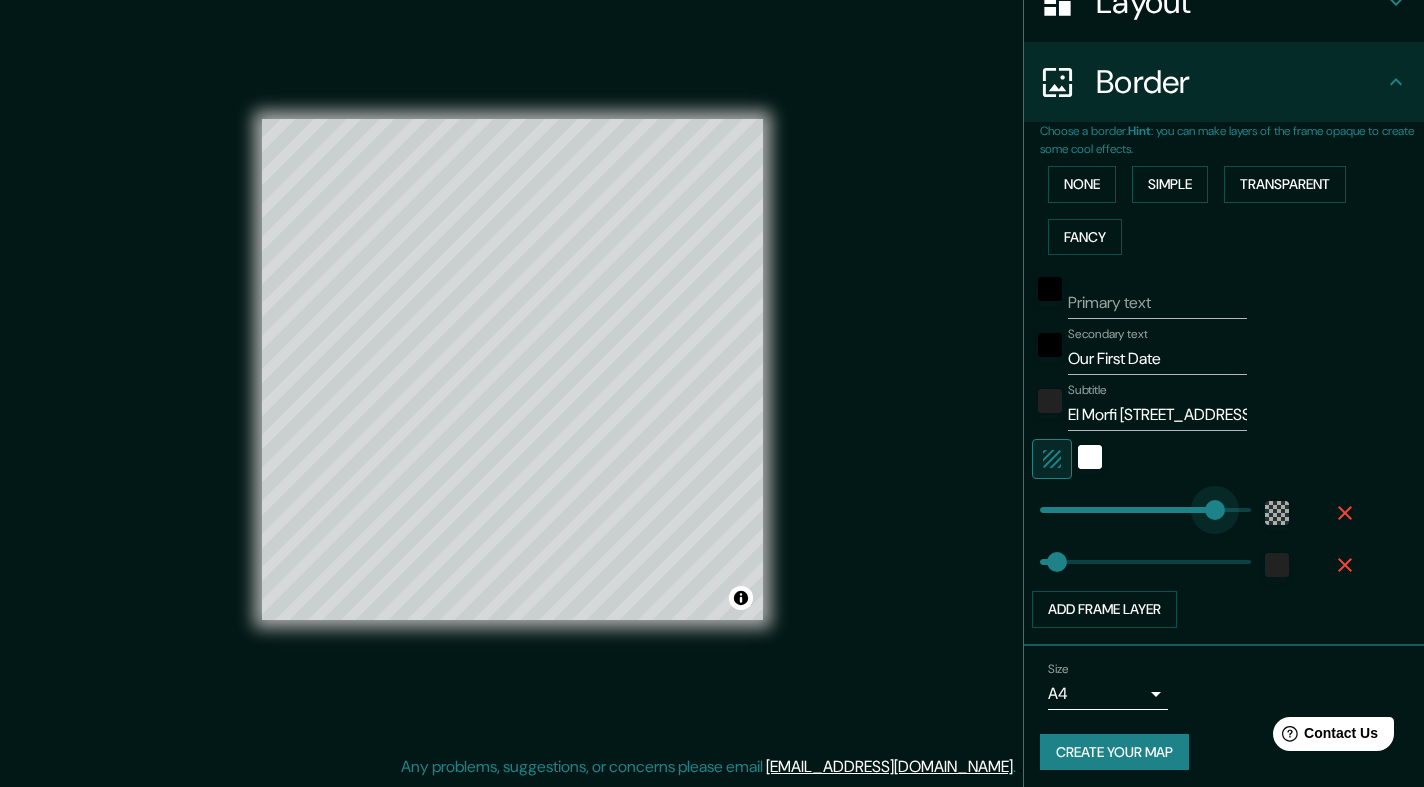 drag, startPoint x: 1144, startPoint y: 511, endPoint x: 1217, endPoint y: 506, distance: 73.171036 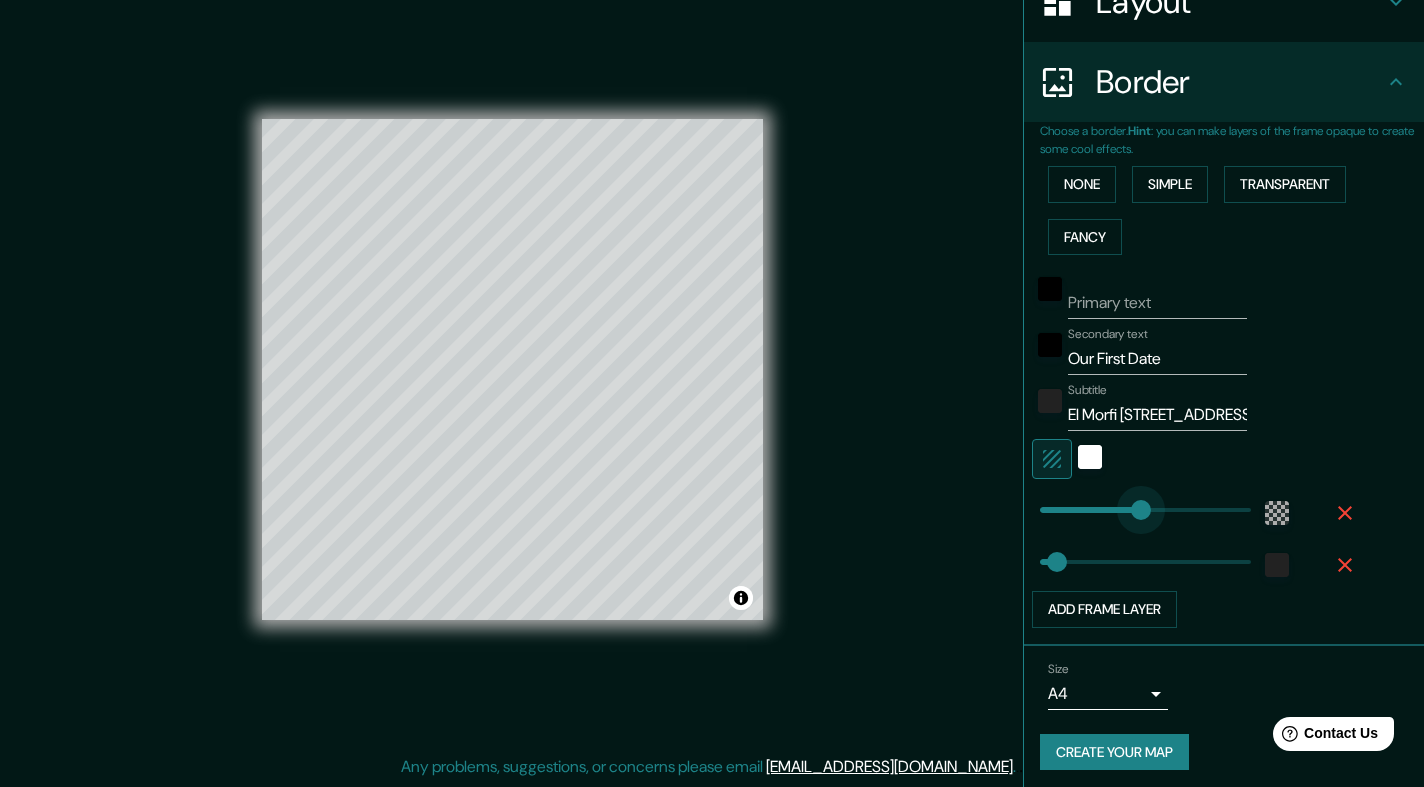 drag, startPoint x: 1217, startPoint y: 506, endPoint x: 1139, endPoint y: 515, distance: 78.51752 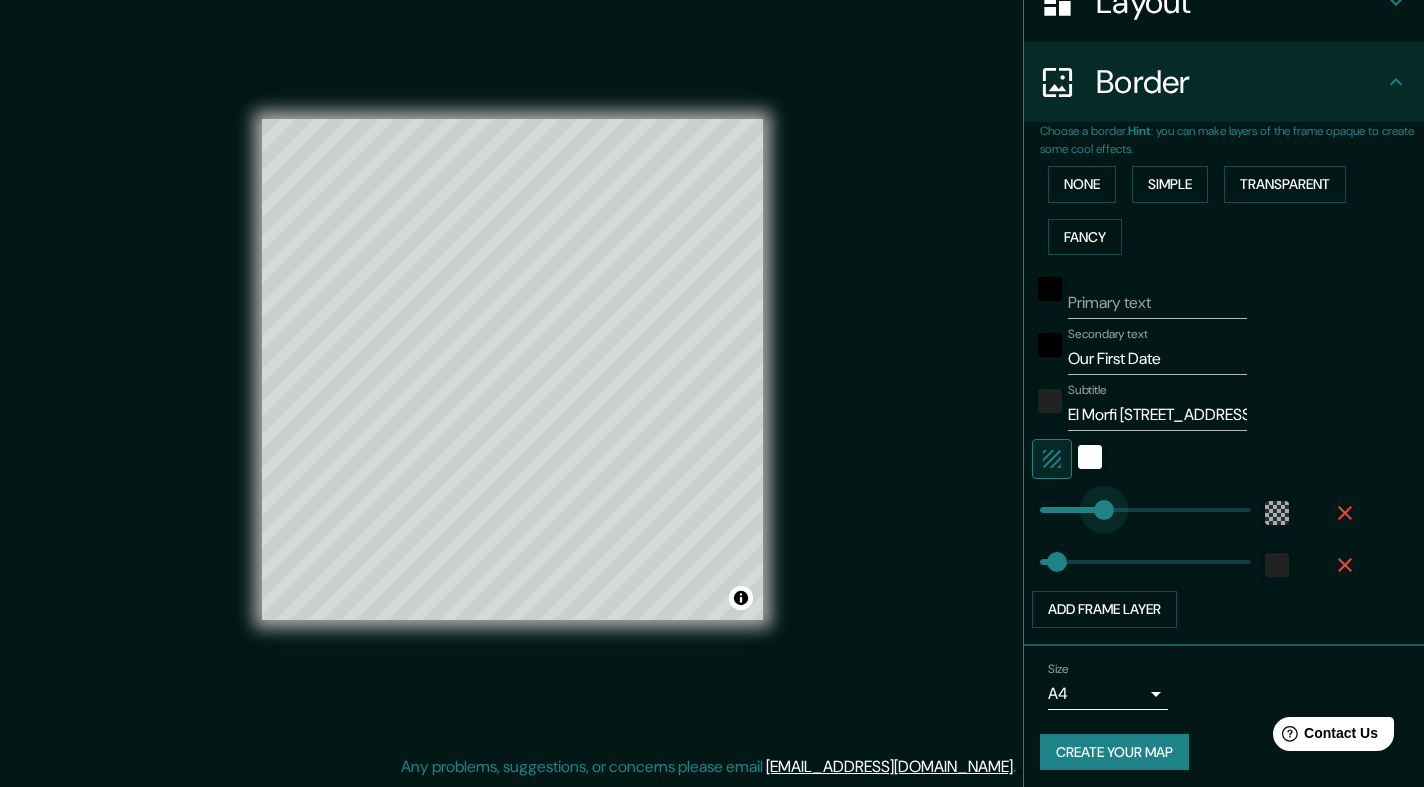 drag, startPoint x: 1141, startPoint y: 507, endPoint x: 1104, endPoint y: 507, distance: 37 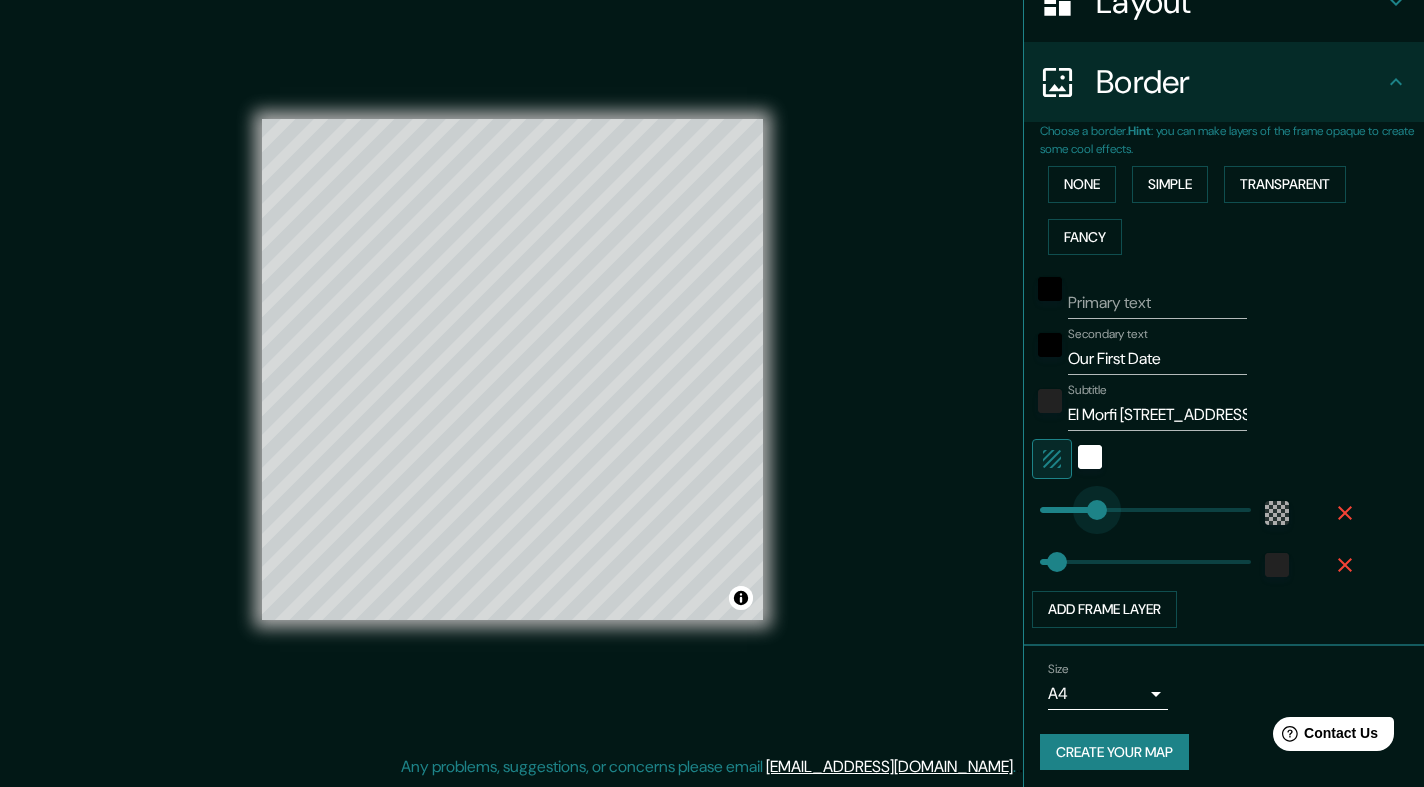 drag, startPoint x: 1104, startPoint y: 507, endPoint x: 1087, endPoint y: 507, distance: 17 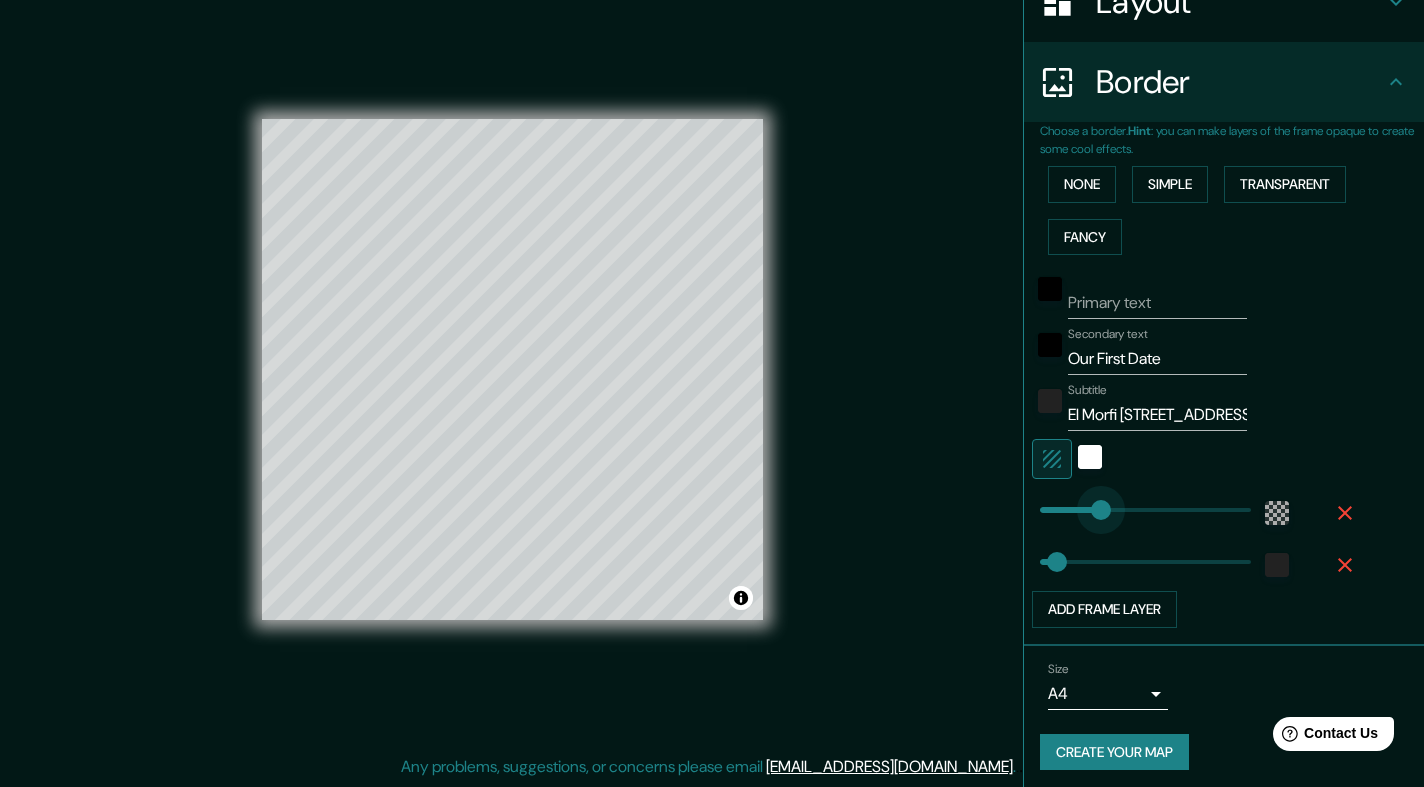 drag, startPoint x: 1087, startPoint y: 507, endPoint x: 1101, endPoint y: 507, distance: 14 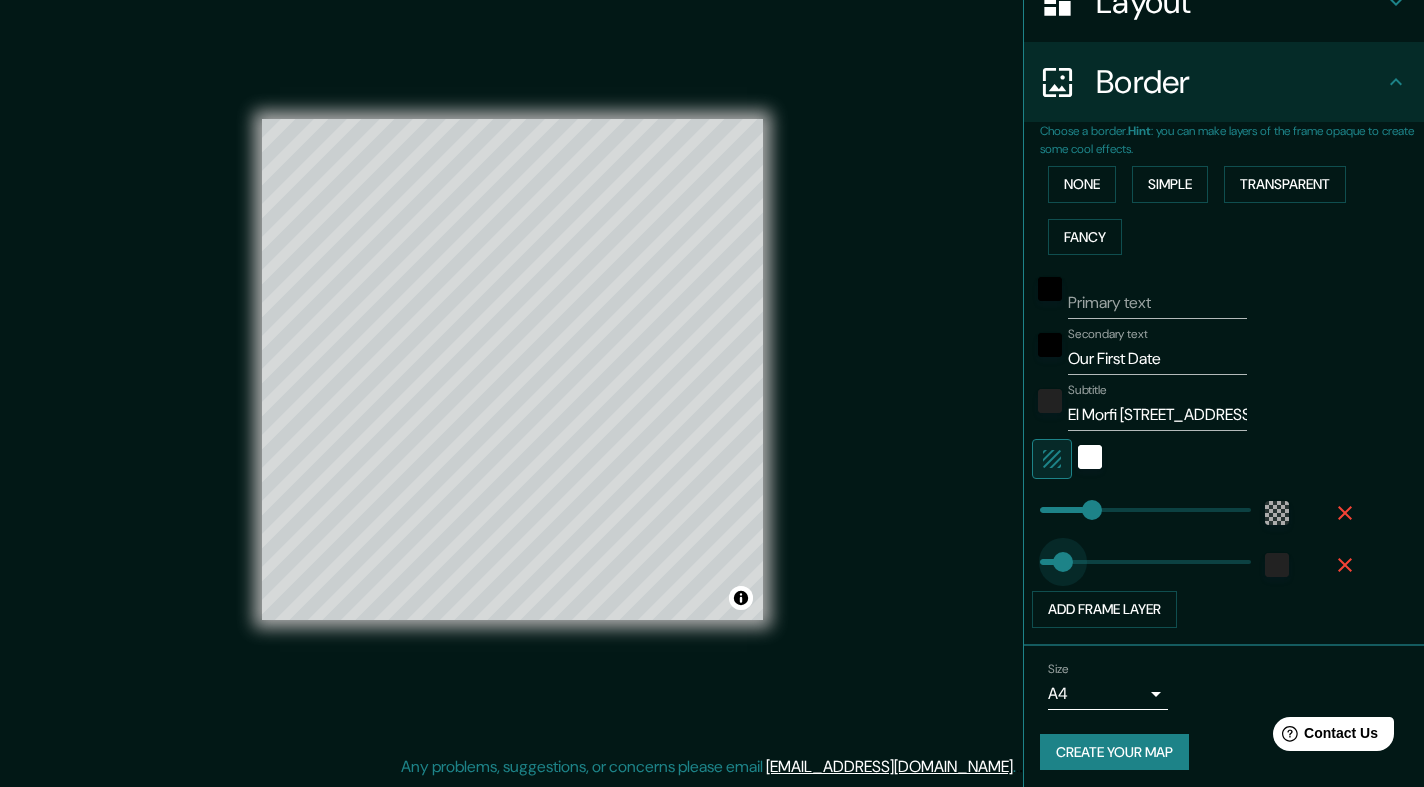 drag, startPoint x: 1063, startPoint y: 554, endPoint x: 1094, endPoint y: 554, distance: 31 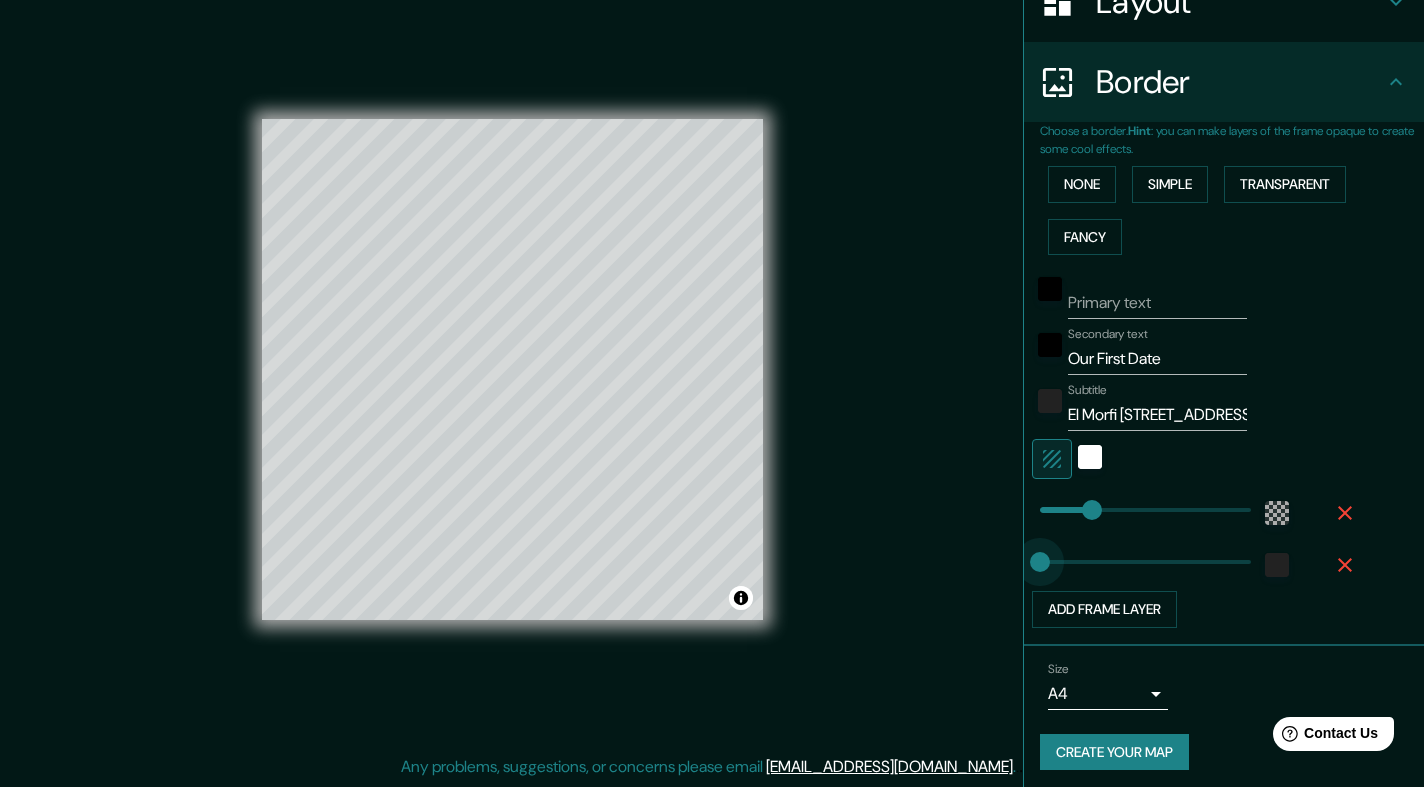 drag, startPoint x: 1072, startPoint y: 555, endPoint x: 1038, endPoint y: 555, distance: 34 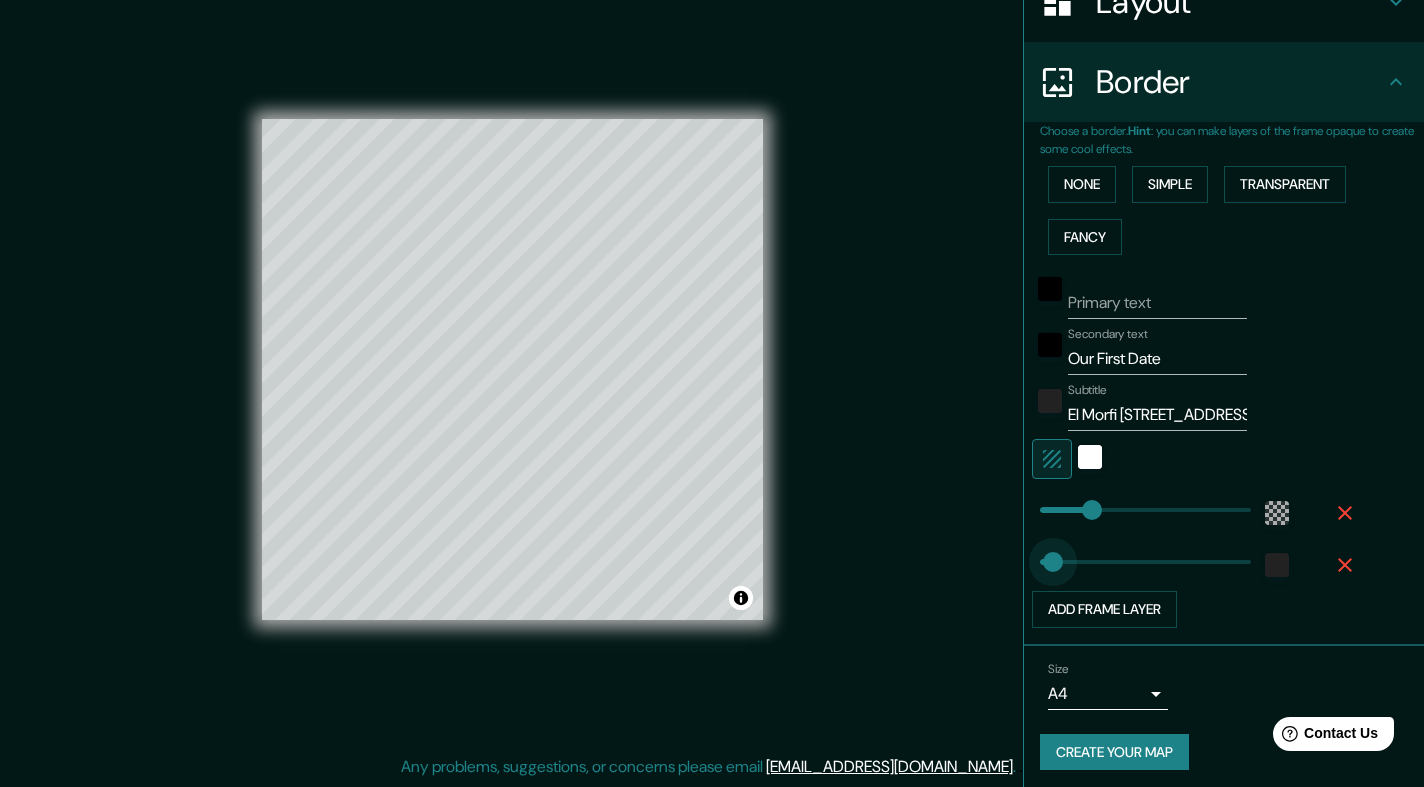 drag, startPoint x: 1038, startPoint y: 555, endPoint x: 1054, endPoint y: 556, distance: 16.03122 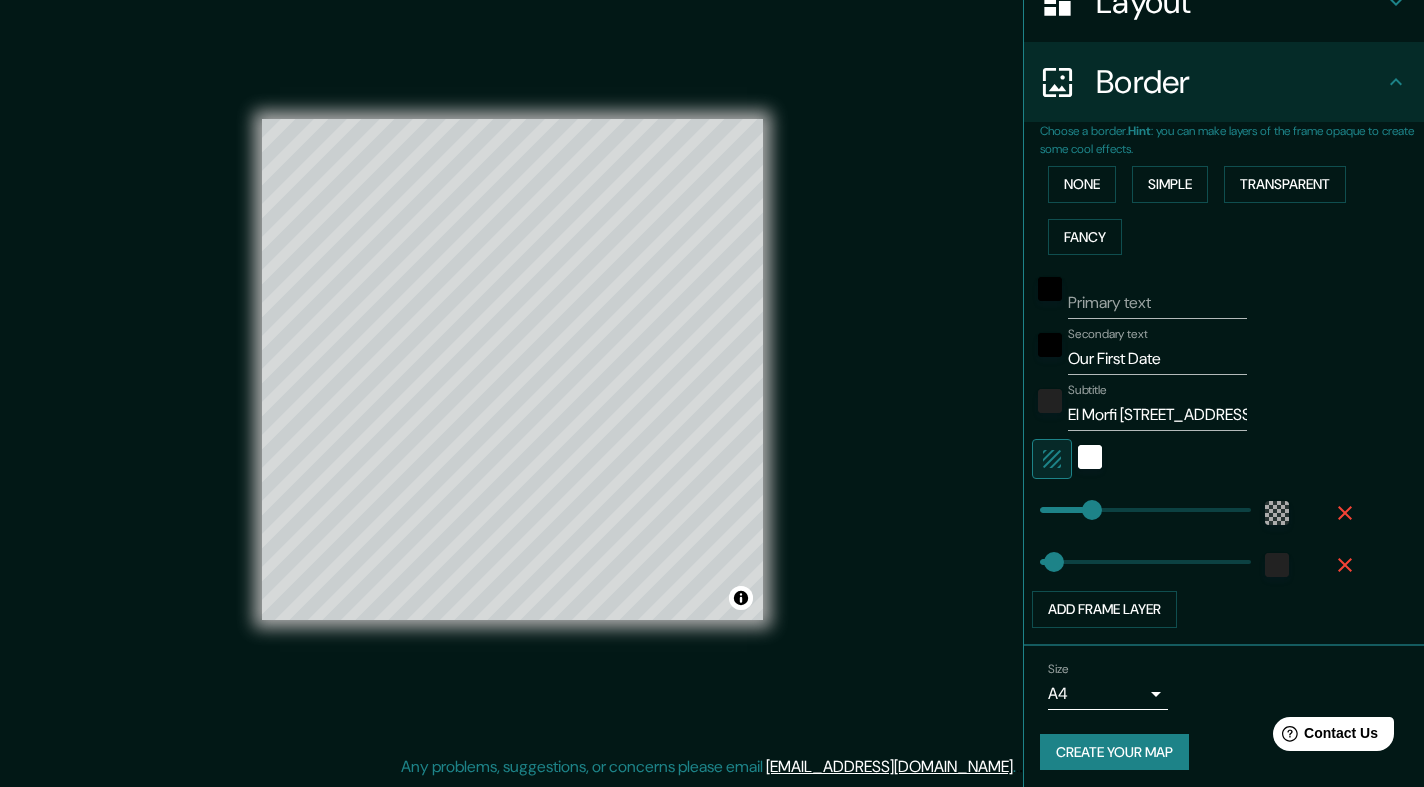 scroll, scrollTop: 17, scrollLeft: 0, axis: vertical 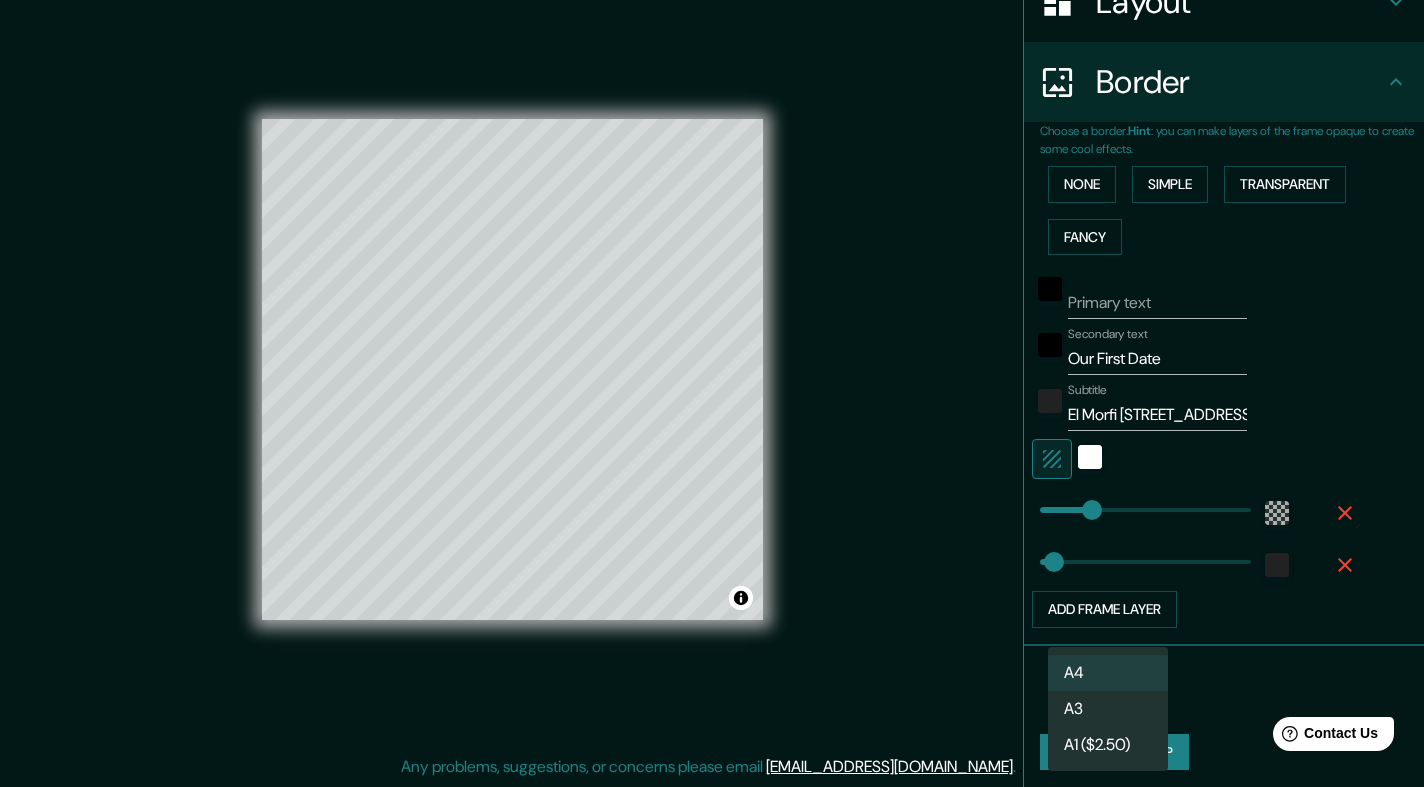 click at bounding box center [712, 393] 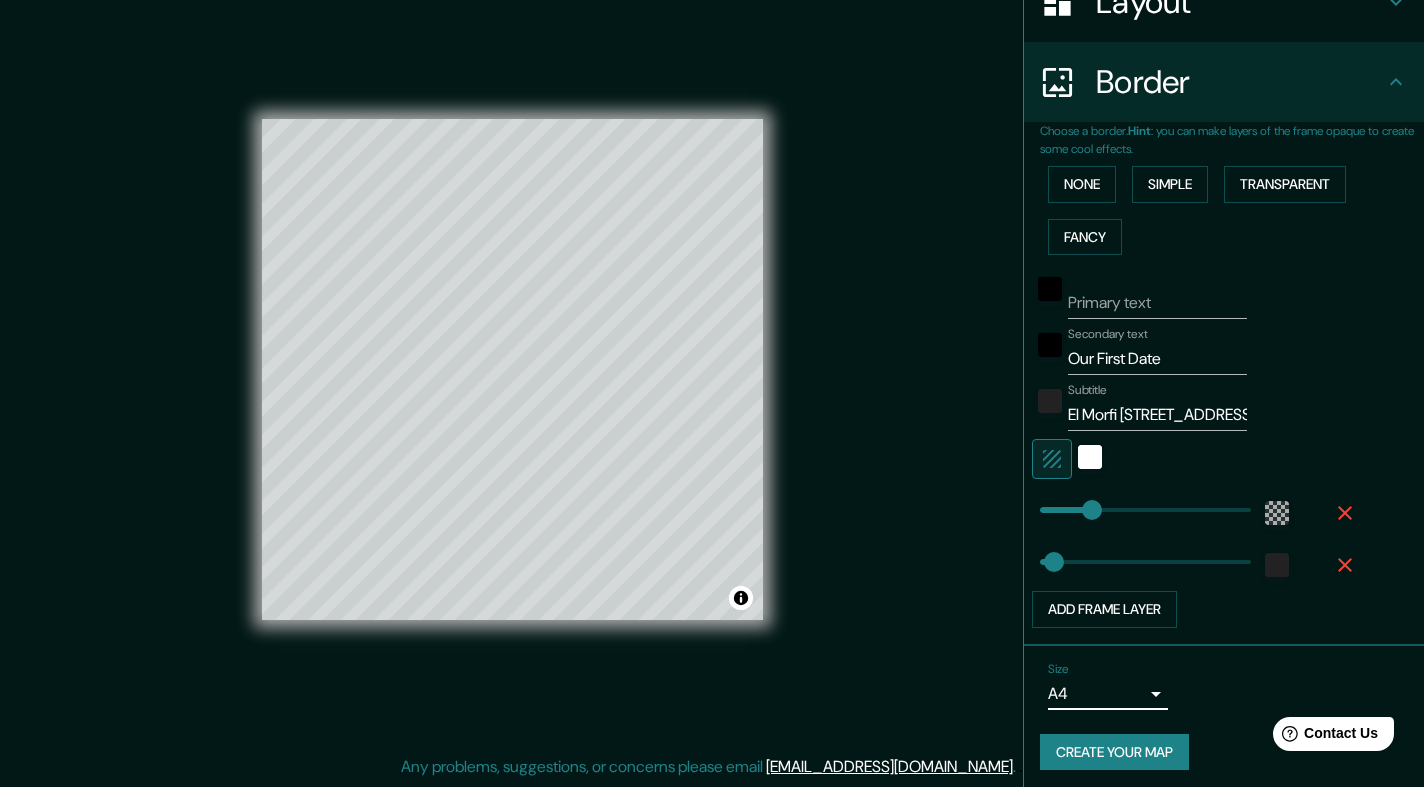 click on "Create your map" at bounding box center (1114, 752) 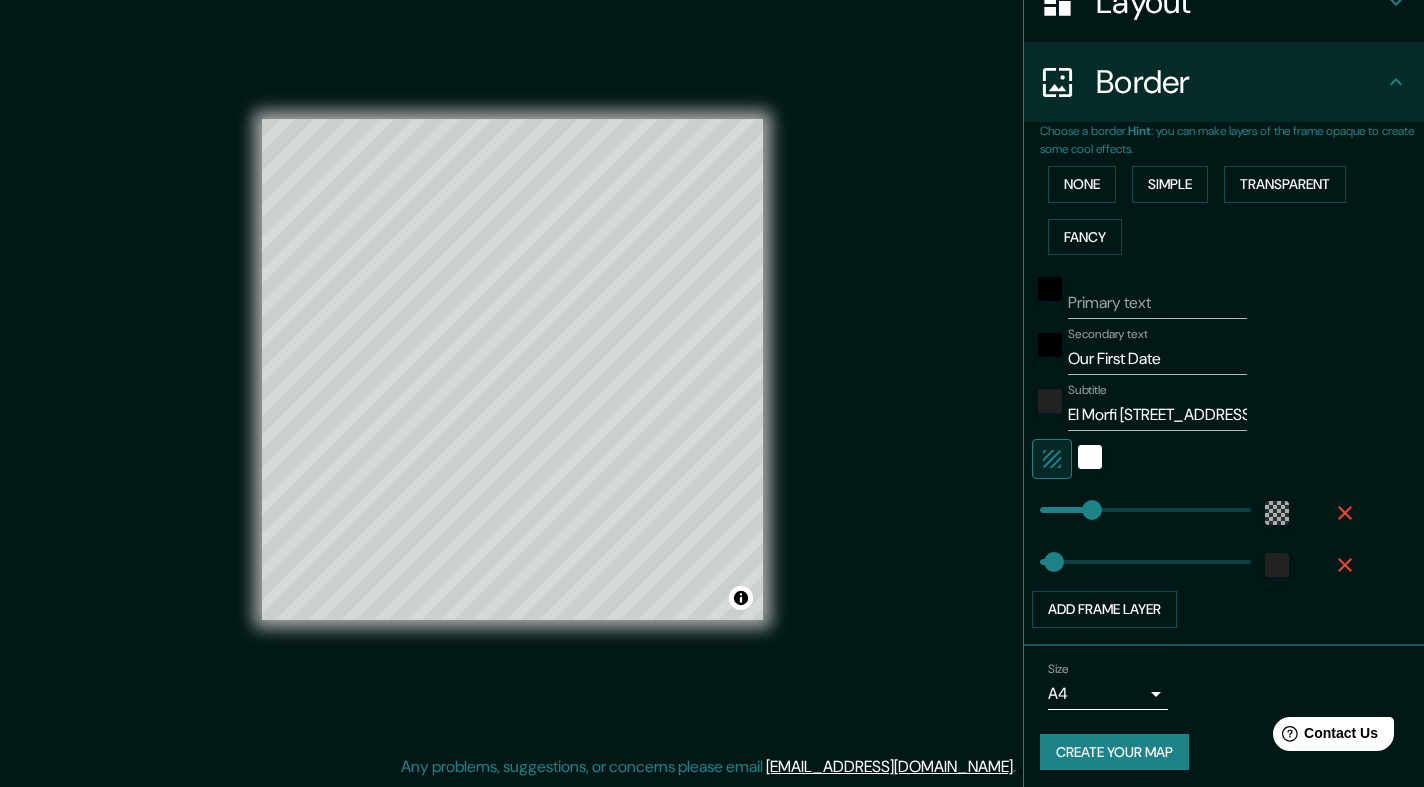 scroll, scrollTop: 17, scrollLeft: 0, axis: vertical 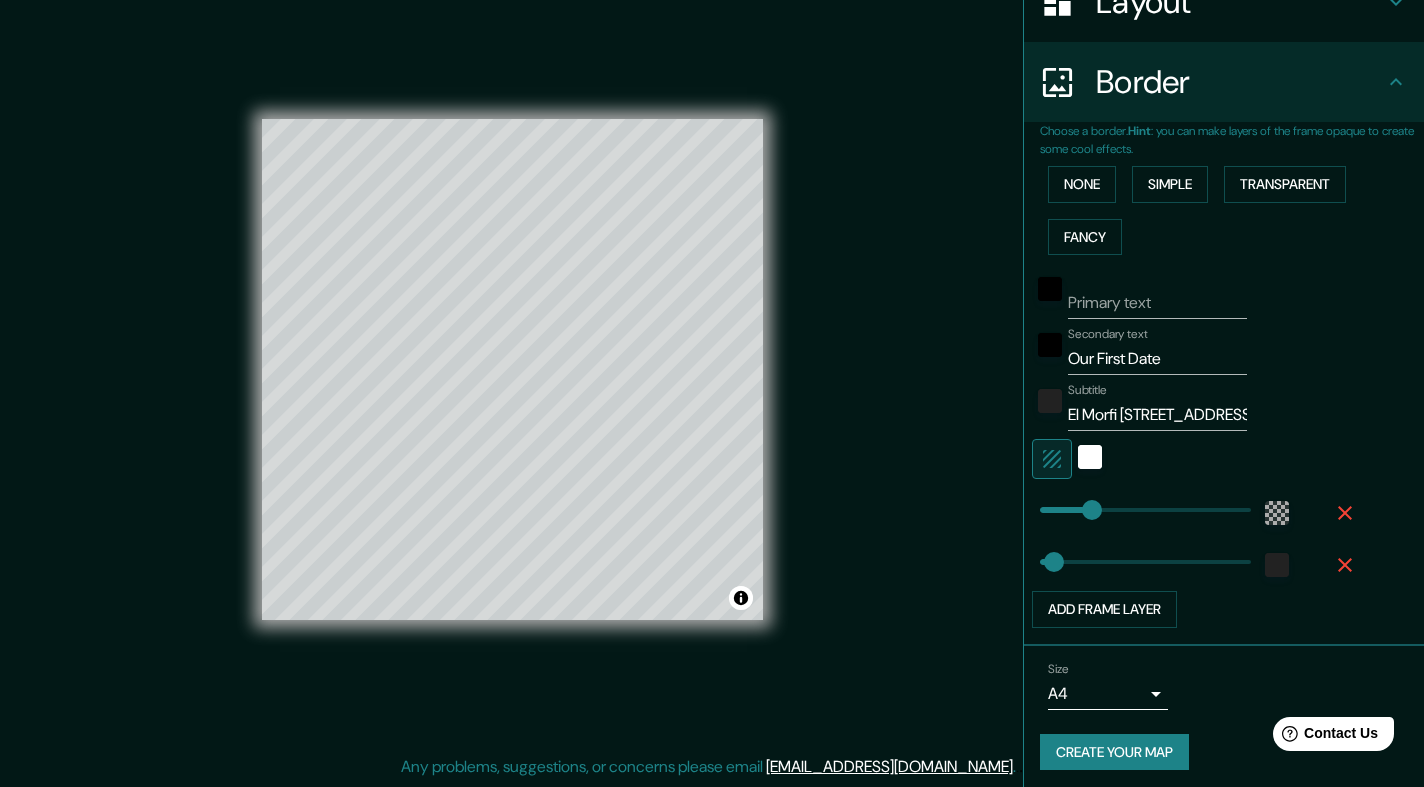 click on "Create your map" at bounding box center [1114, 752] 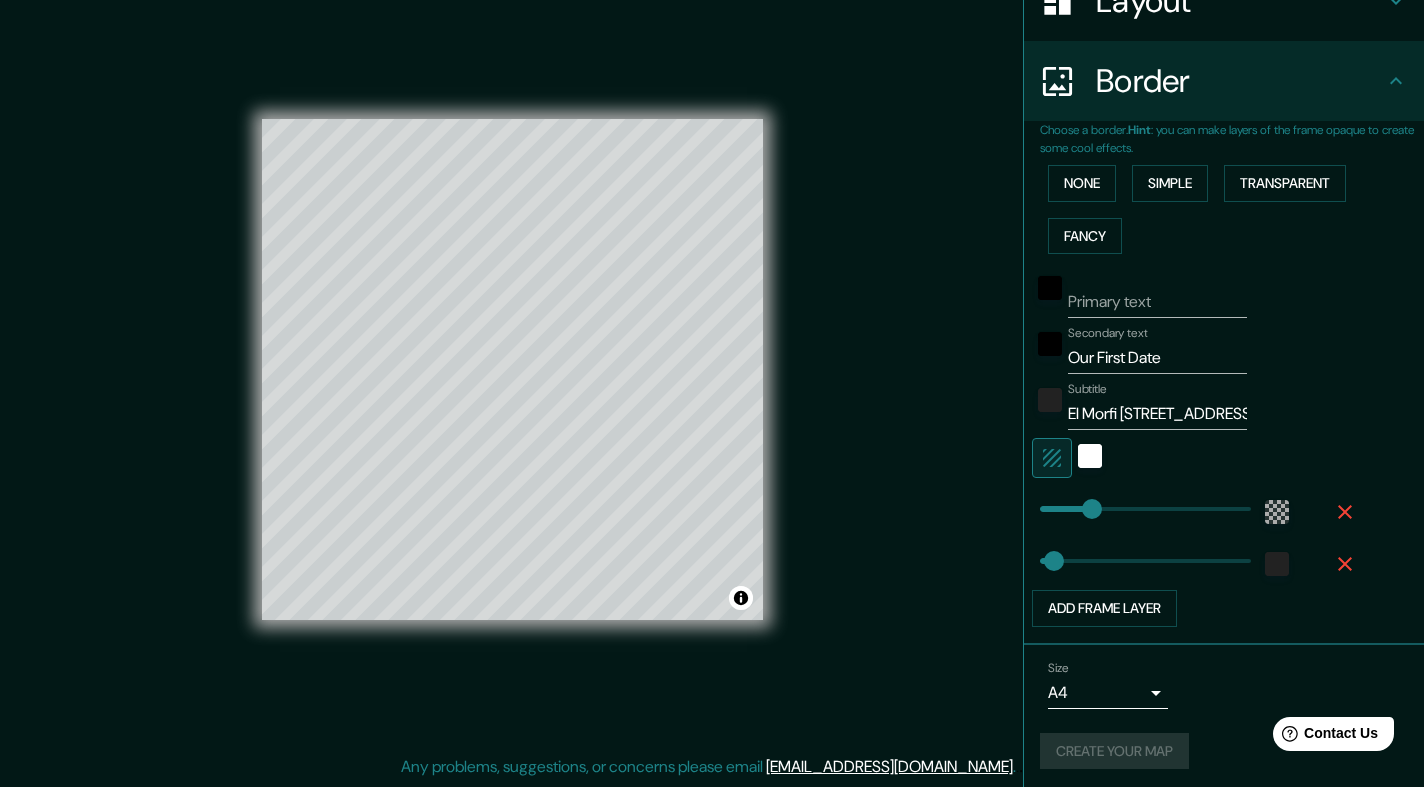 scroll, scrollTop: 344, scrollLeft: 0, axis: vertical 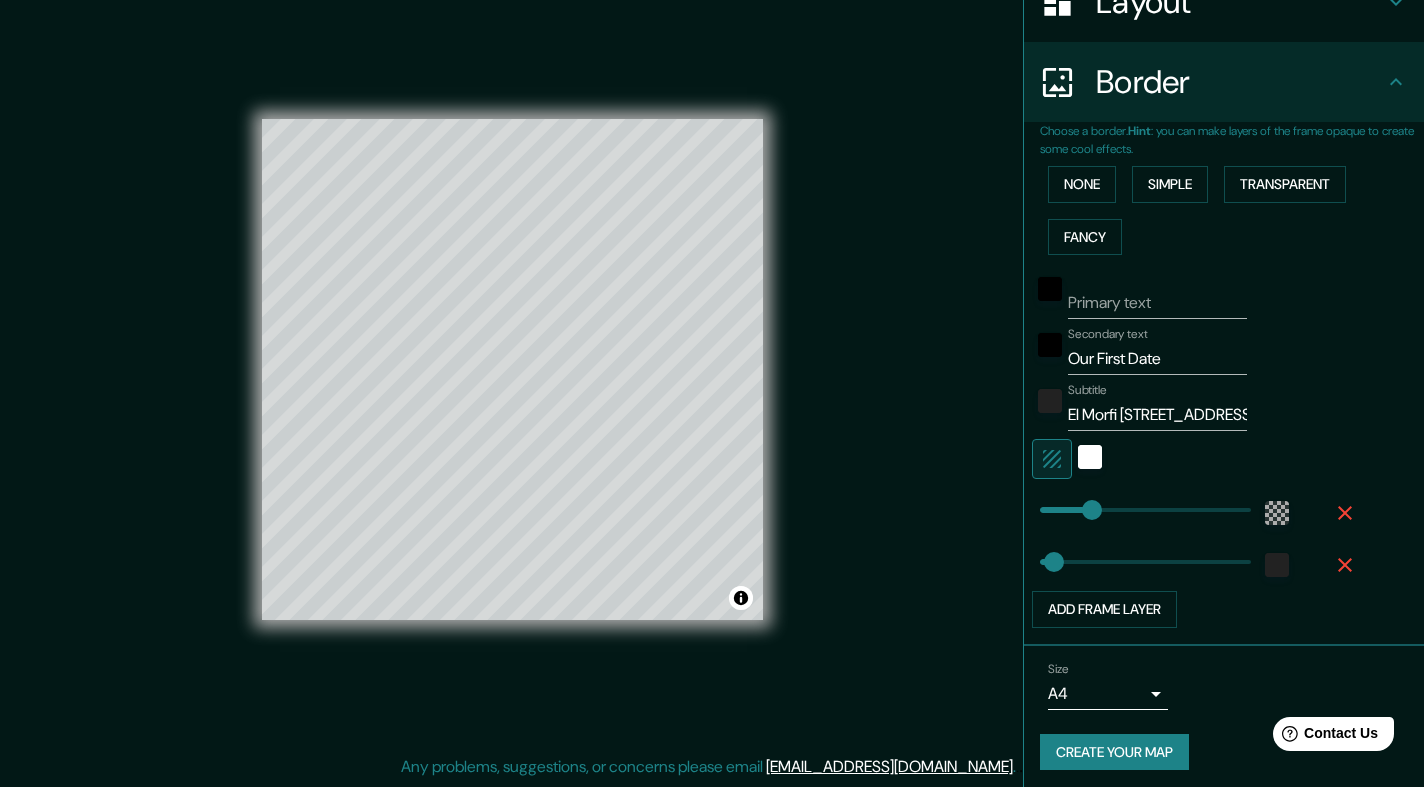 click on "Subtitle El Morfi 241 N. Brand Blvd" at bounding box center (1196, 407) 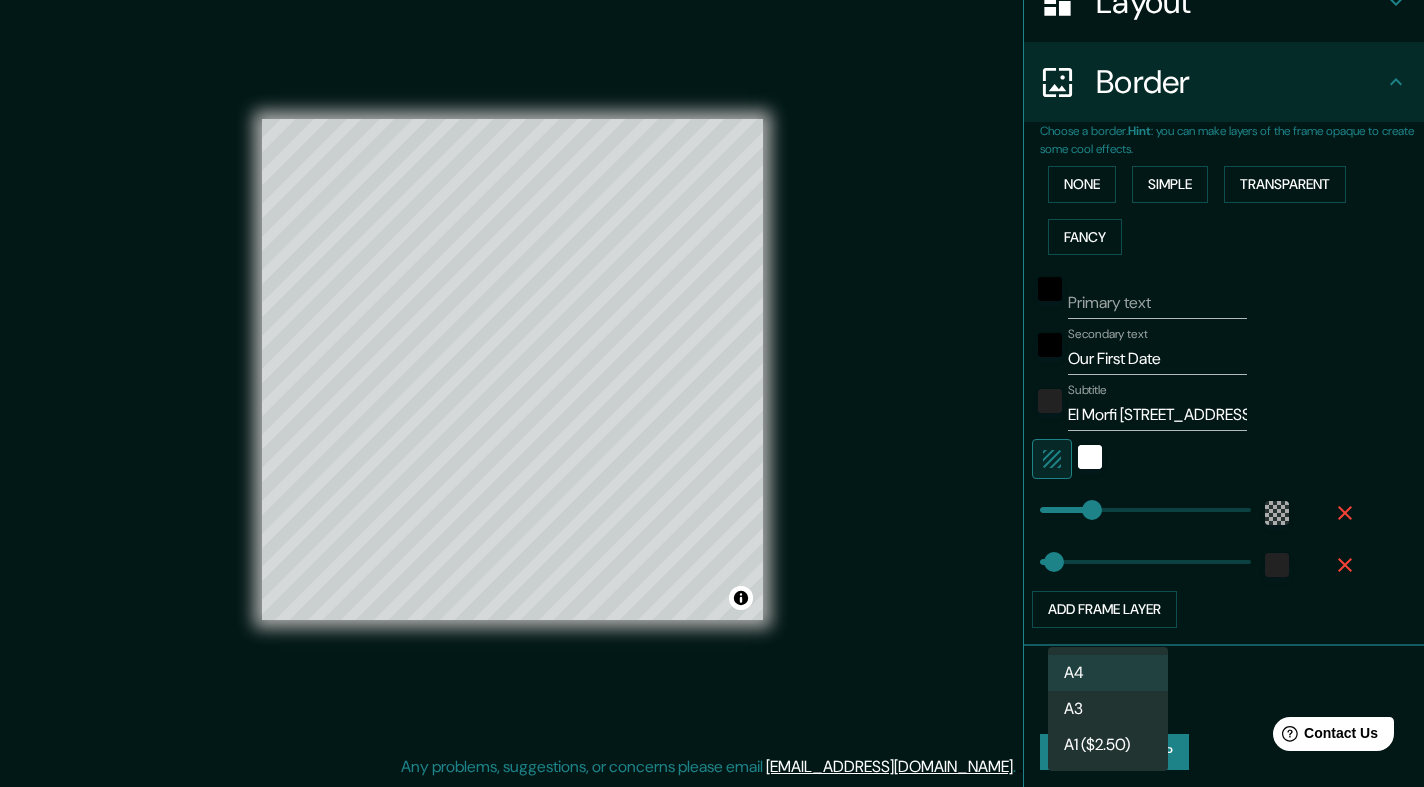 click on "A3" at bounding box center (1108, 709) 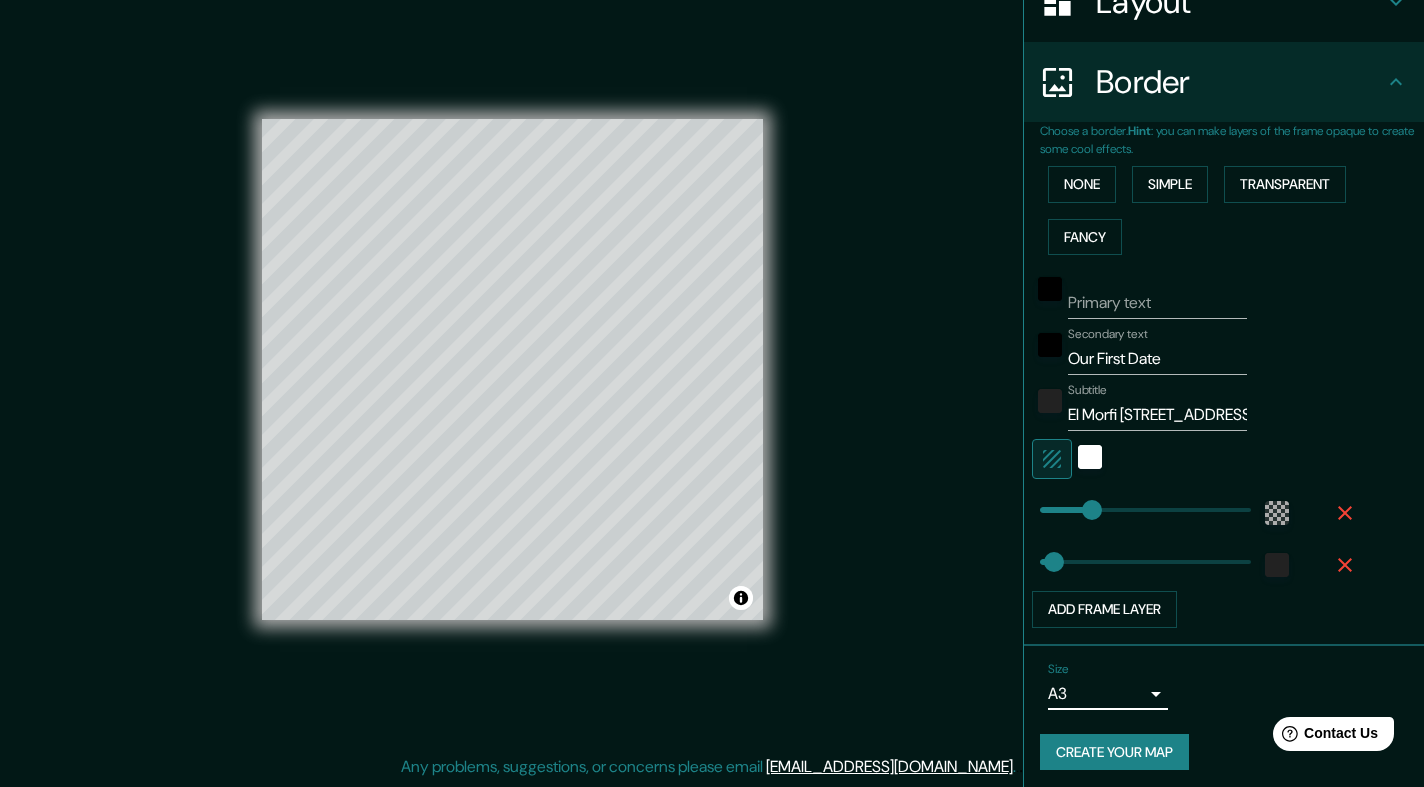 click on "Create your map" at bounding box center (1114, 752) 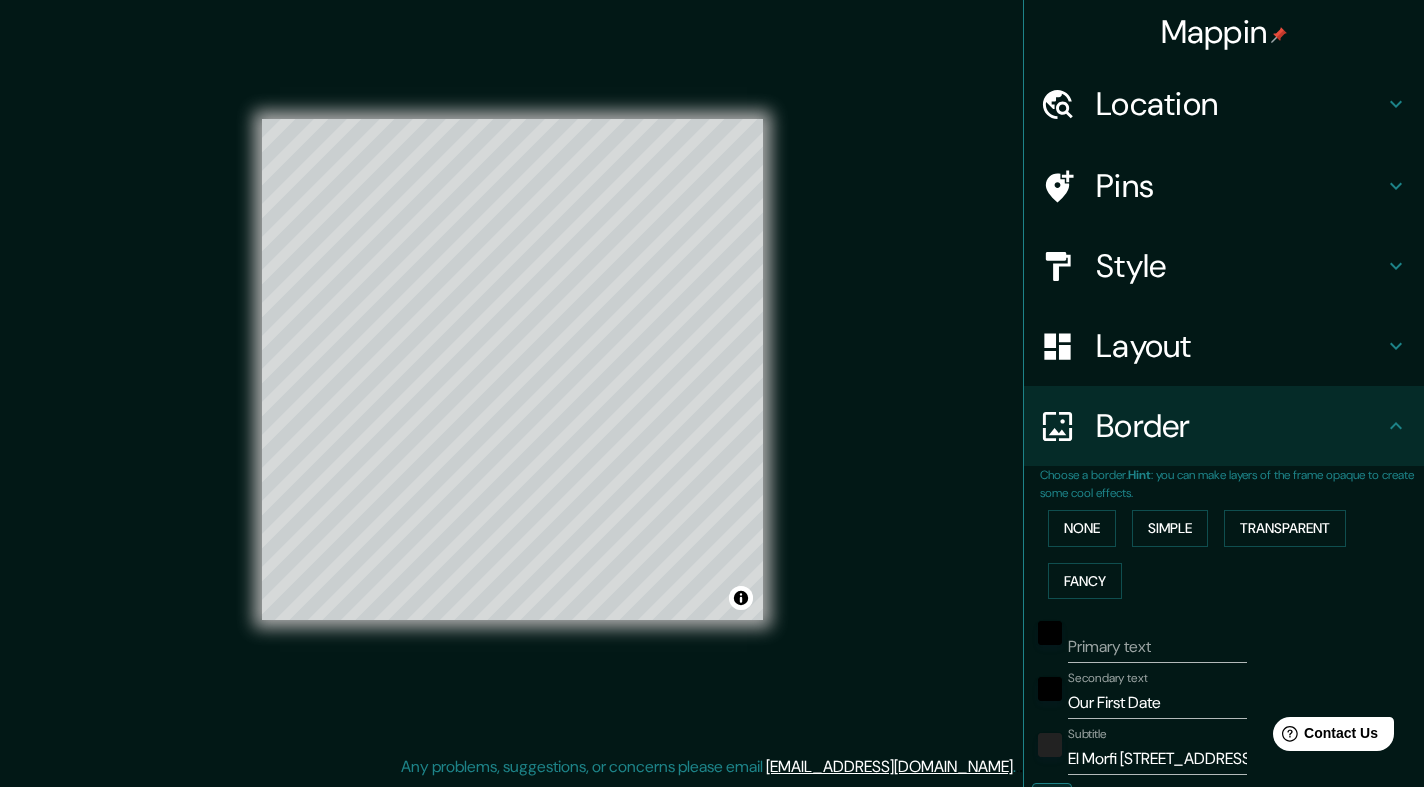 scroll, scrollTop: 0, scrollLeft: 0, axis: both 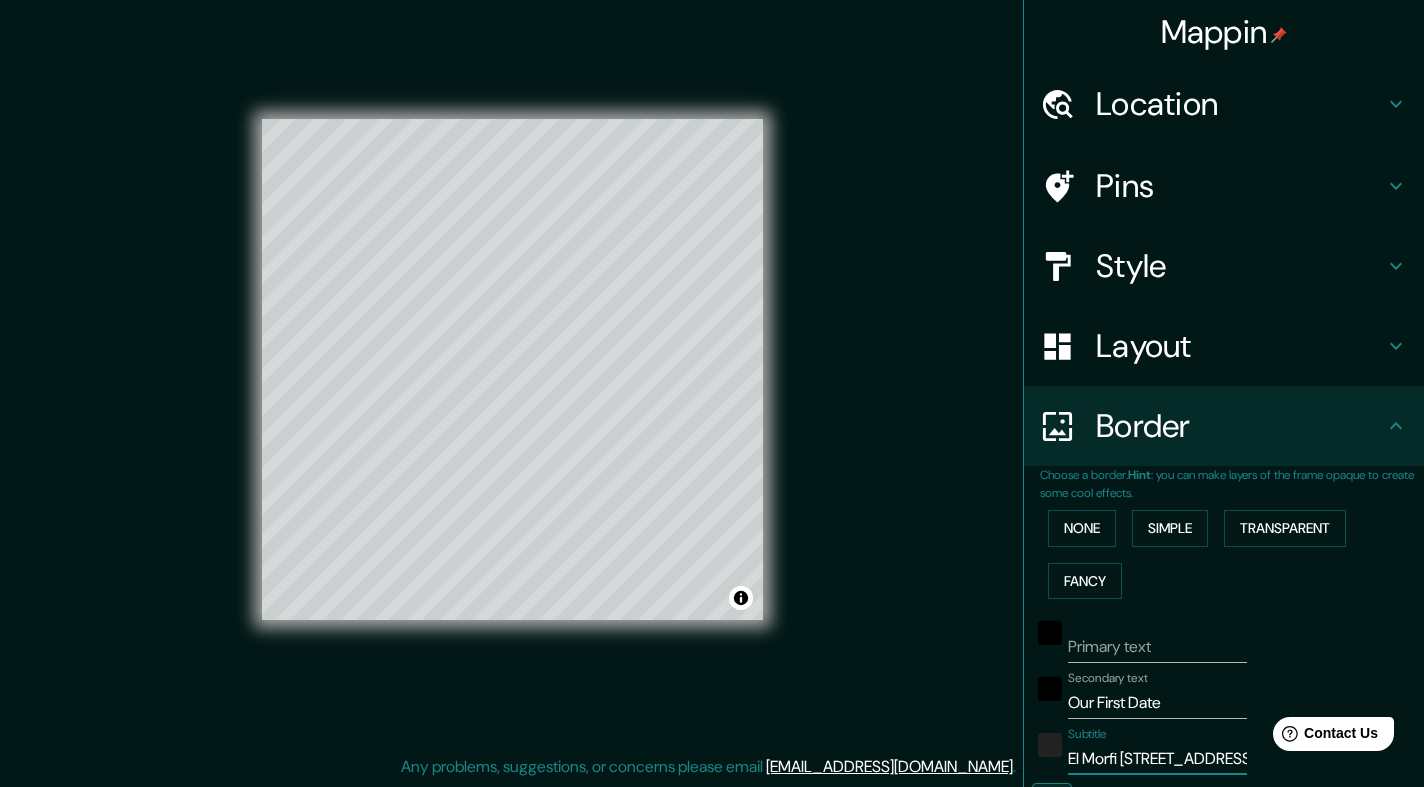 click on "El Morfi 241 N. Brand Blvd" at bounding box center [1157, 759] 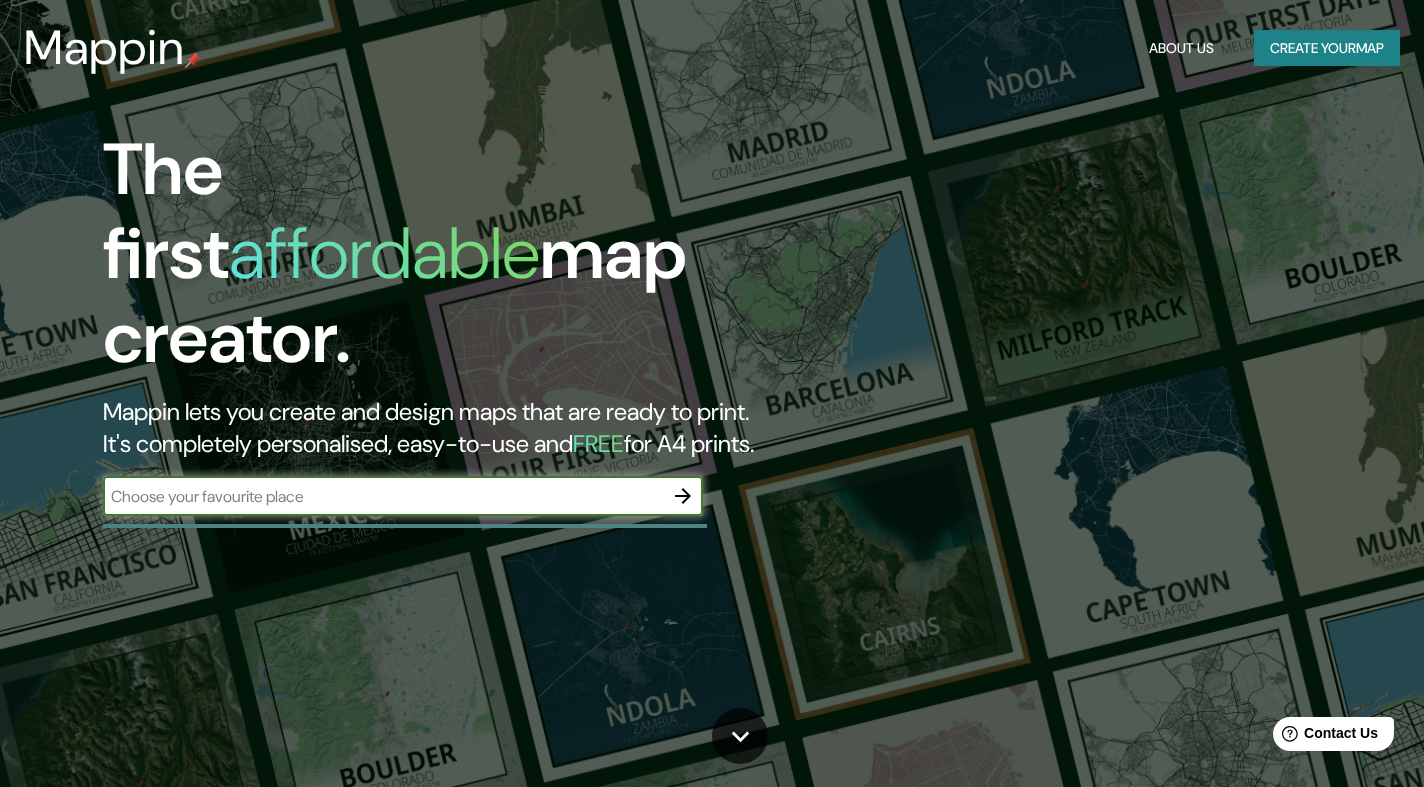 scroll, scrollTop: 0, scrollLeft: 0, axis: both 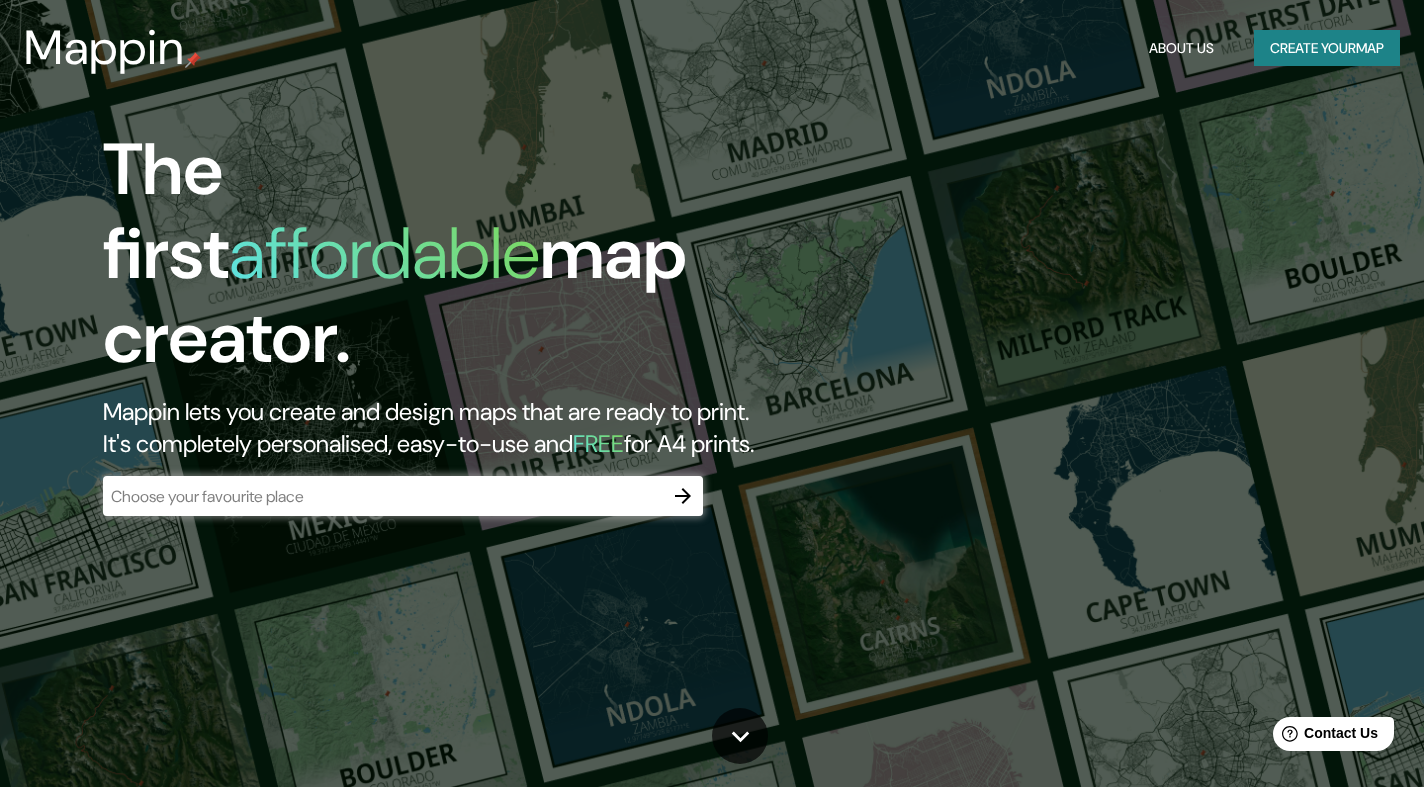 click on "Mappin About Us Create your   map" at bounding box center [712, 48] 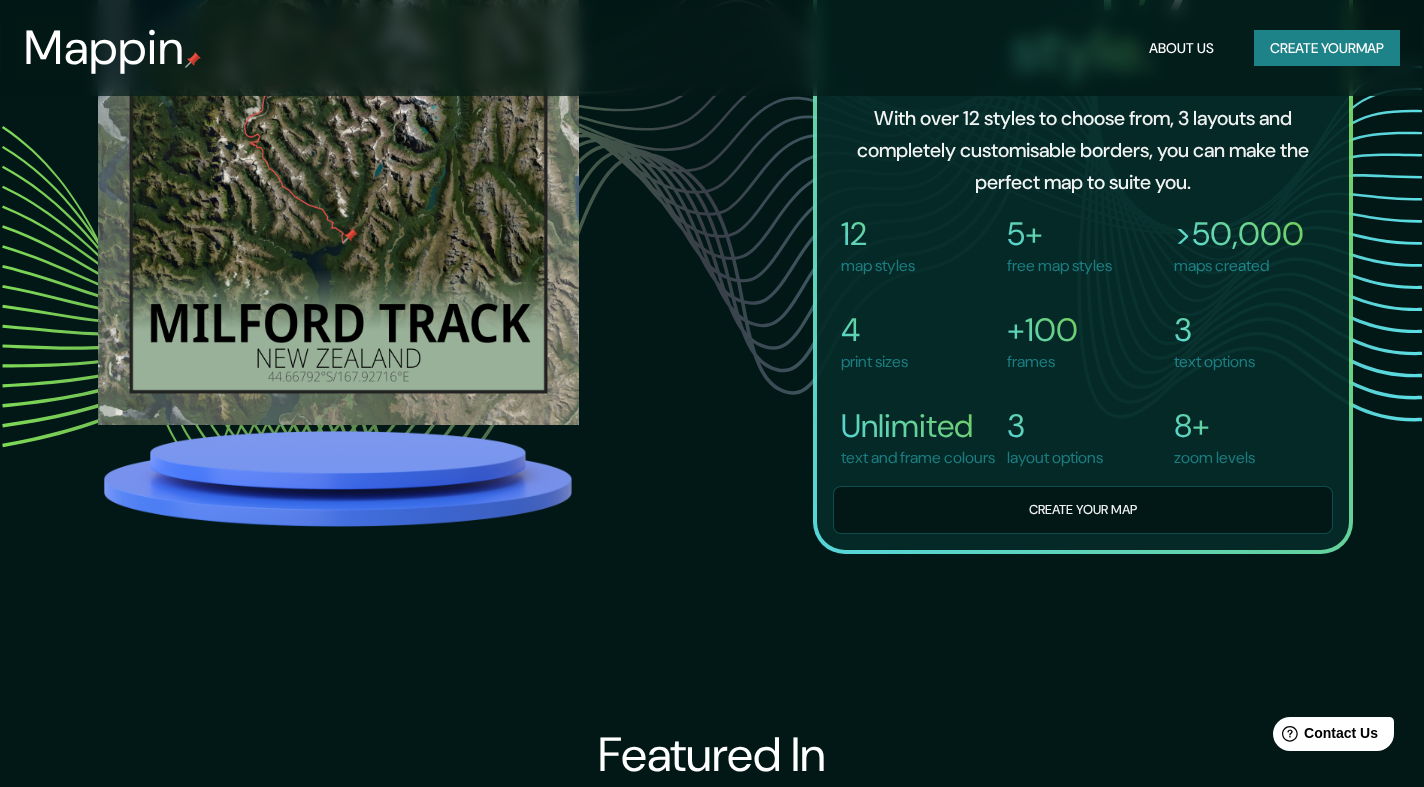 scroll, scrollTop: 1704, scrollLeft: 0, axis: vertical 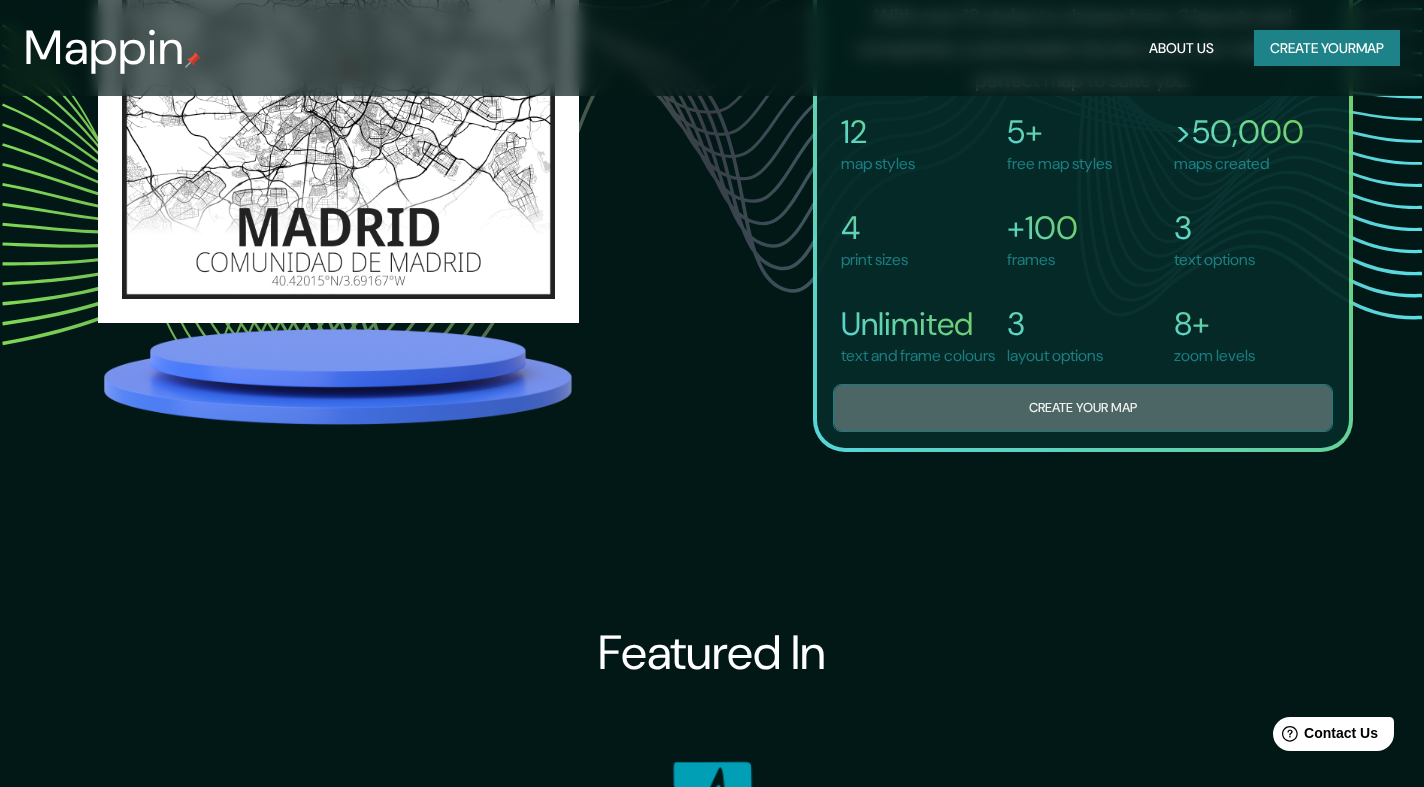 click on "Create your map" at bounding box center [1083, 408] 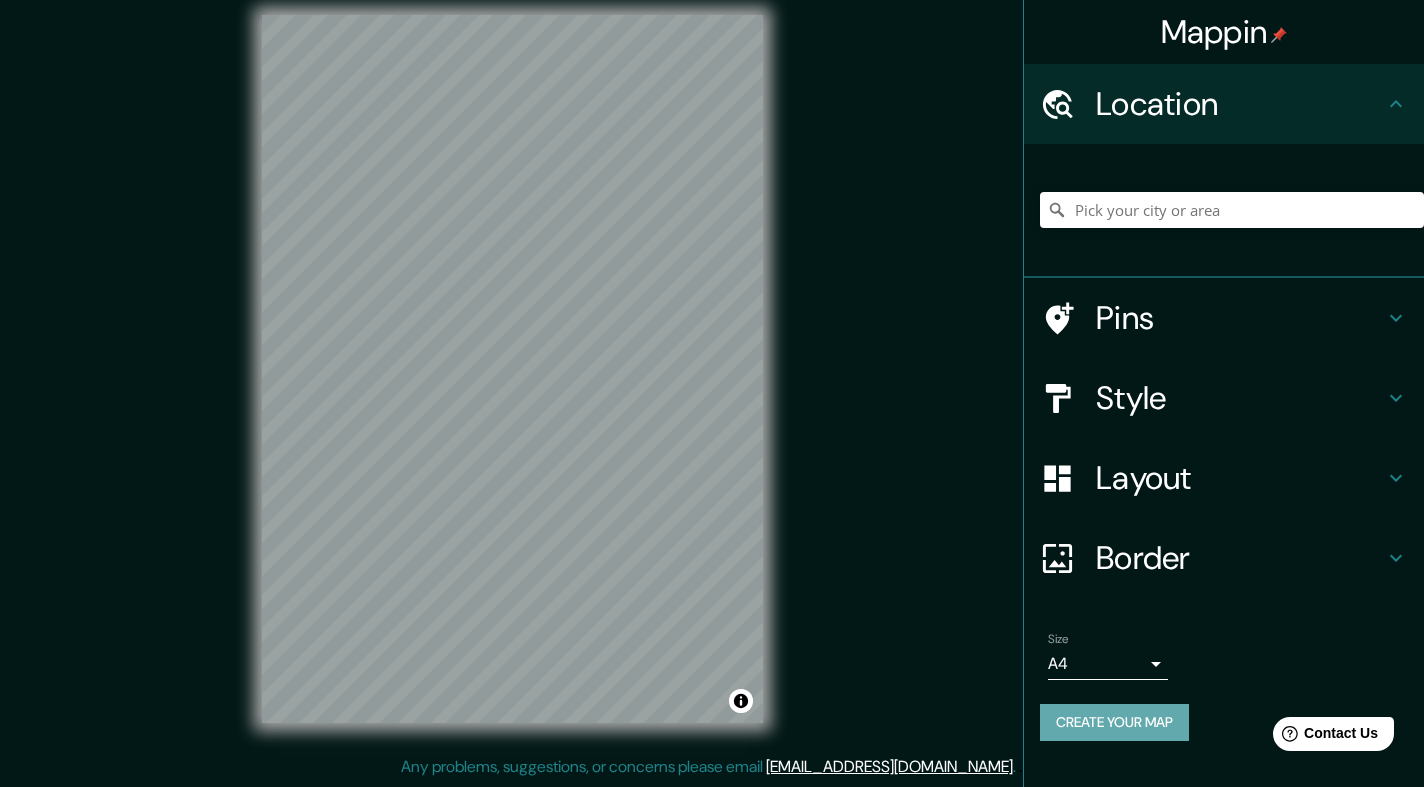 click on "Create your map" at bounding box center (1114, 722) 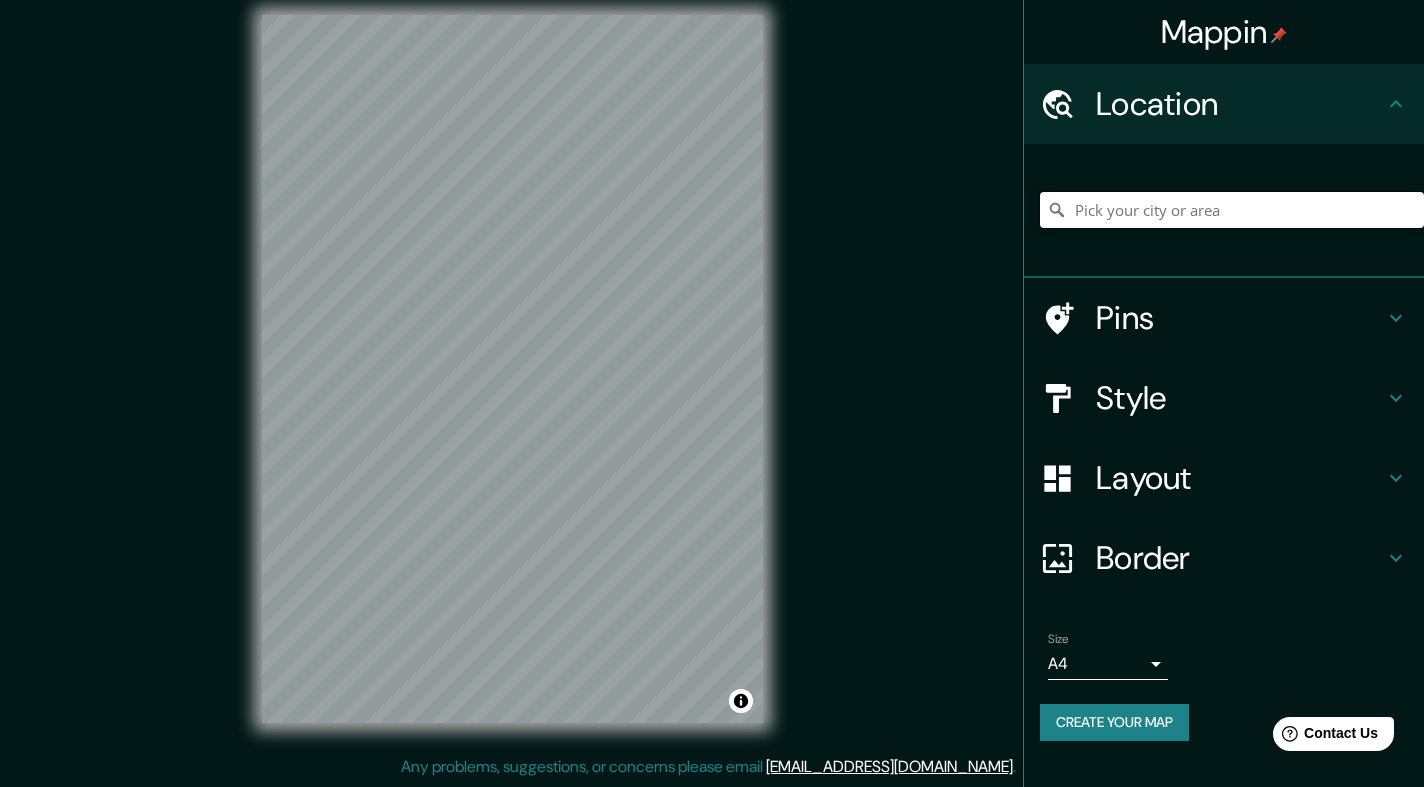 click at bounding box center (1232, 210) 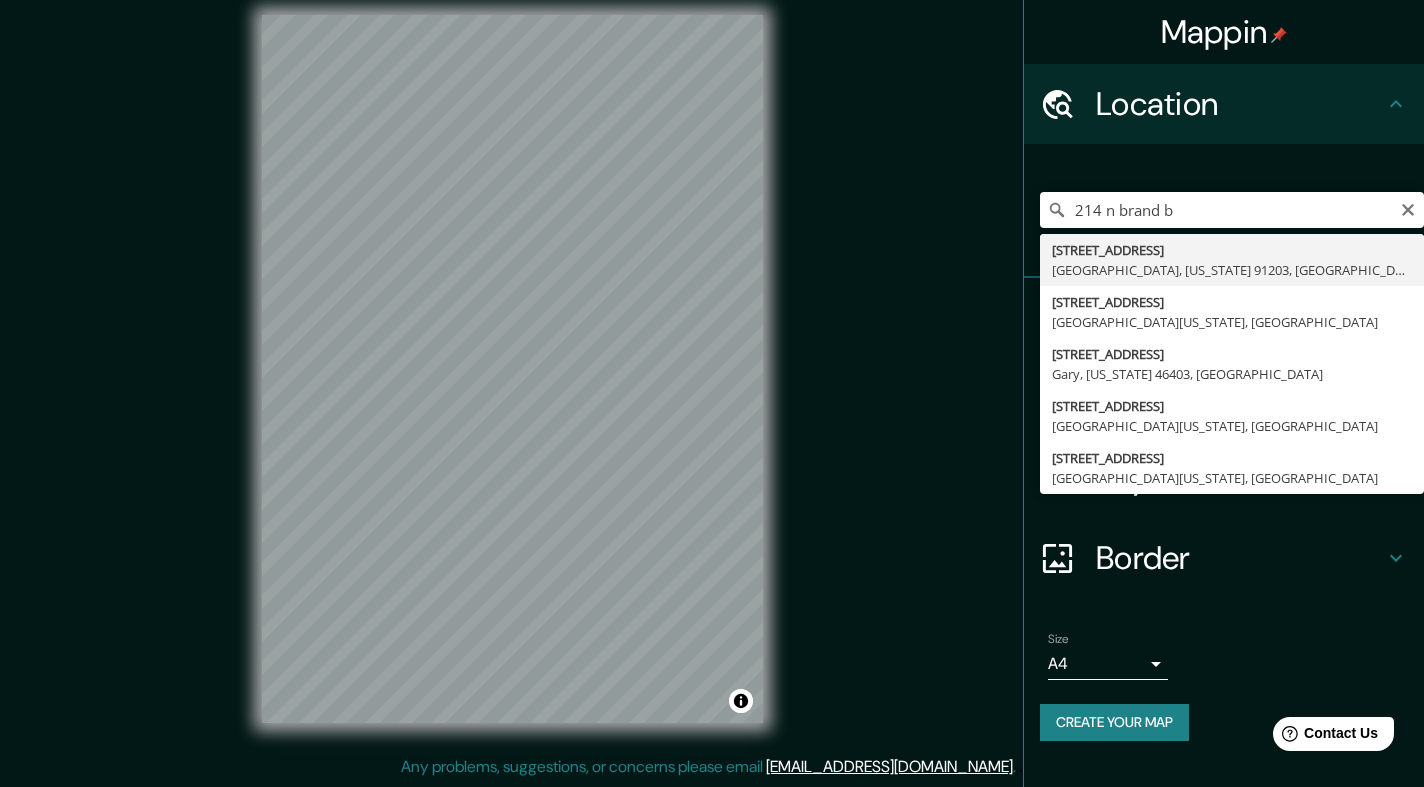 type on "214 North Brand Boulevard, Glendale, California 91203, United States" 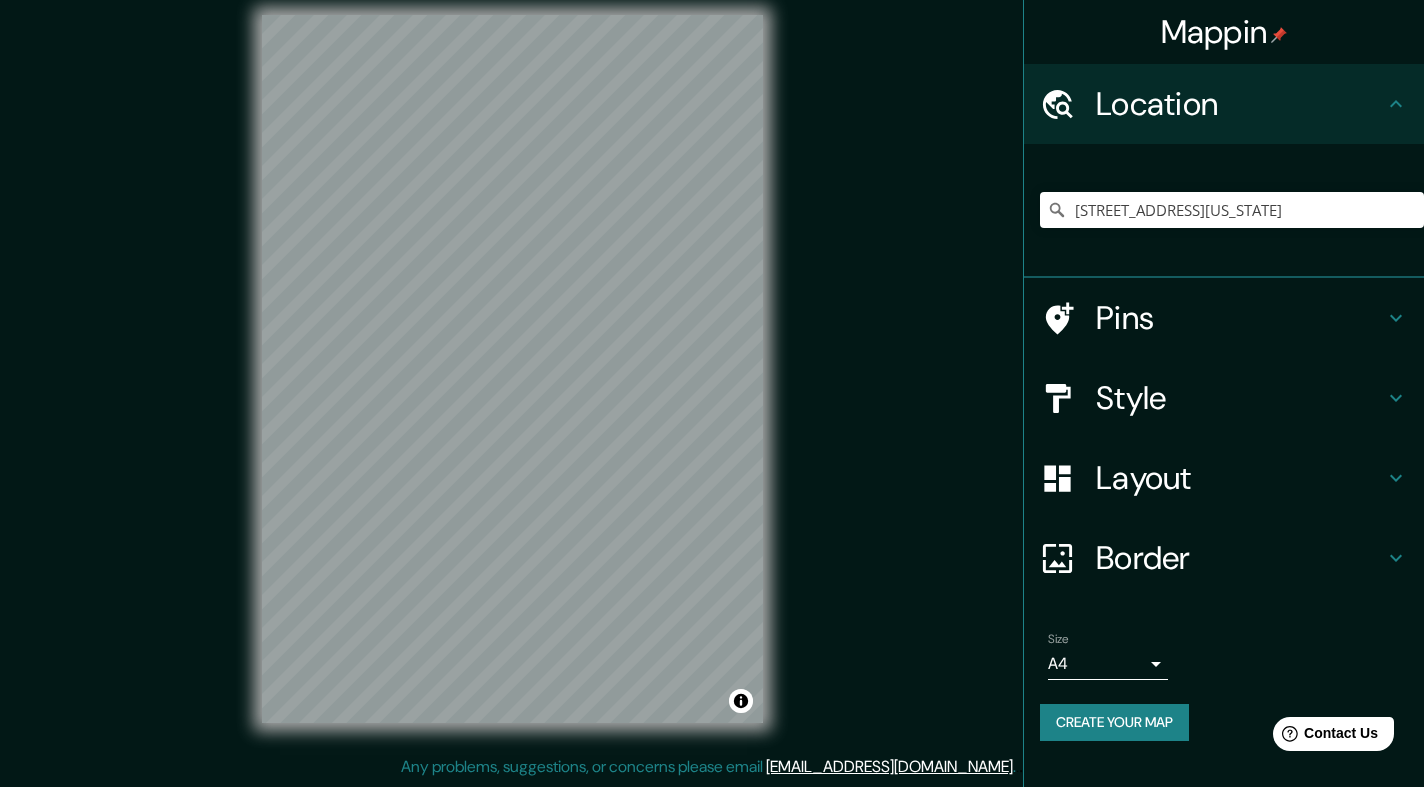 click on "Style" at bounding box center [1240, 398] 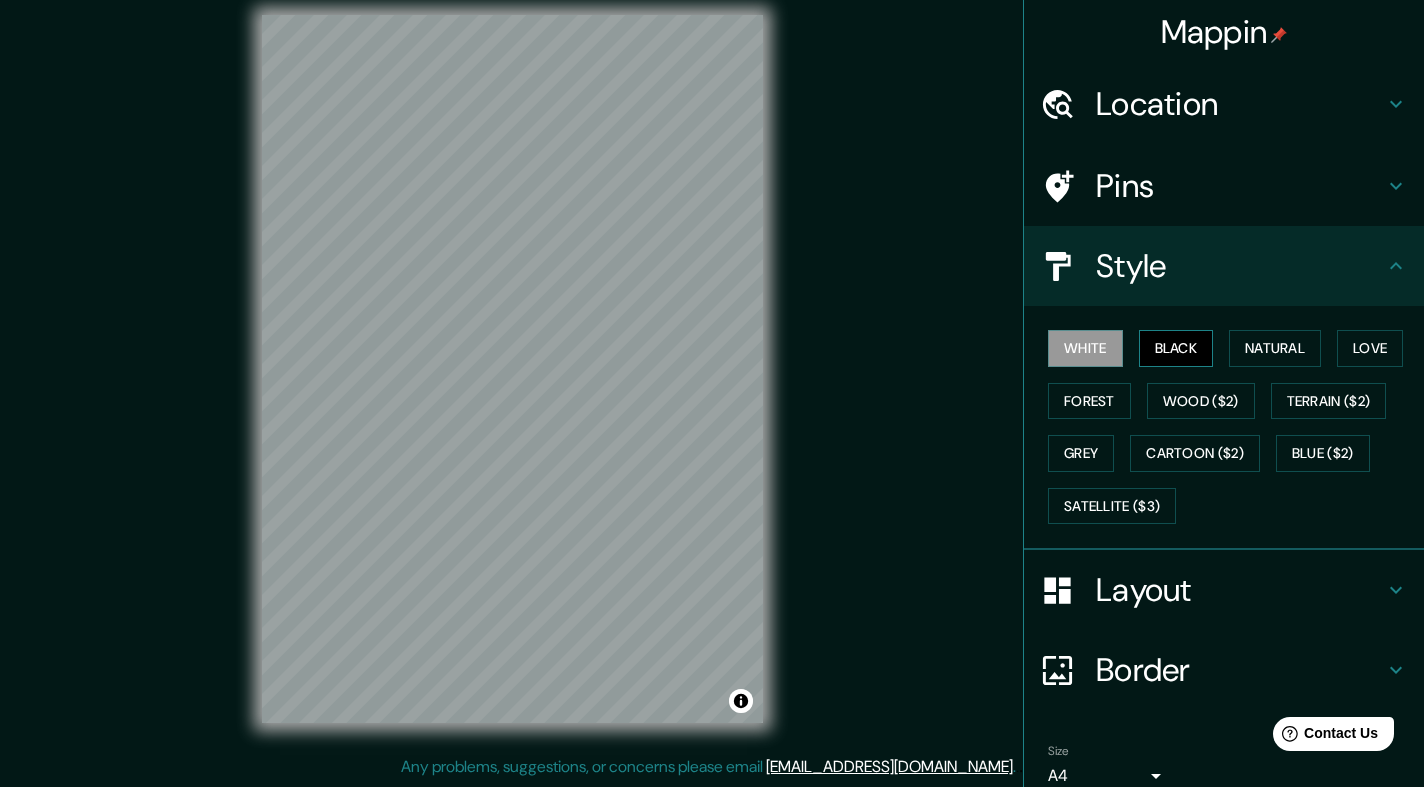 click on "Black" at bounding box center (1176, 348) 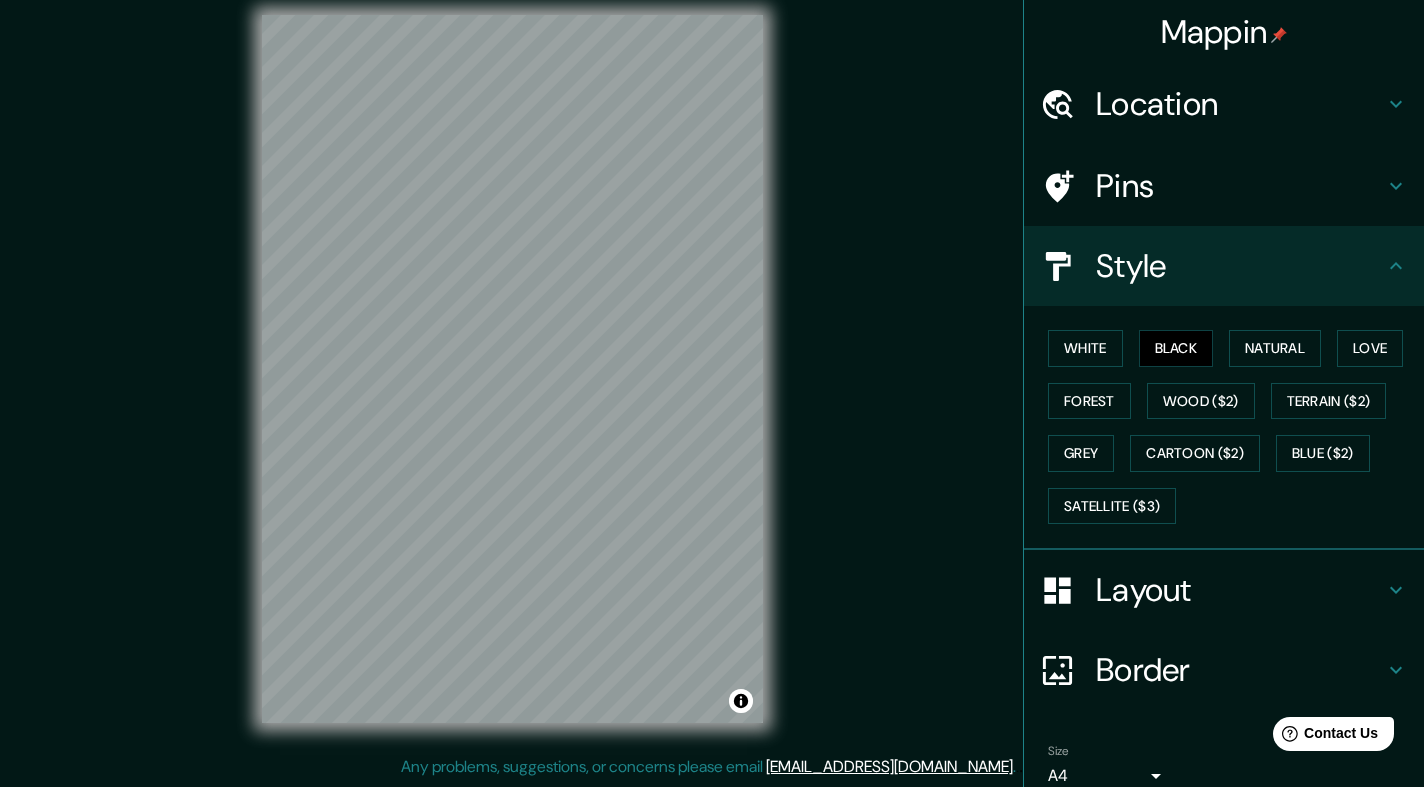scroll, scrollTop: 17, scrollLeft: 0, axis: vertical 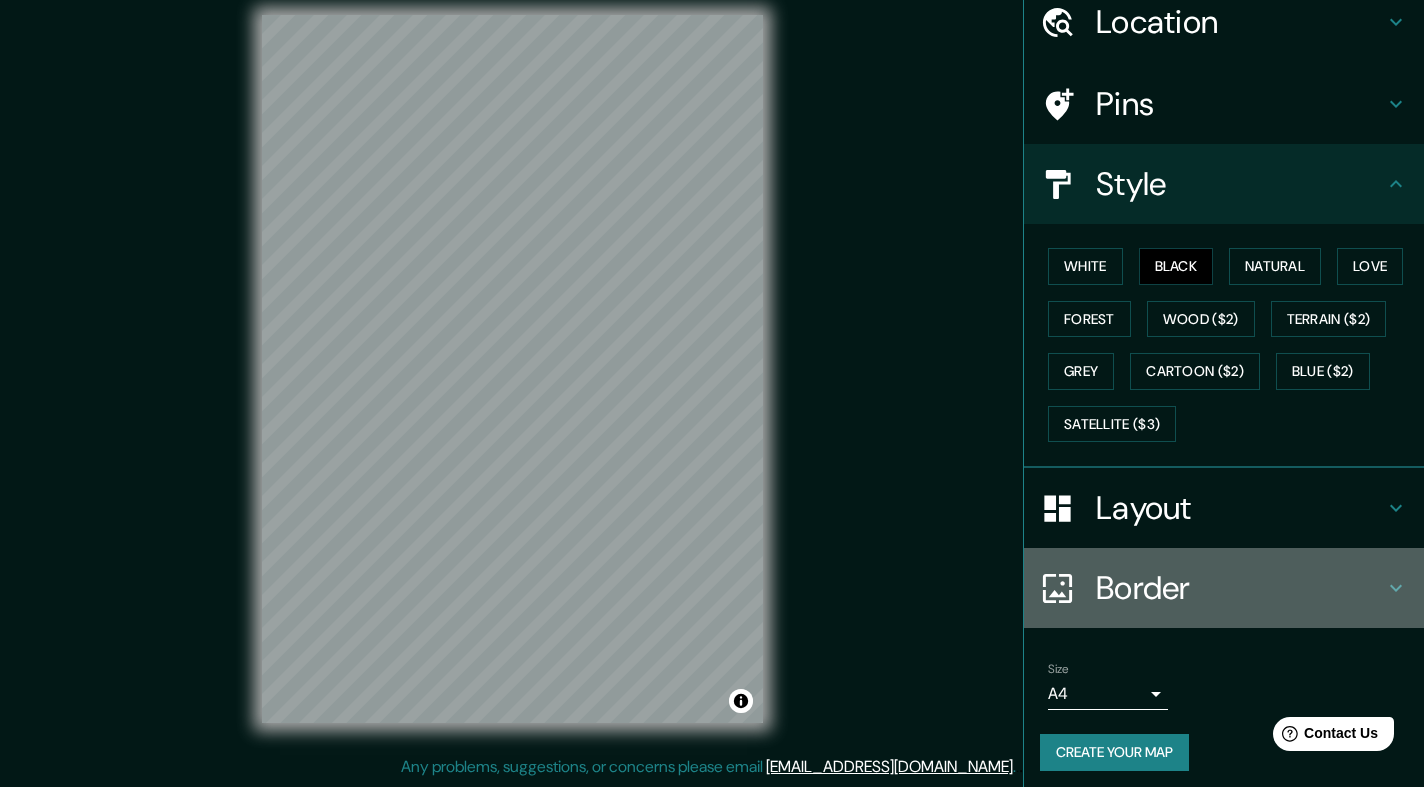 click on "Border" at bounding box center [1240, 588] 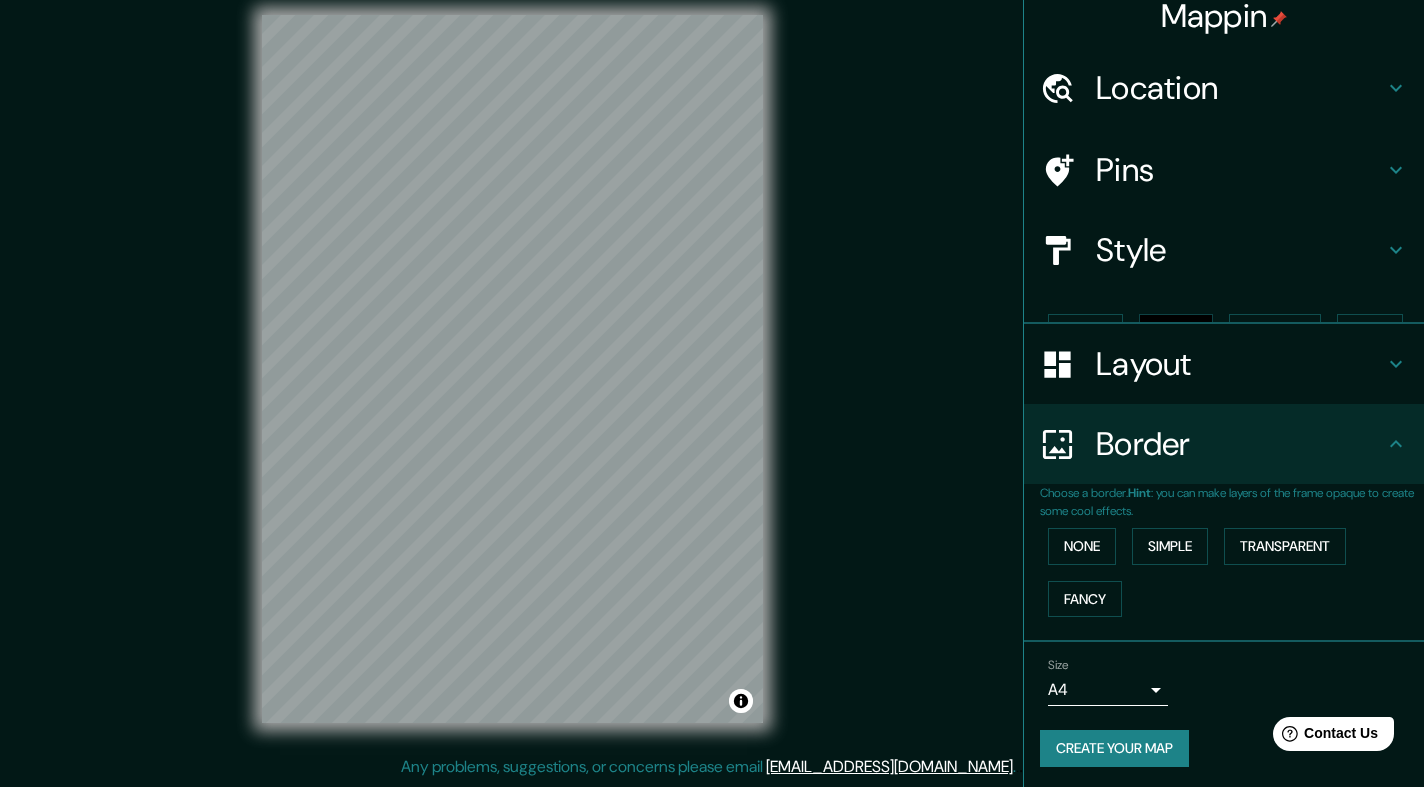 scroll, scrollTop: 0, scrollLeft: 0, axis: both 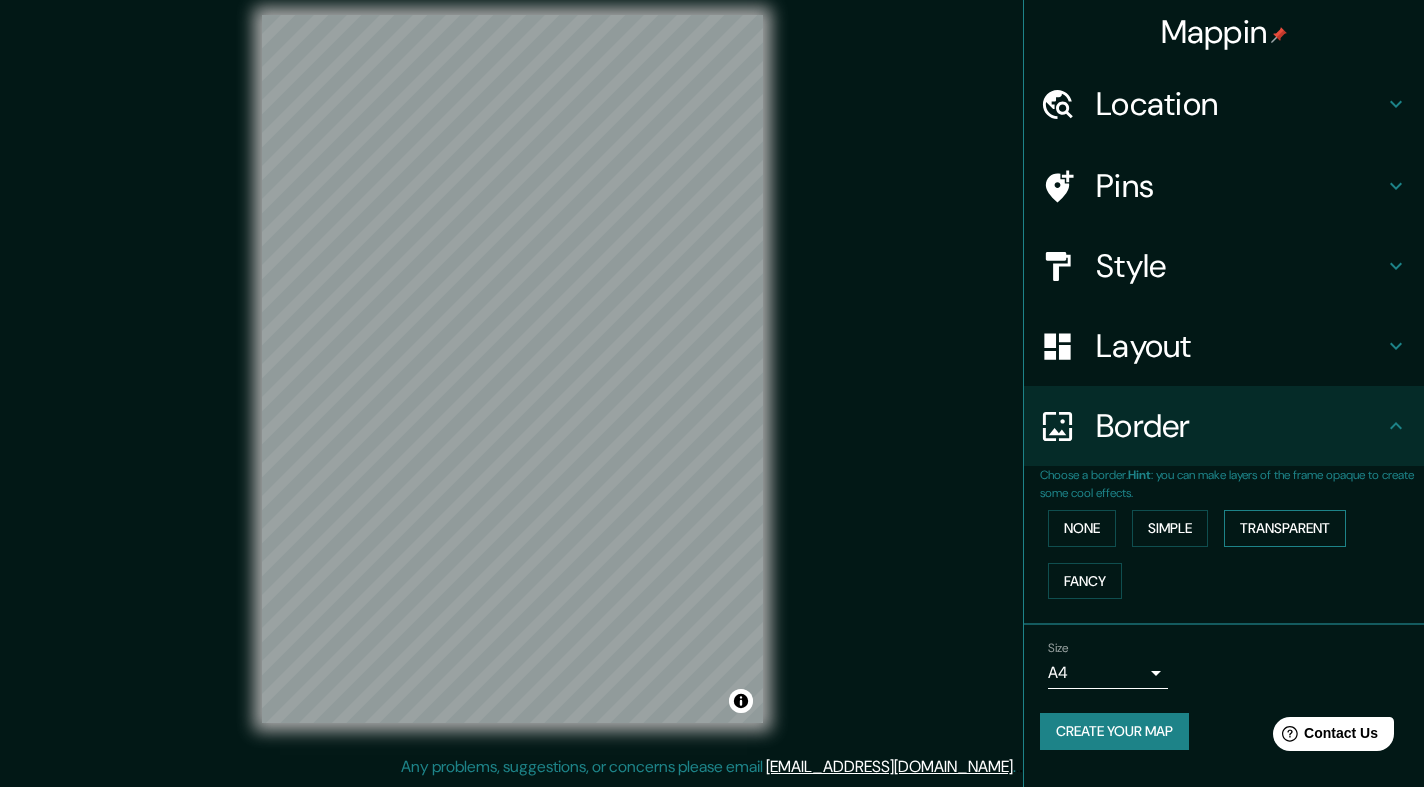 click on "Transparent" at bounding box center [1285, 528] 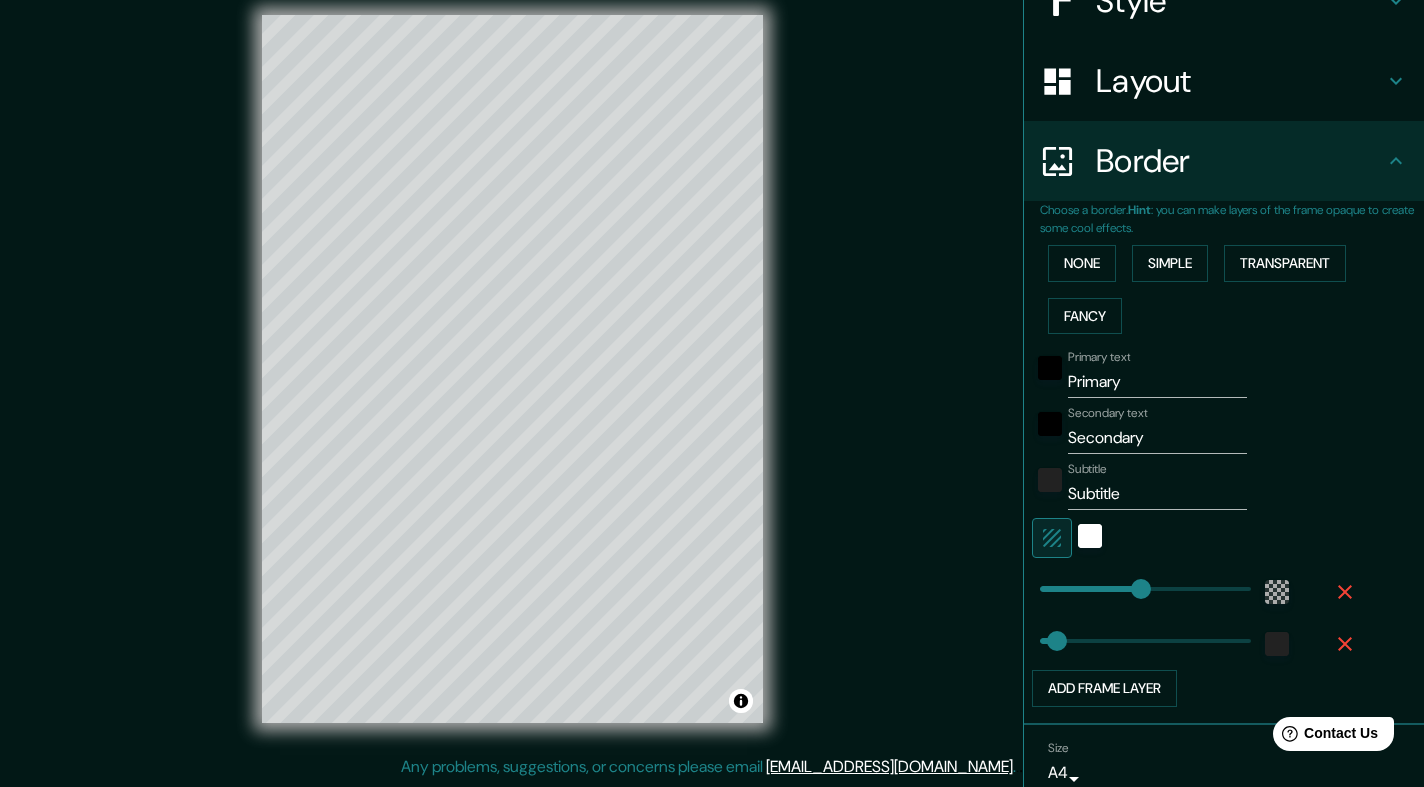 scroll, scrollTop: 315, scrollLeft: 0, axis: vertical 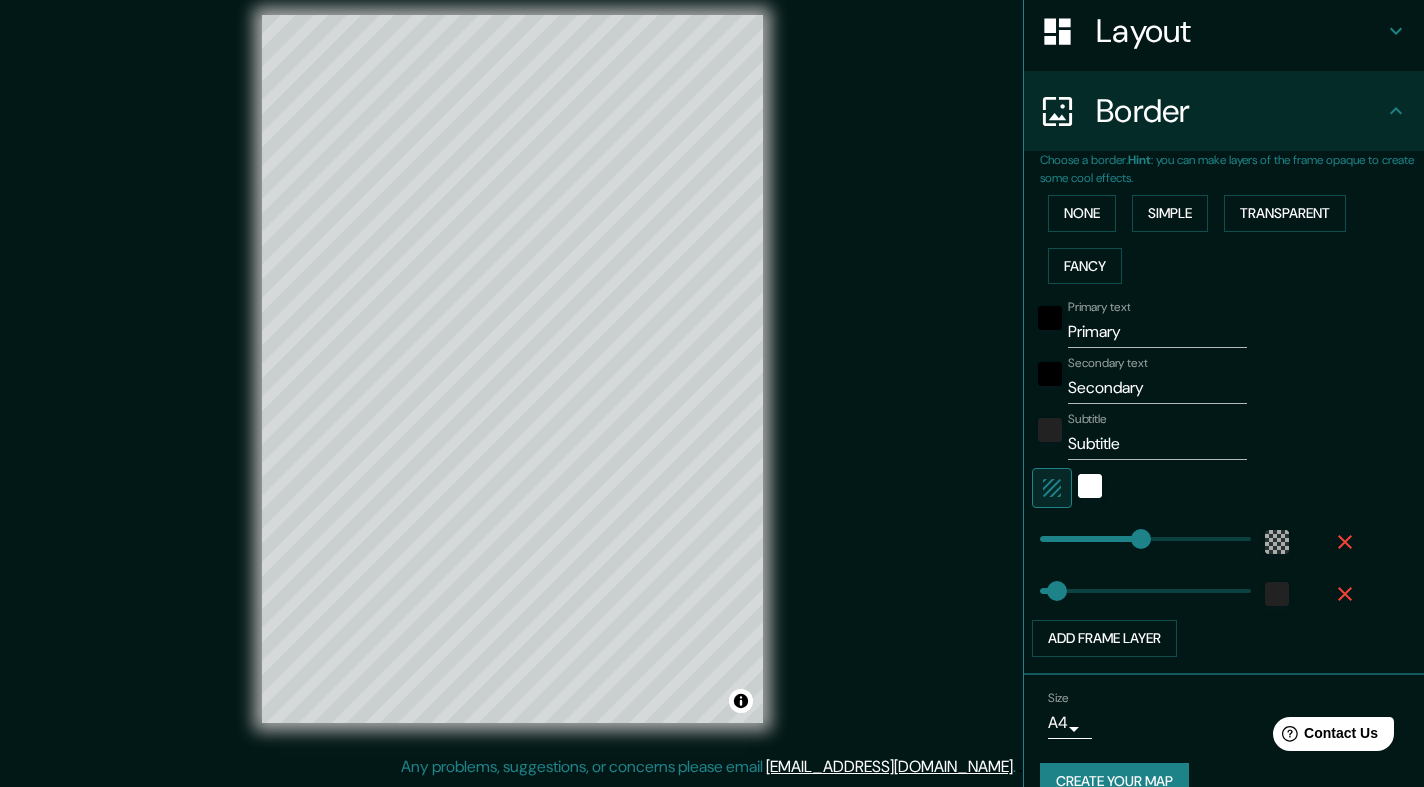 type on "240" 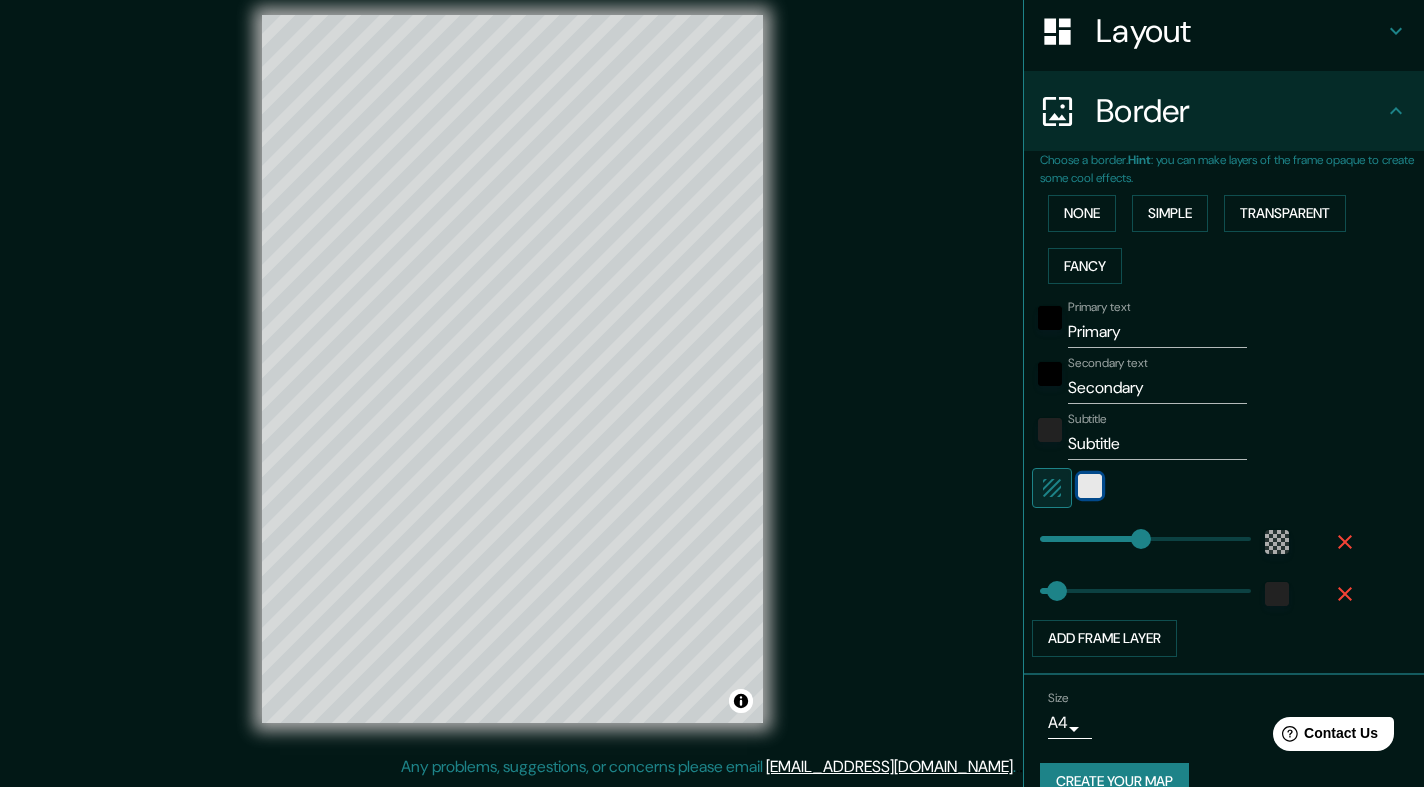 click at bounding box center (1090, 486) 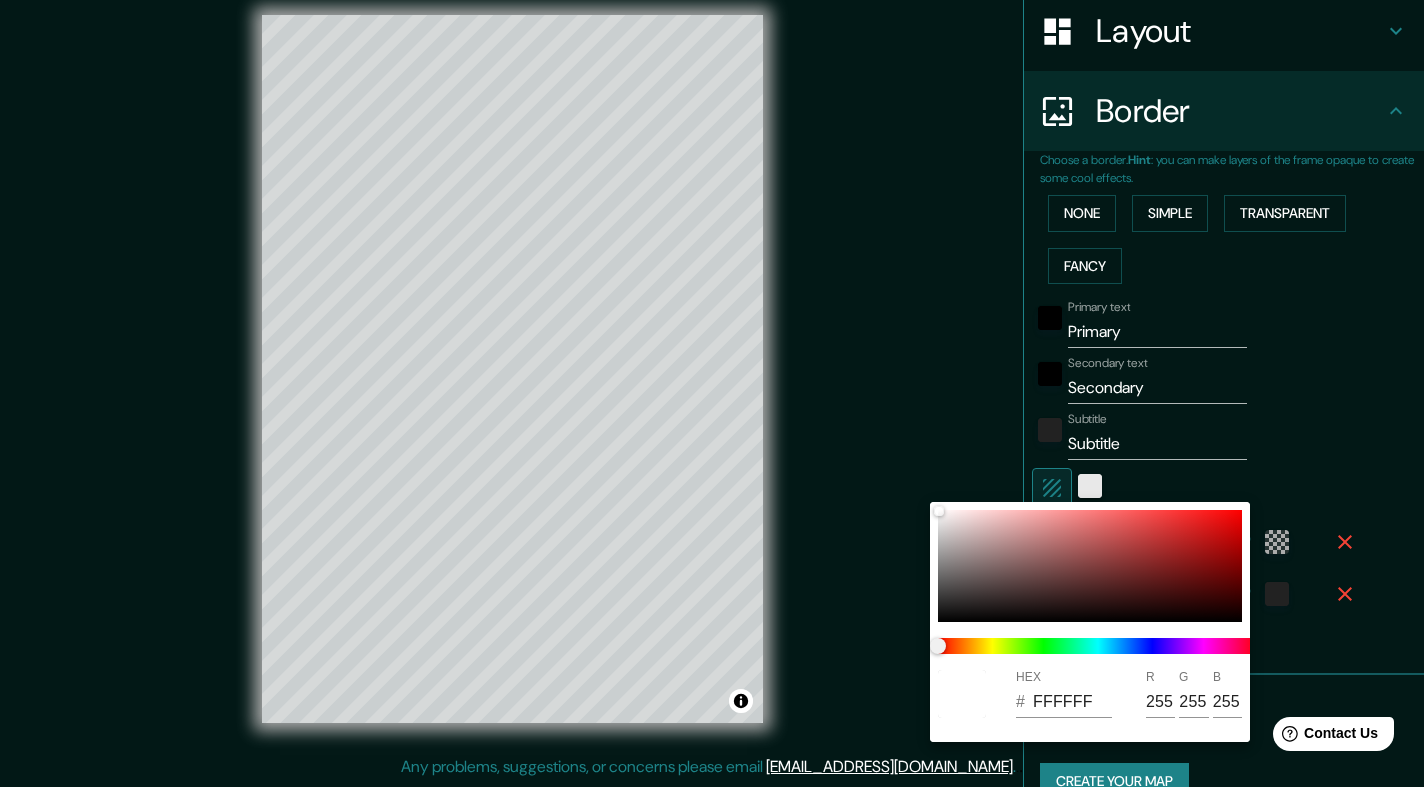 click at bounding box center (712, 393) 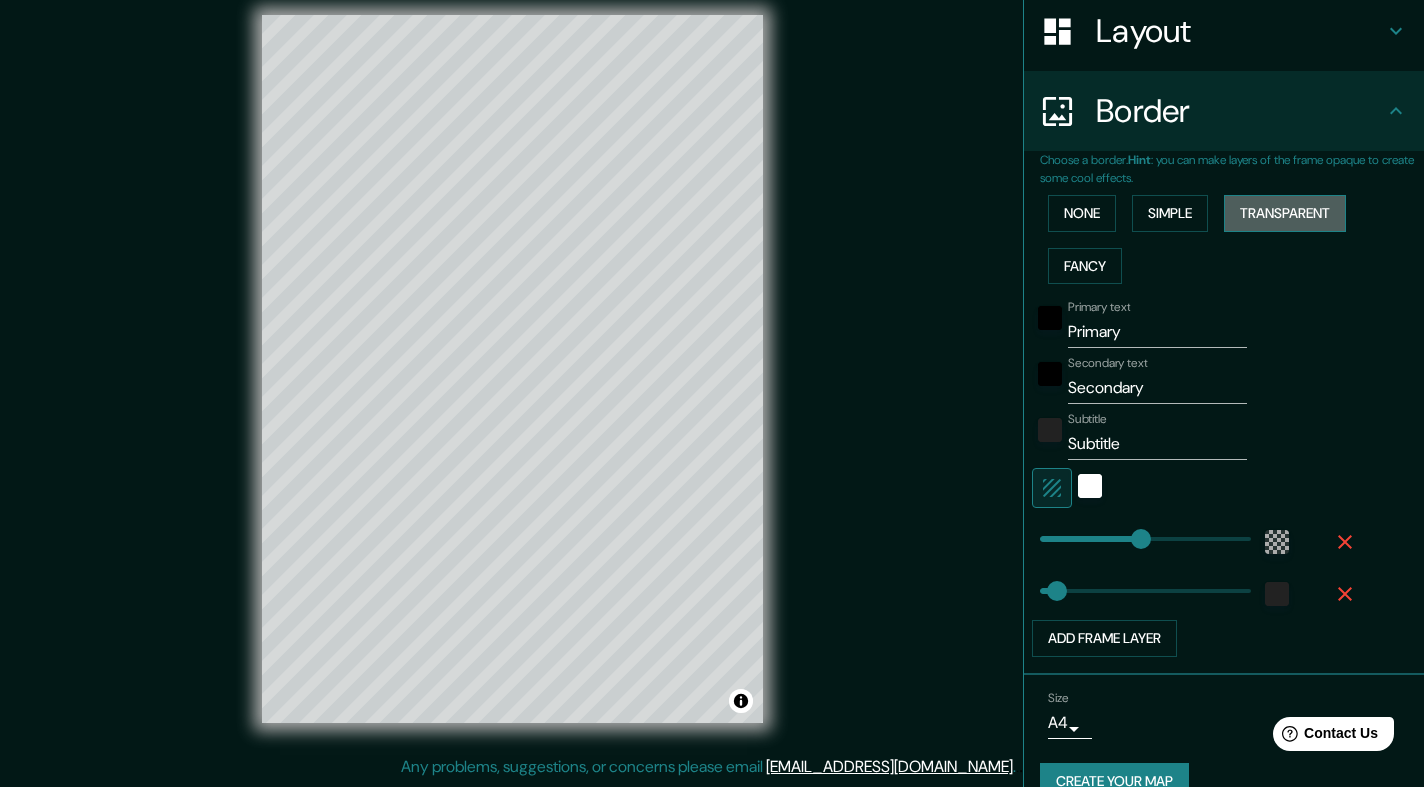 click on "Transparent" at bounding box center (1285, 213) 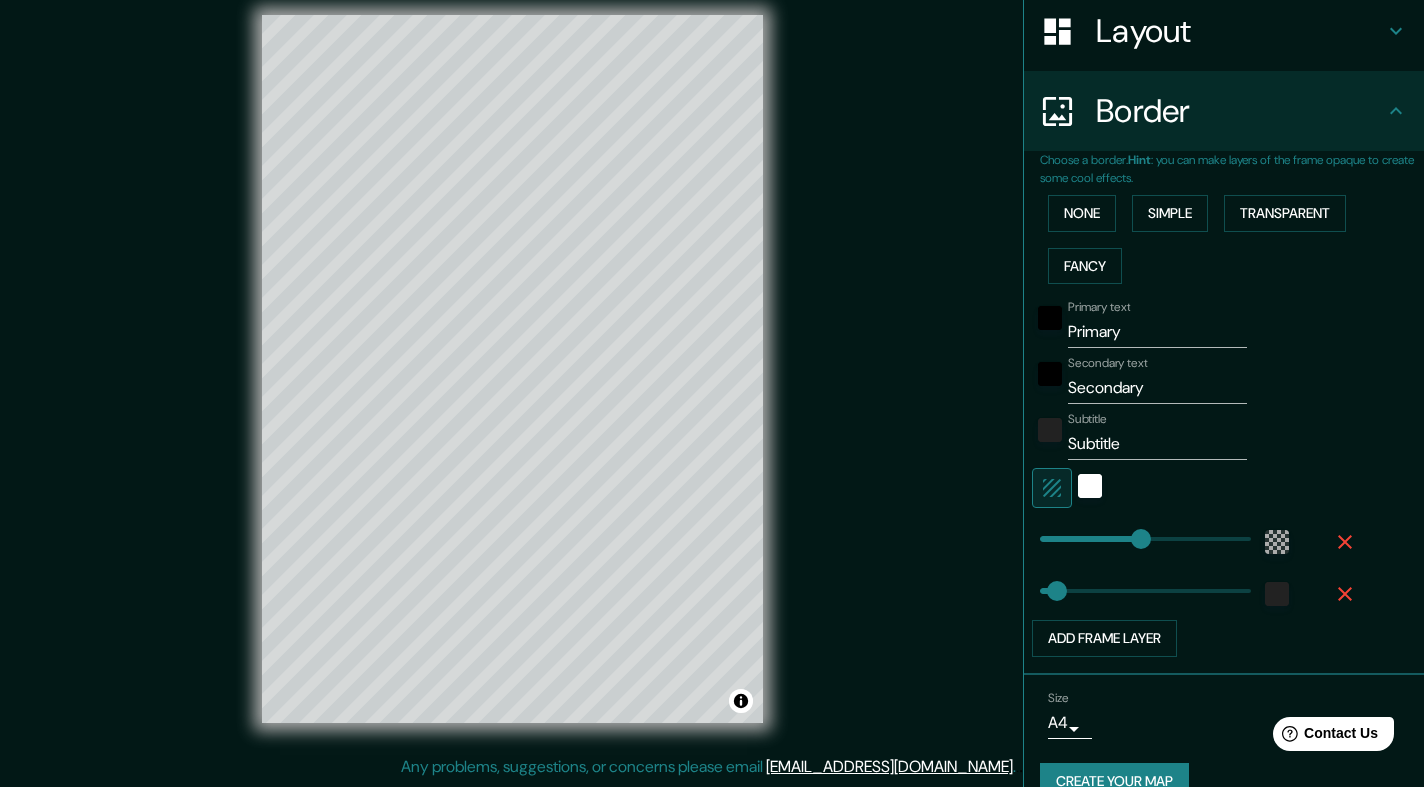 click on "None Simple Transparent Fancy" at bounding box center [1232, 239] 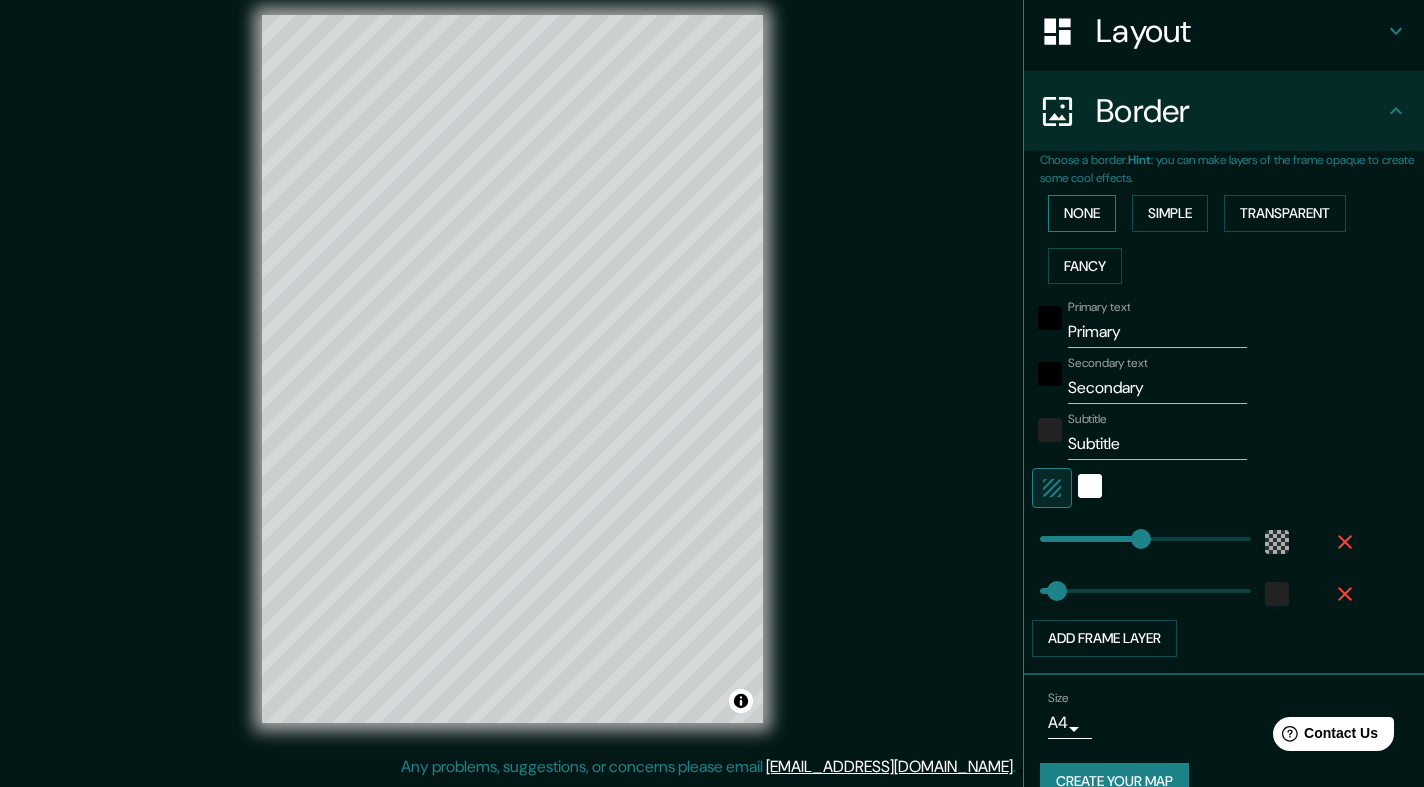 click on "None" at bounding box center [1082, 213] 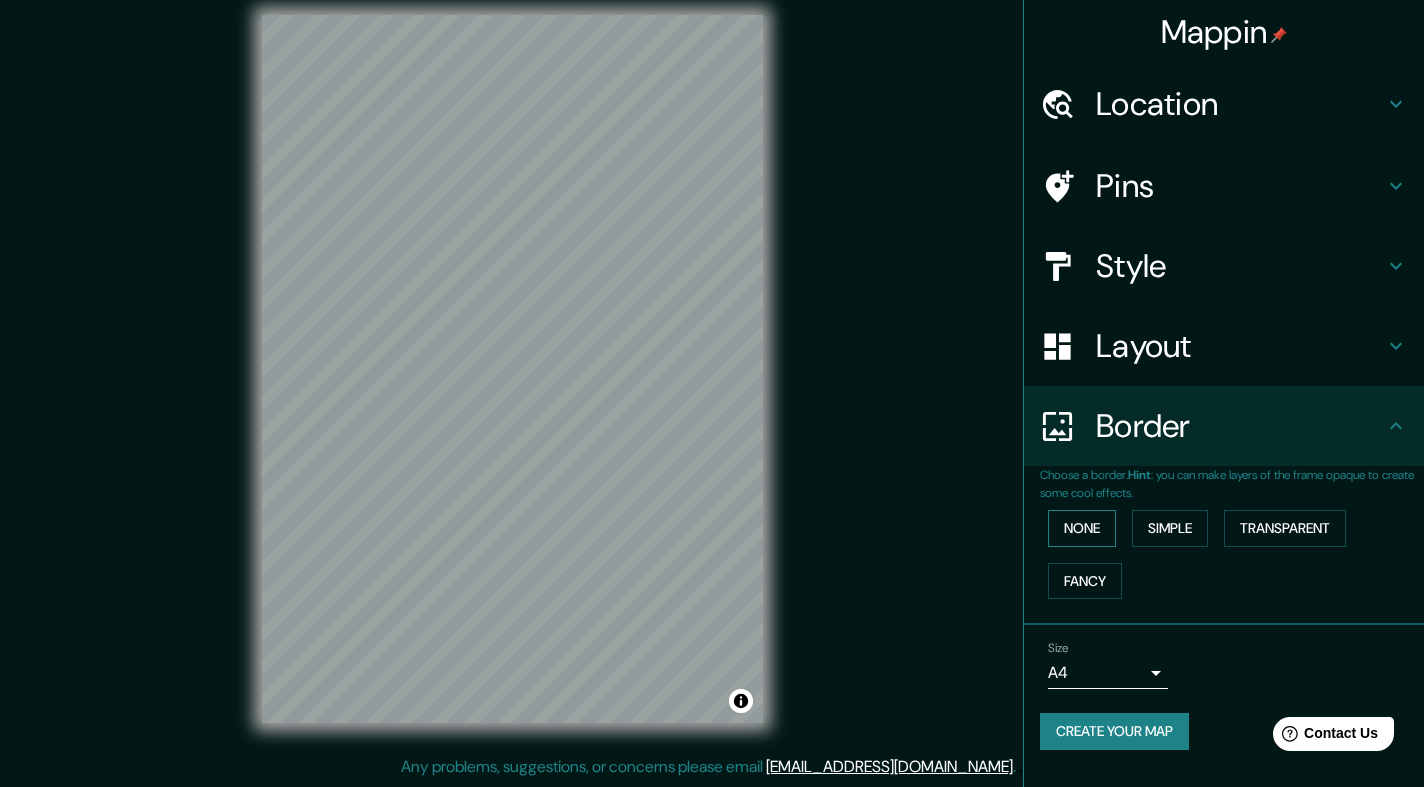 scroll, scrollTop: 0, scrollLeft: 0, axis: both 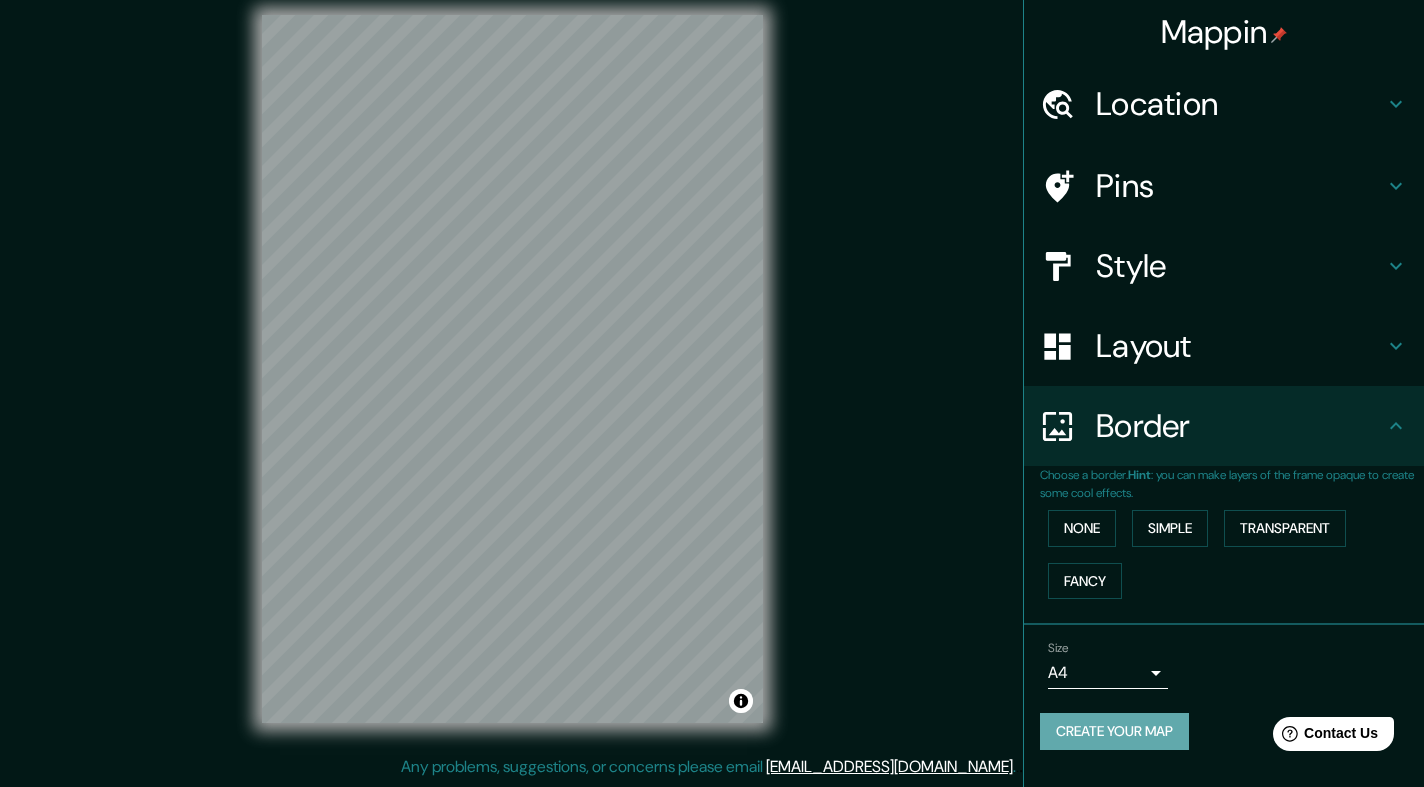 click on "Create your map" at bounding box center [1114, 731] 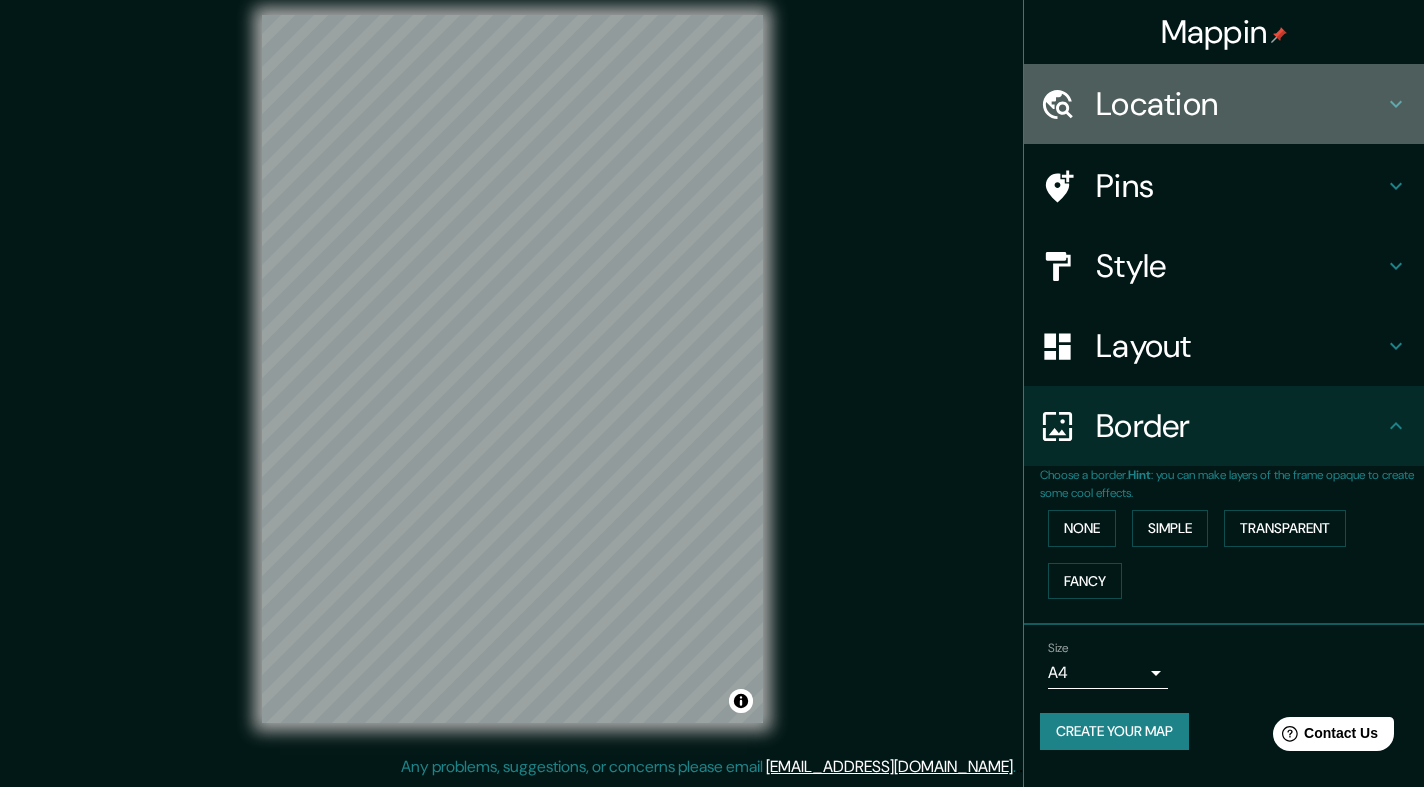 click on "Location" at bounding box center [1240, 104] 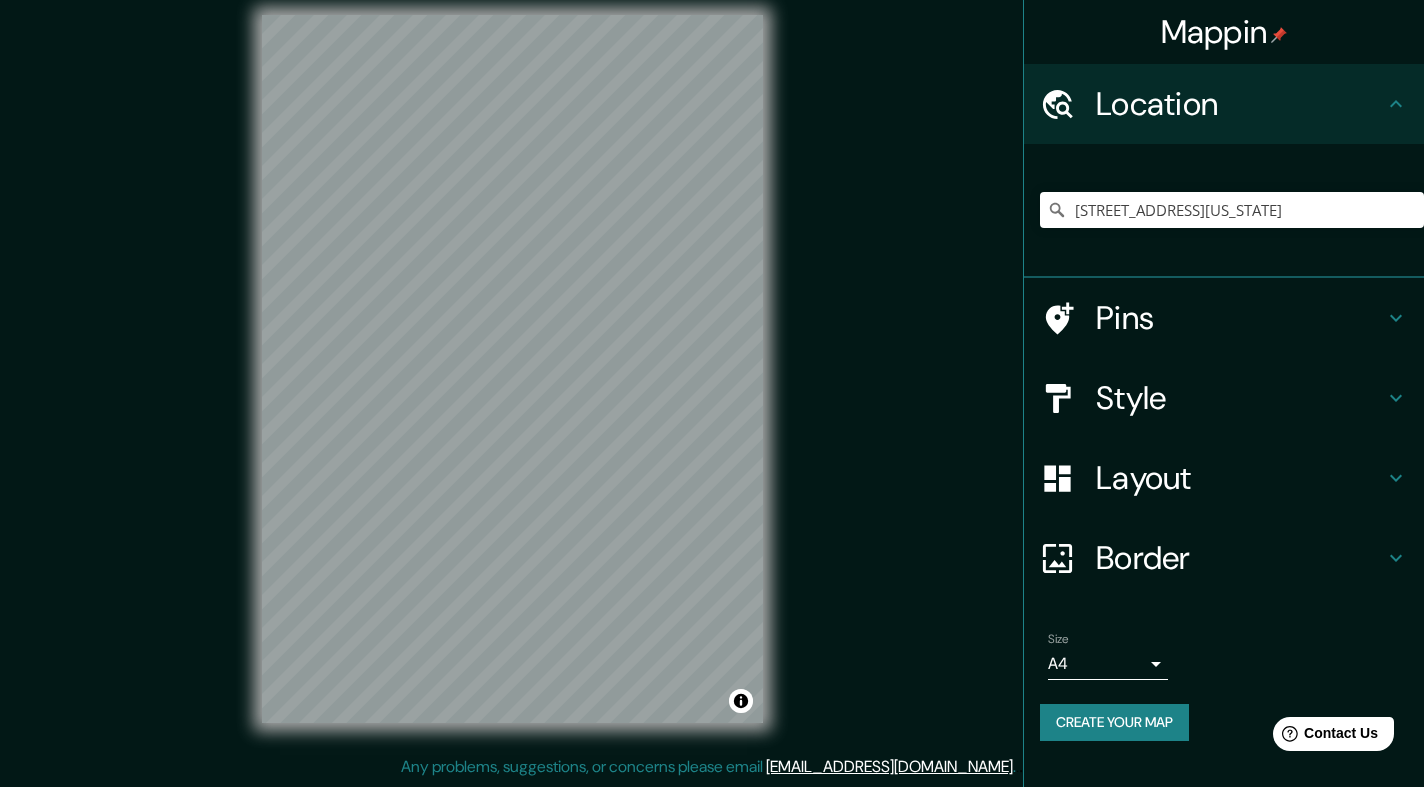 click on "Create your map" at bounding box center [1114, 722] 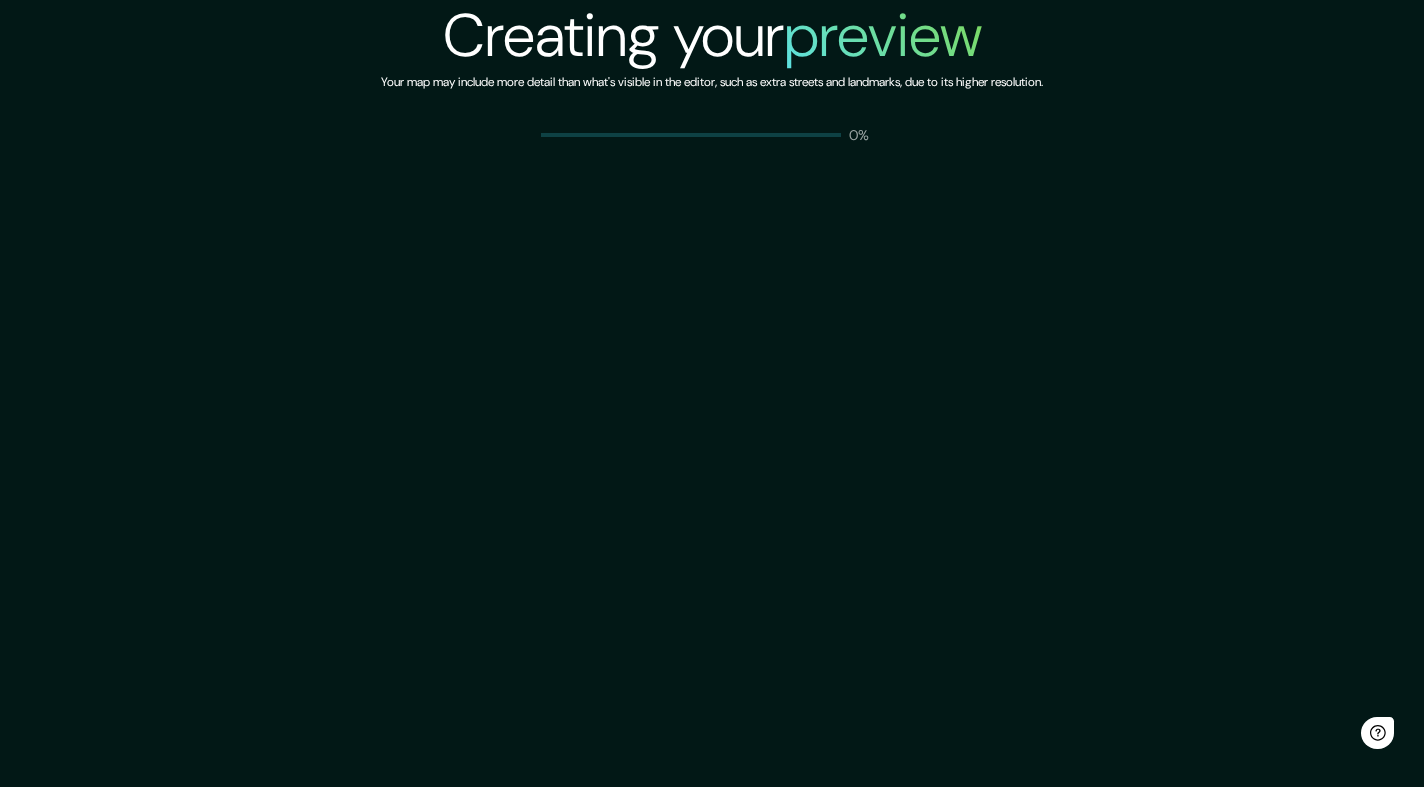 scroll, scrollTop: 0, scrollLeft: 0, axis: both 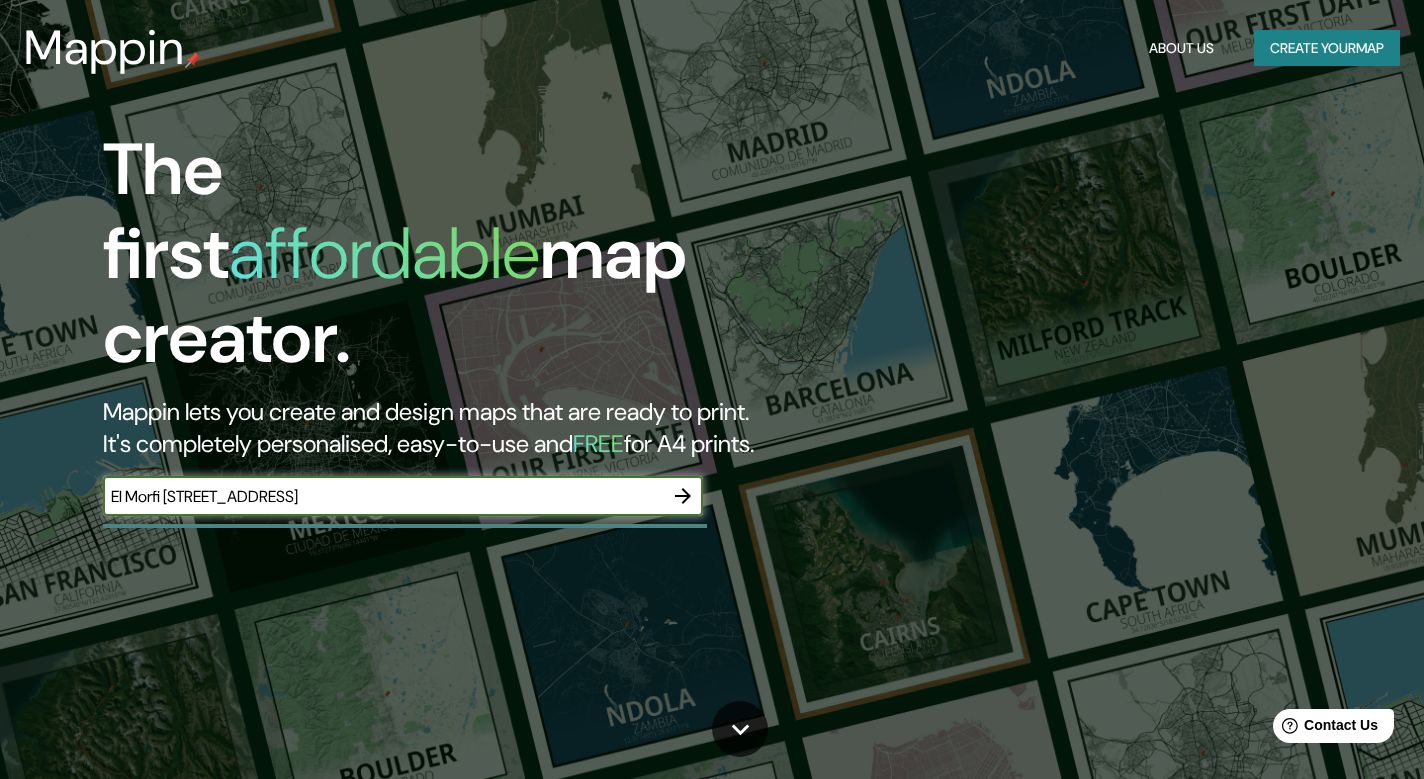type on "El Morfi [STREET_ADDRESS]" 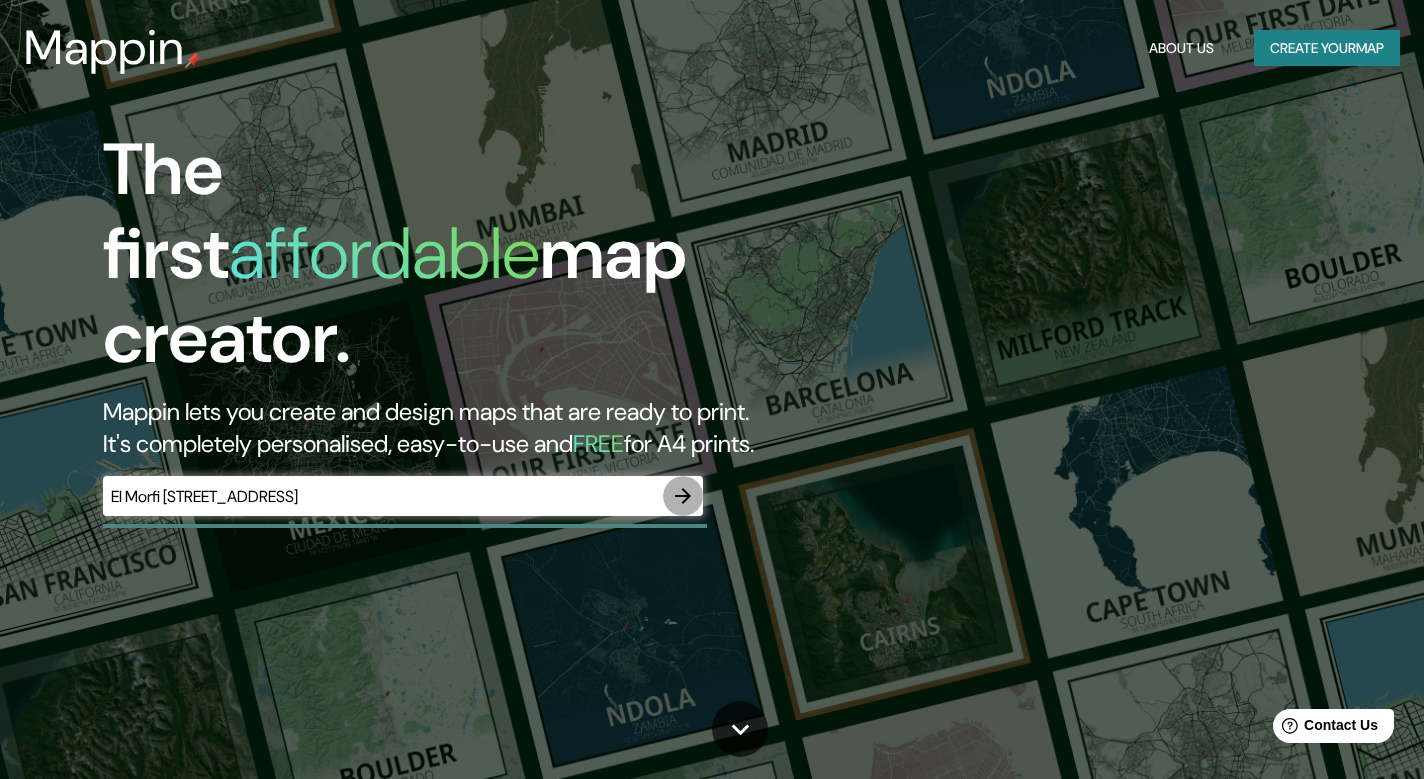 click 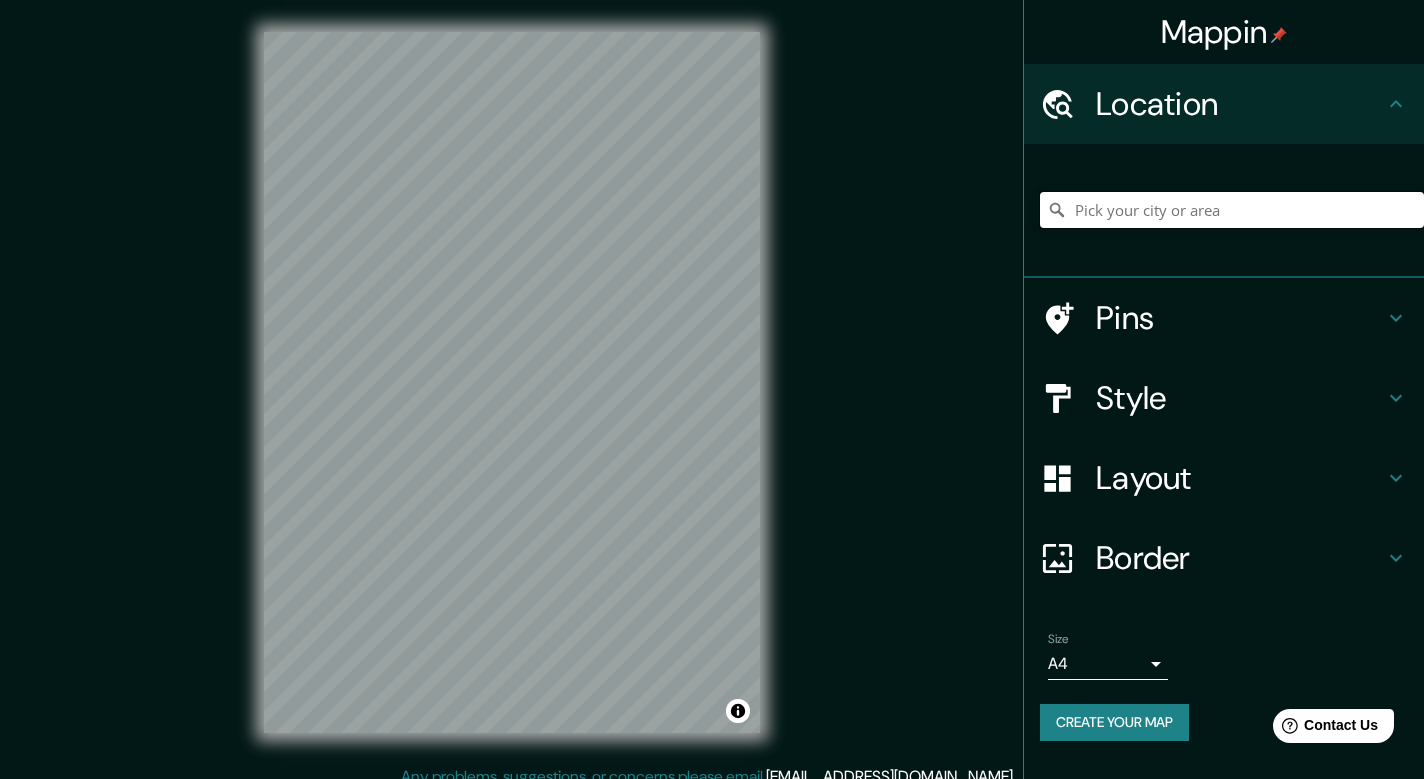 click at bounding box center (1232, 210) 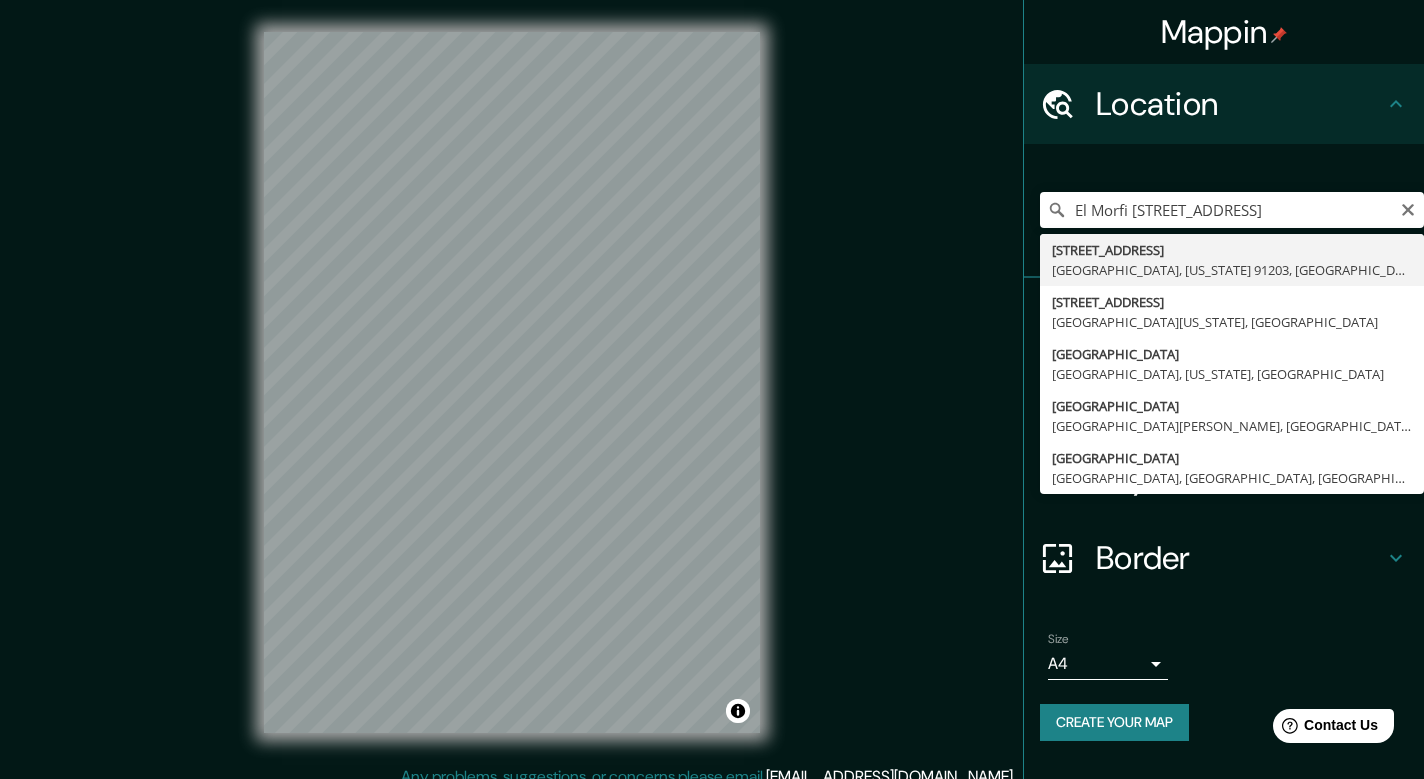 type on "241 North Brand Boulevard, Glendale, California 91203, United States" 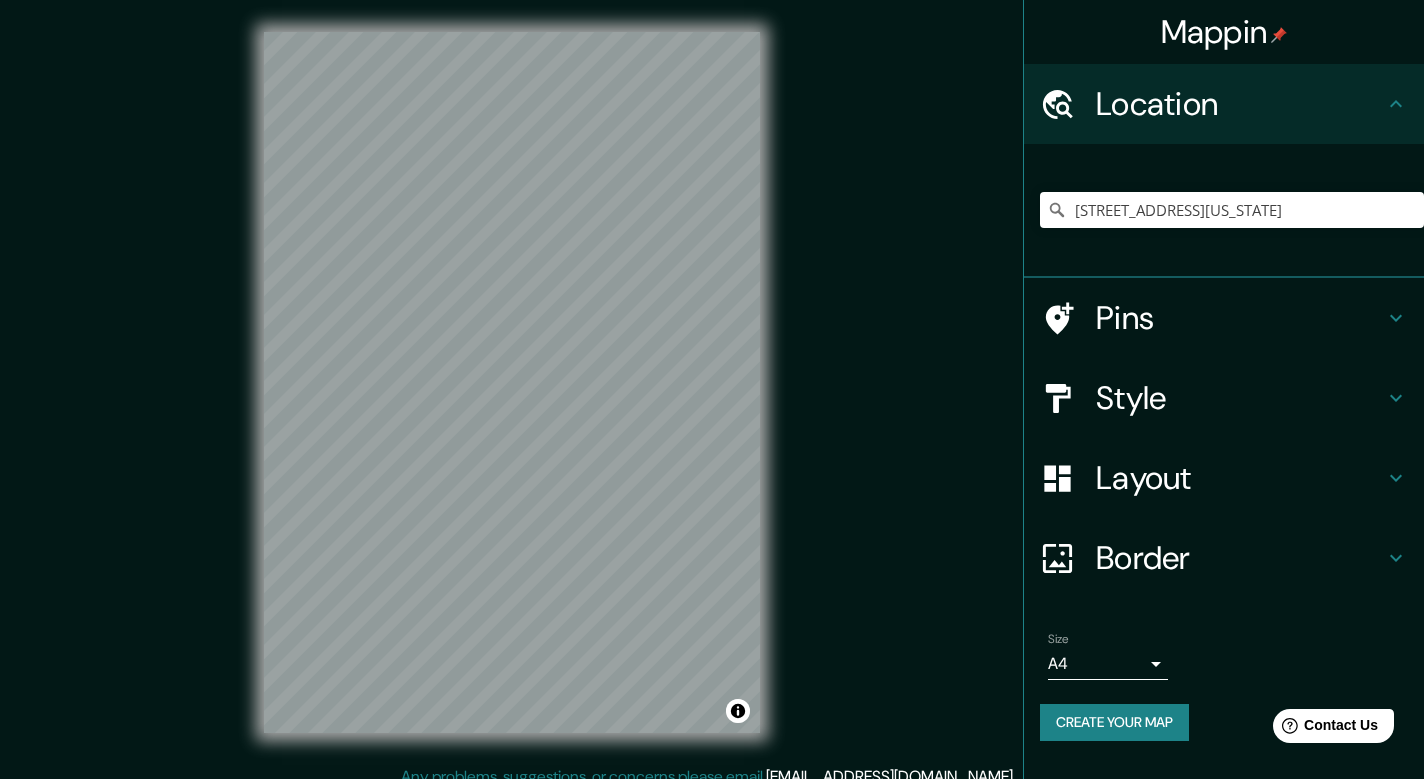 click on "Create your map" at bounding box center (1114, 722) 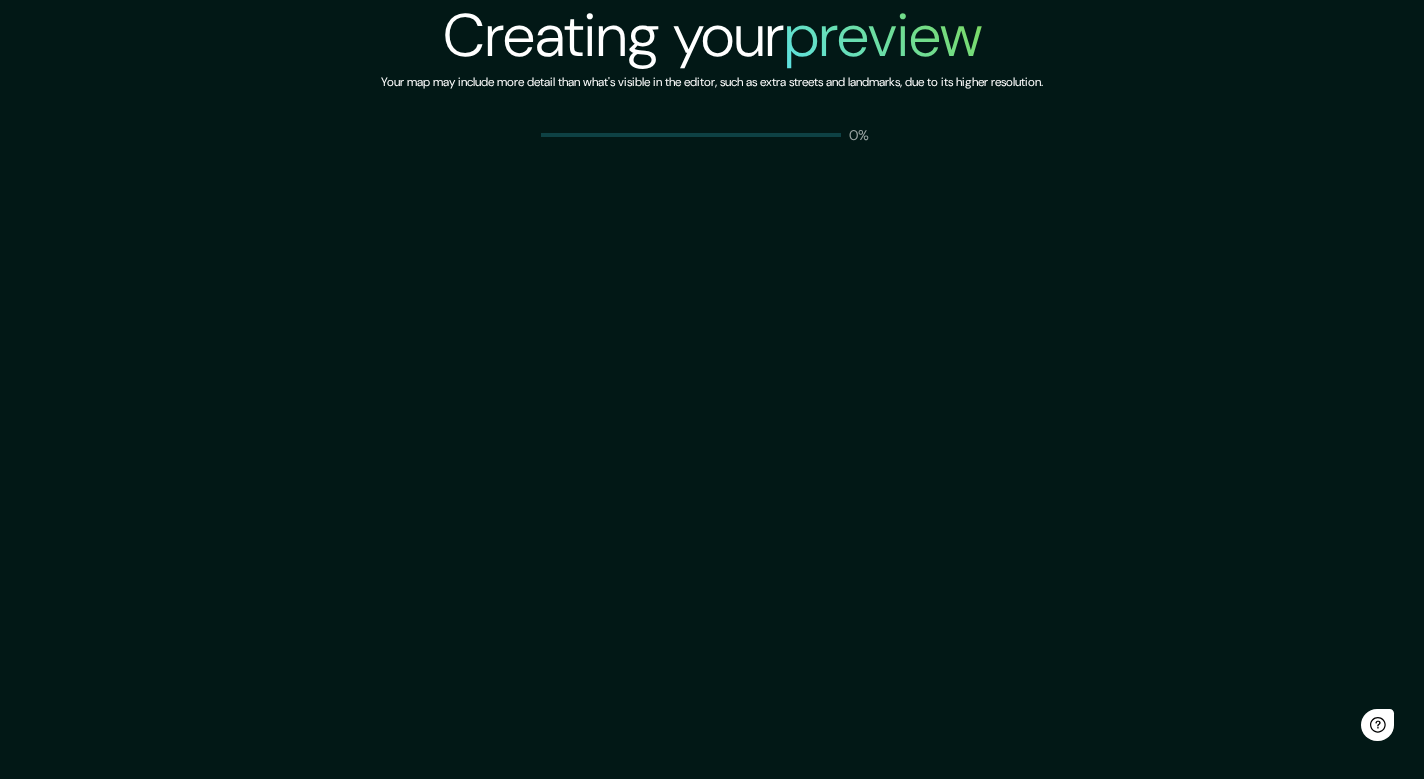 scroll, scrollTop: 0, scrollLeft: 0, axis: both 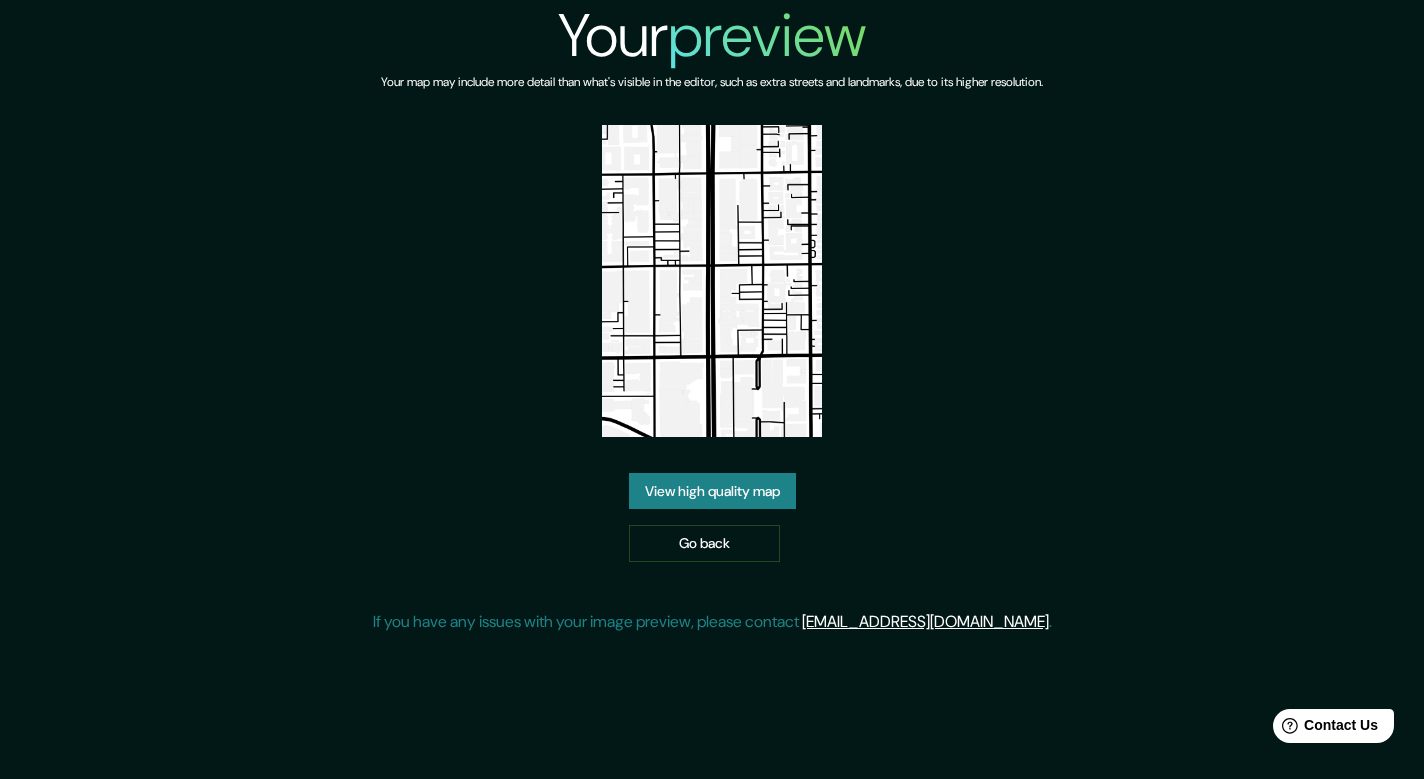 click on "View high quality map" at bounding box center [712, 491] 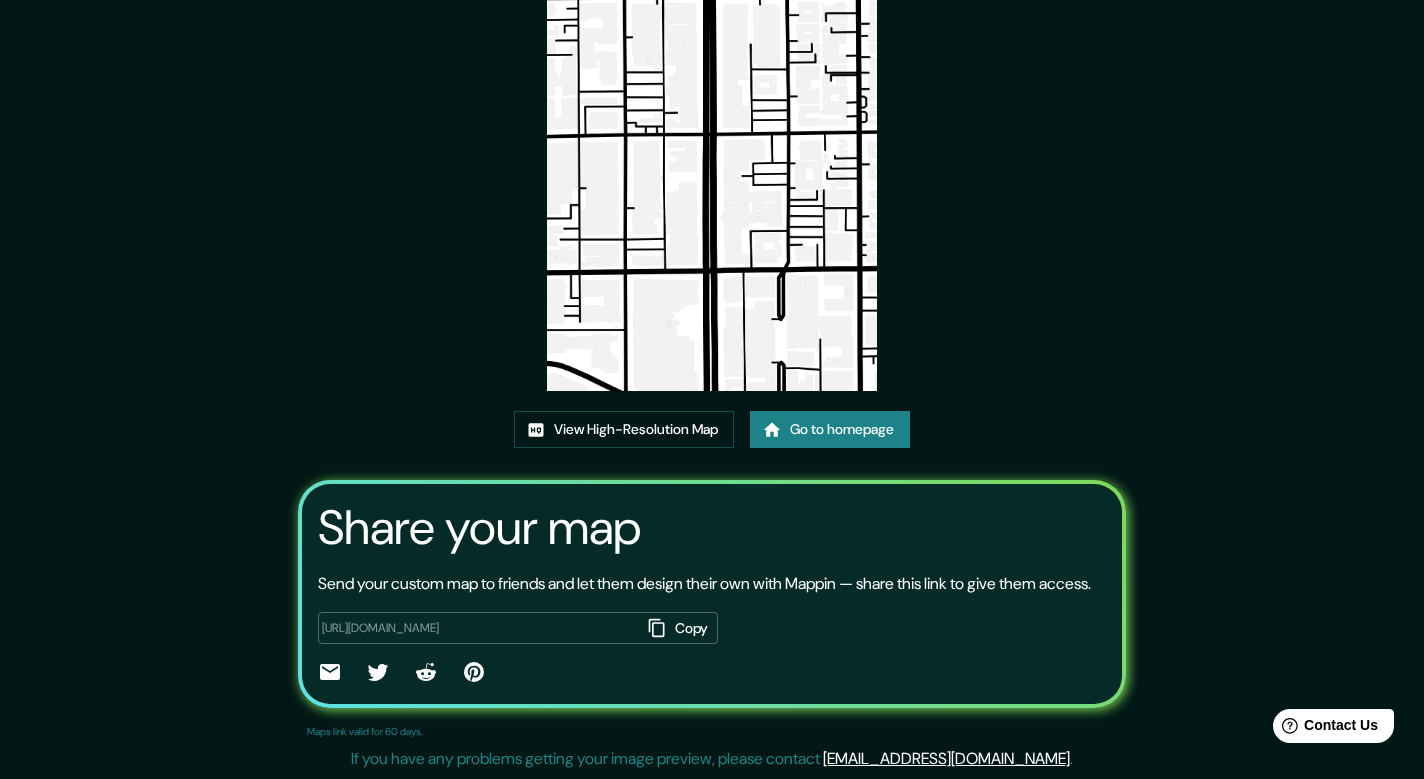 scroll, scrollTop: 186, scrollLeft: 0, axis: vertical 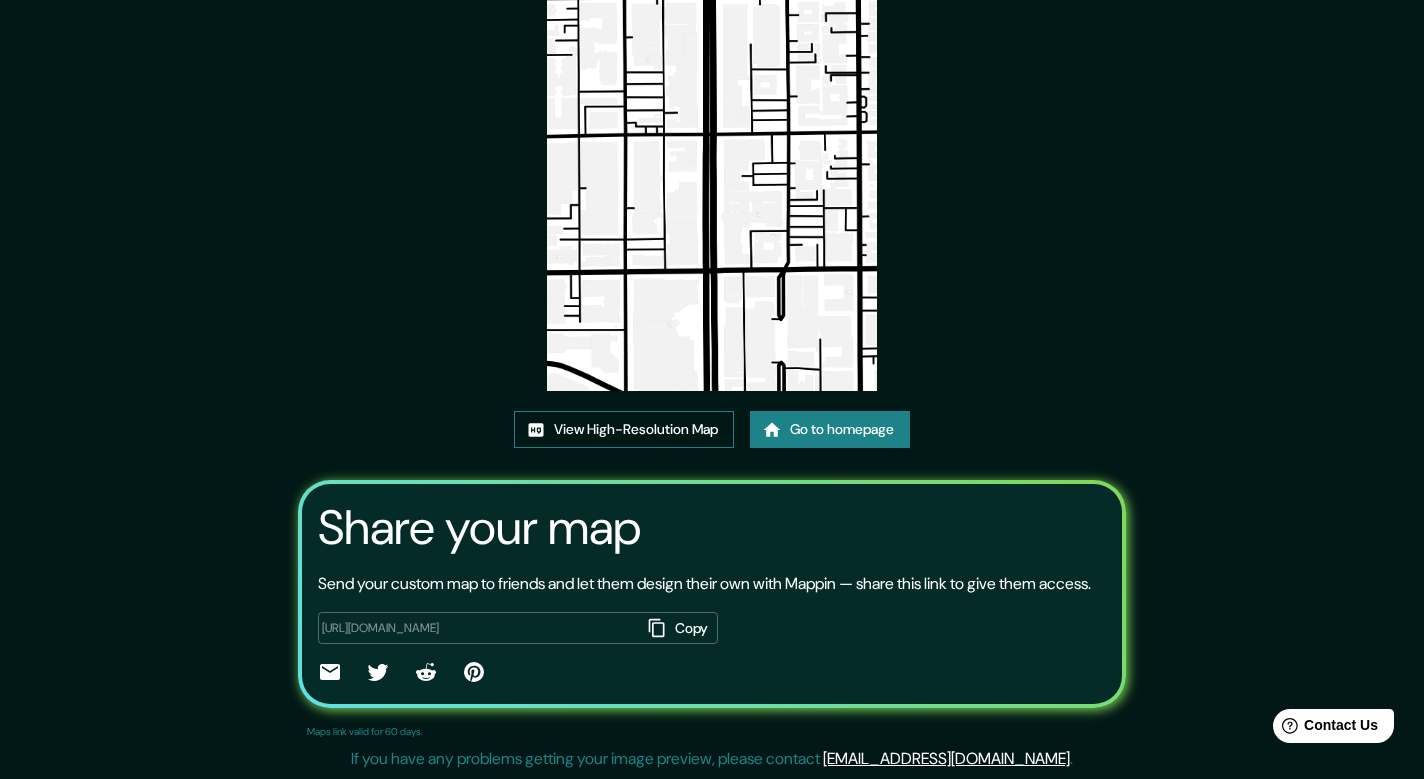 click on "View High-Resolution Map" at bounding box center [624, 429] 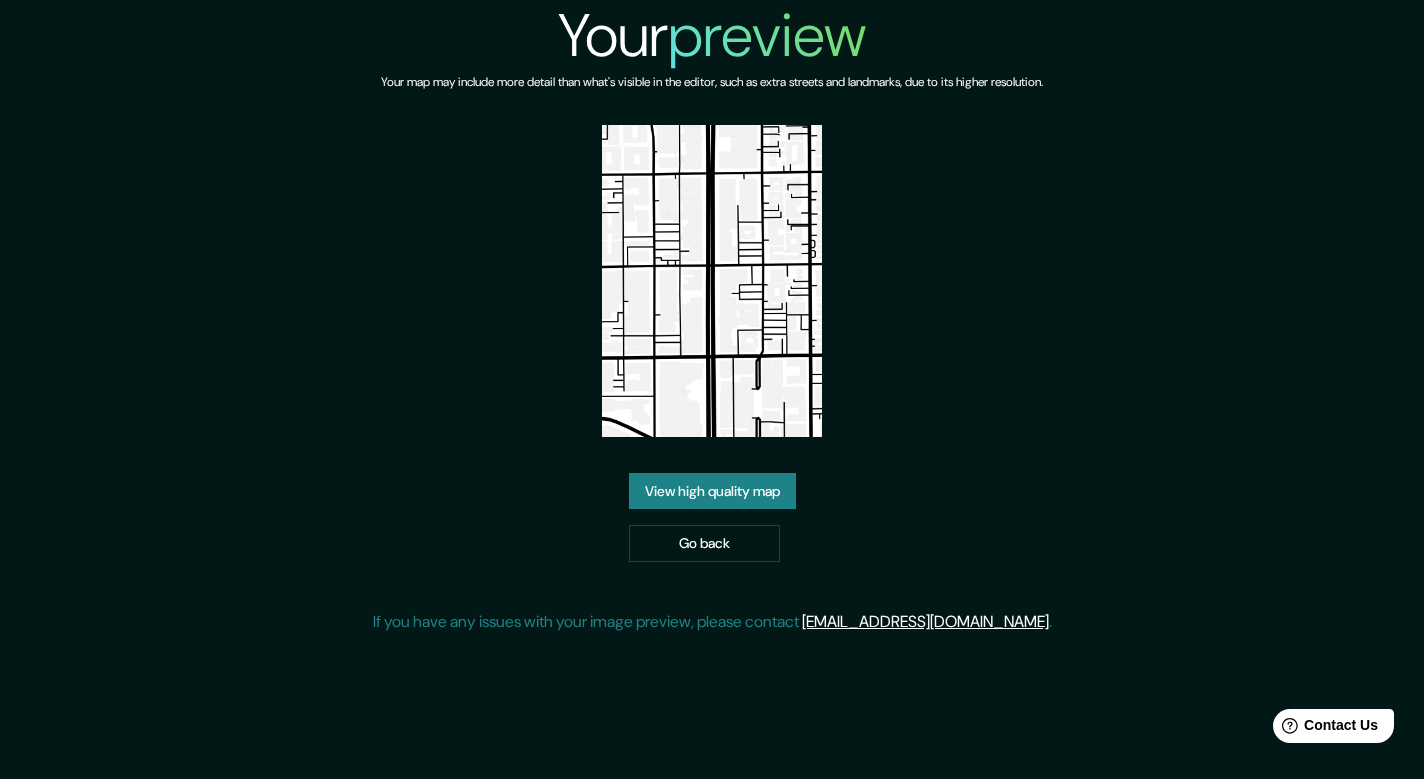 scroll, scrollTop: 0, scrollLeft: 0, axis: both 